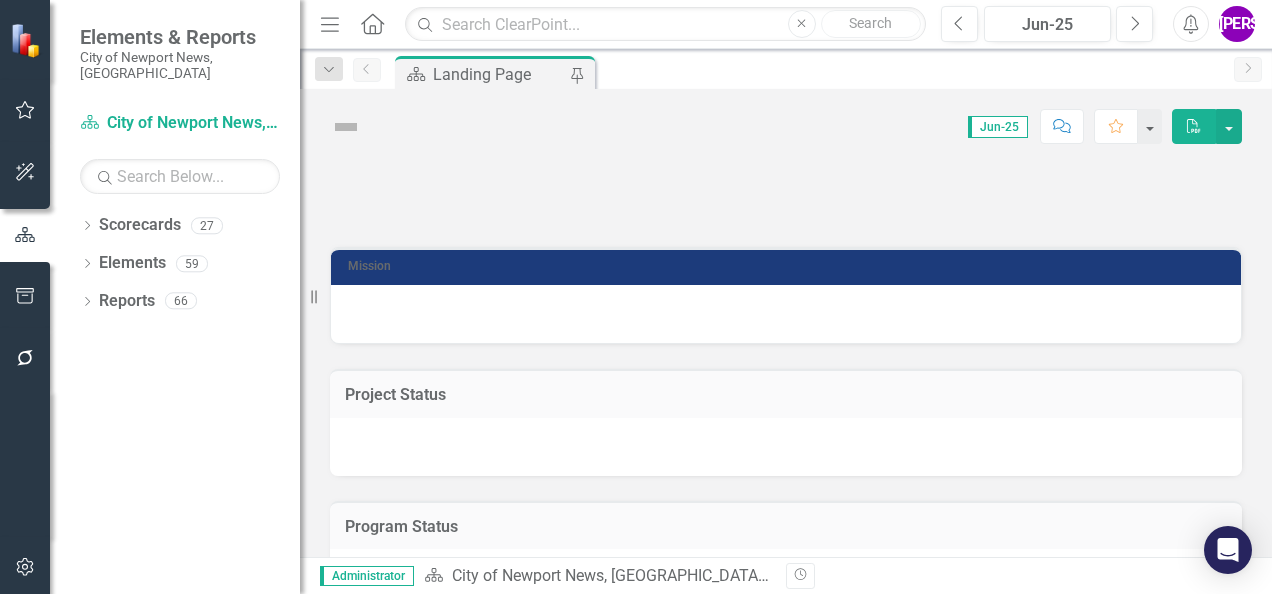 scroll, scrollTop: 0, scrollLeft: 0, axis: both 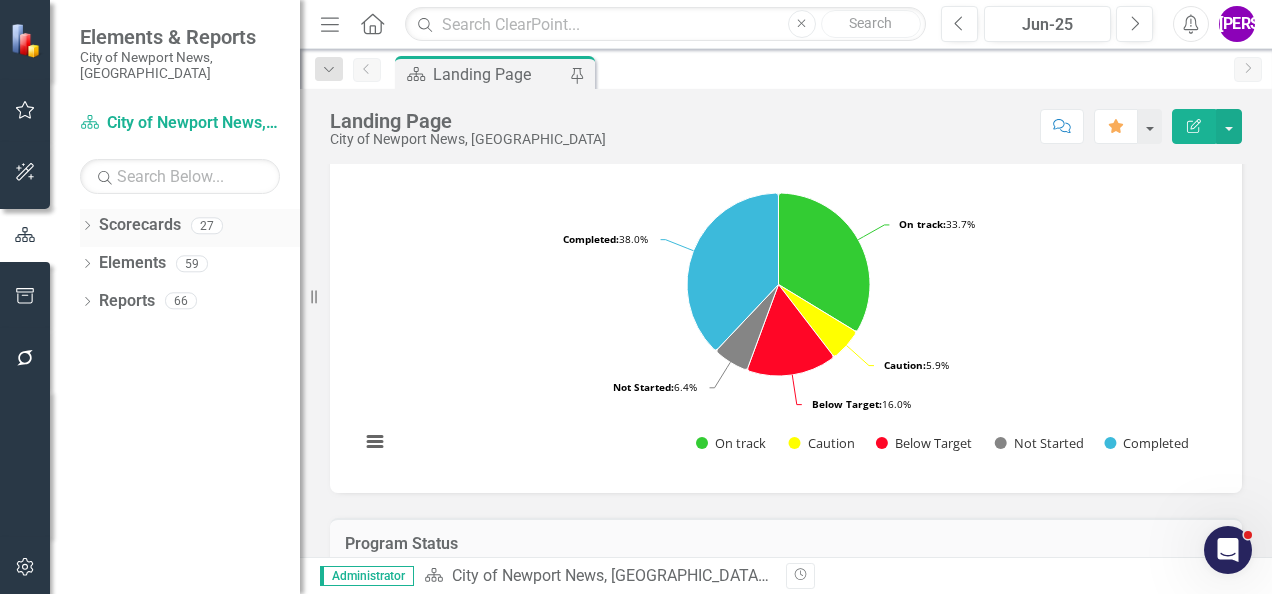 click on "Dropdown" 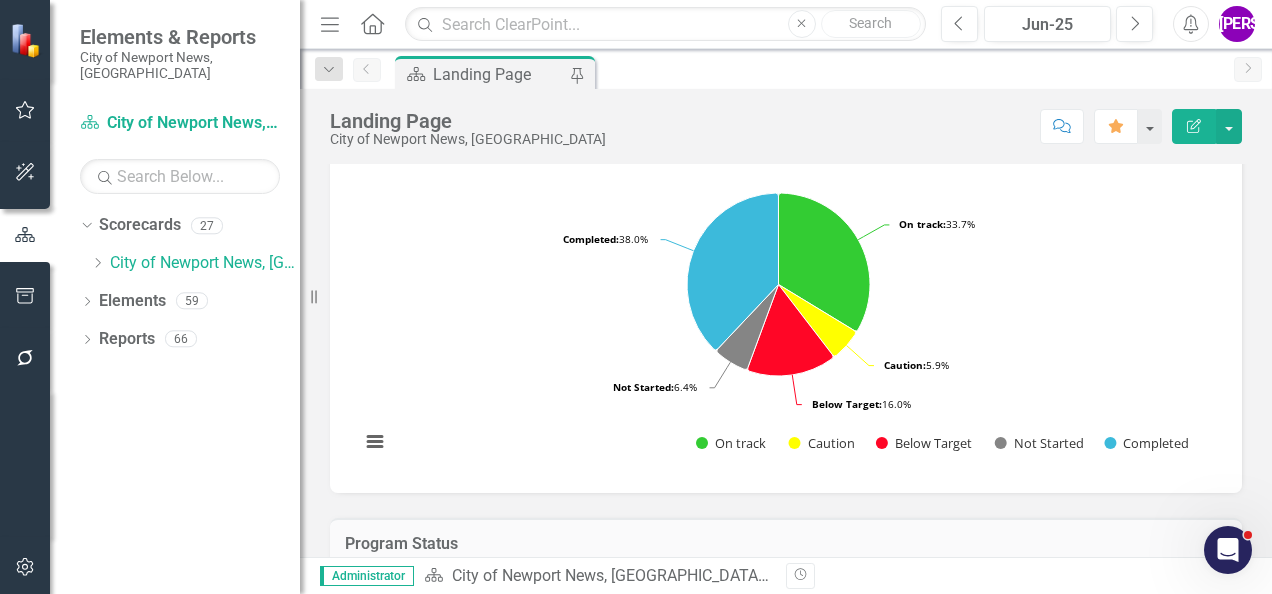 scroll, scrollTop: 500, scrollLeft: 0, axis: vertical 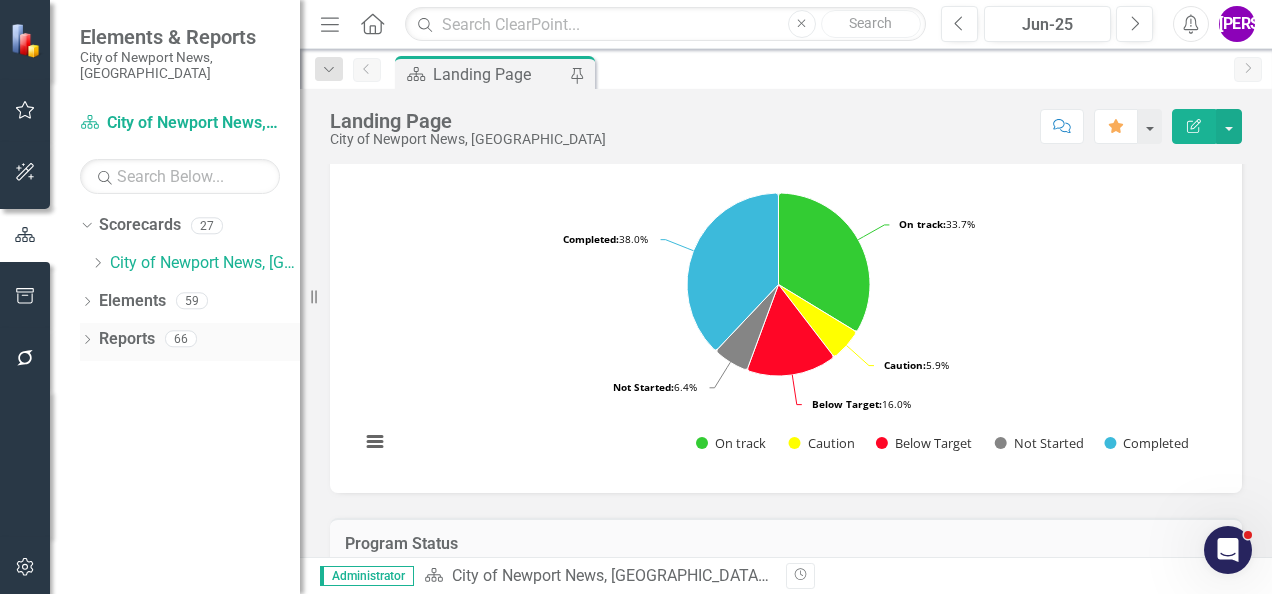 click on "Reports" at bounding box center (127, 339) 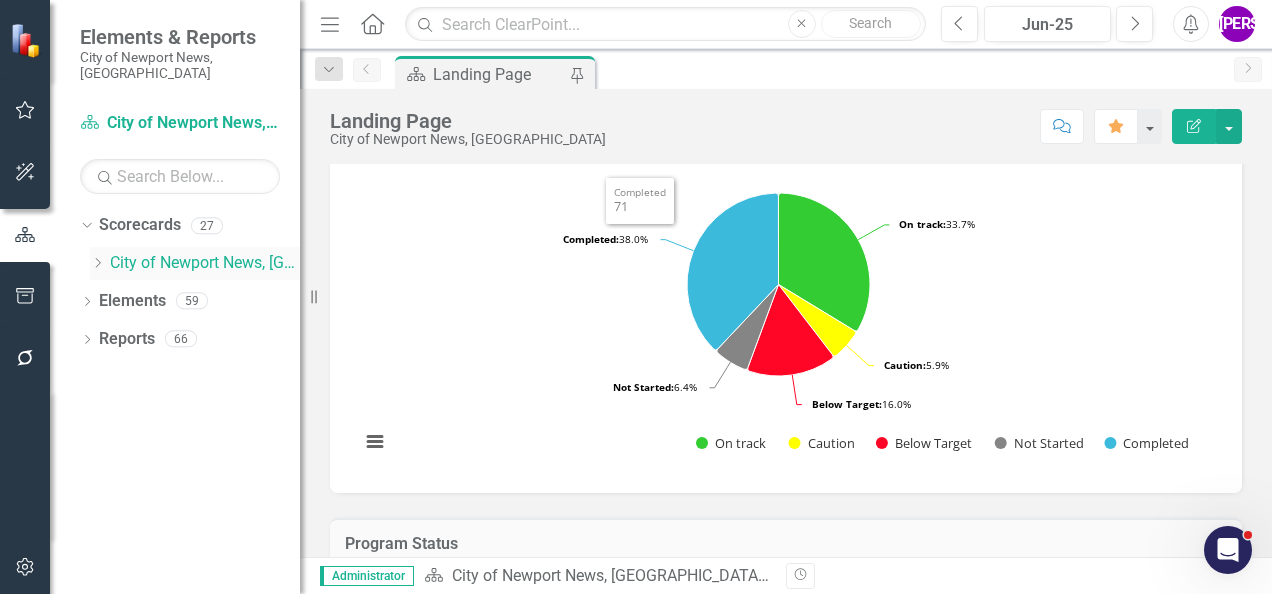 click on "Dropdown" 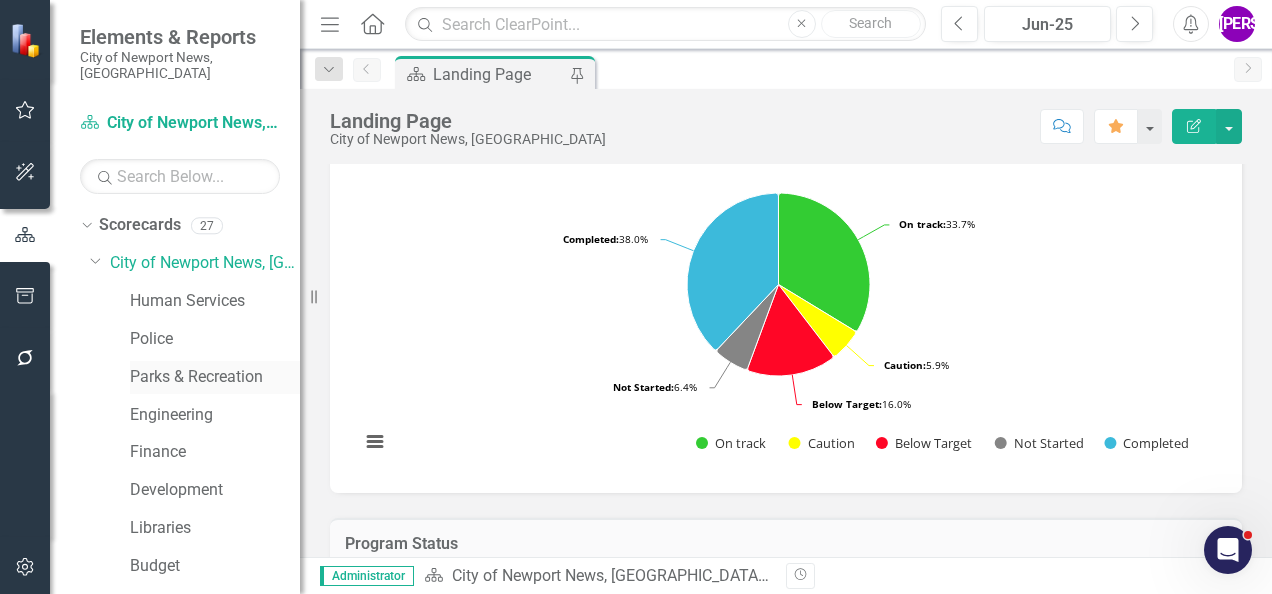 click on "Parks & Recreation" at bounding box center (215, 377) 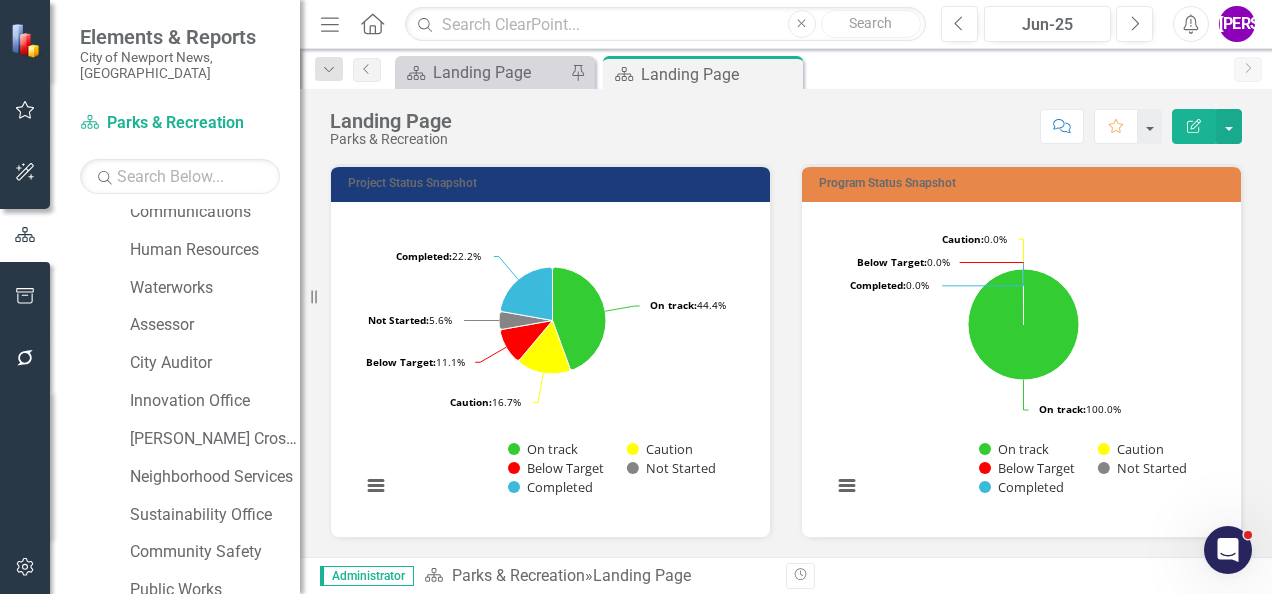 scroll, scrollTop: 734, scrollLeft: 0, axis: vertical 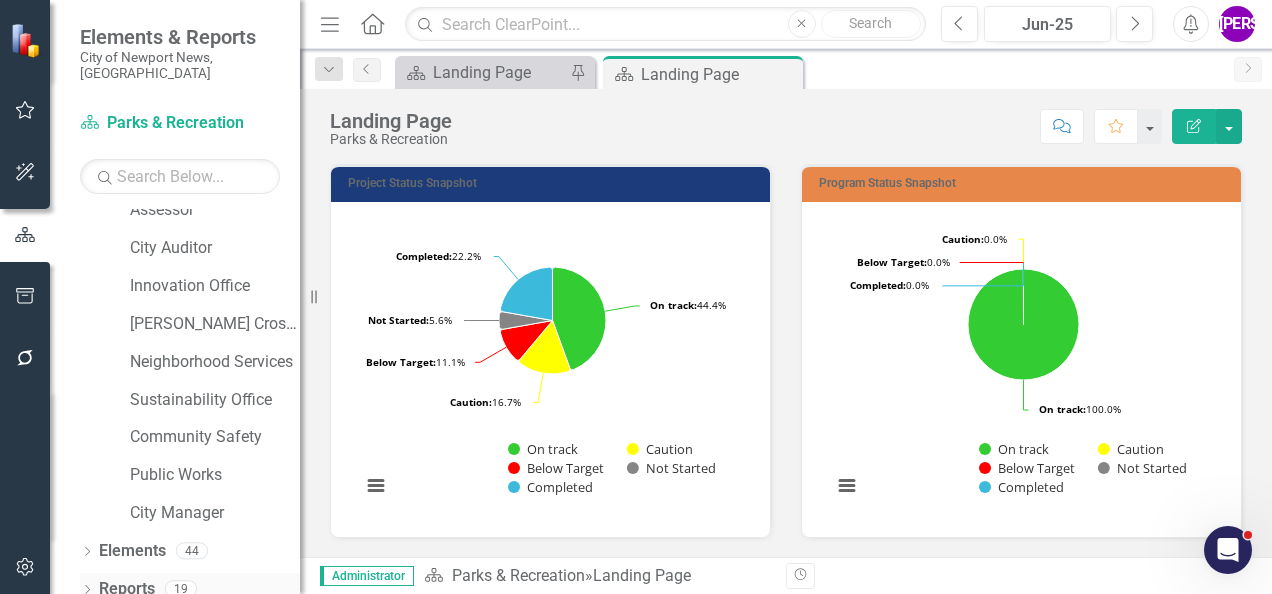 click on "Reports" at bounding box center [127, 589] 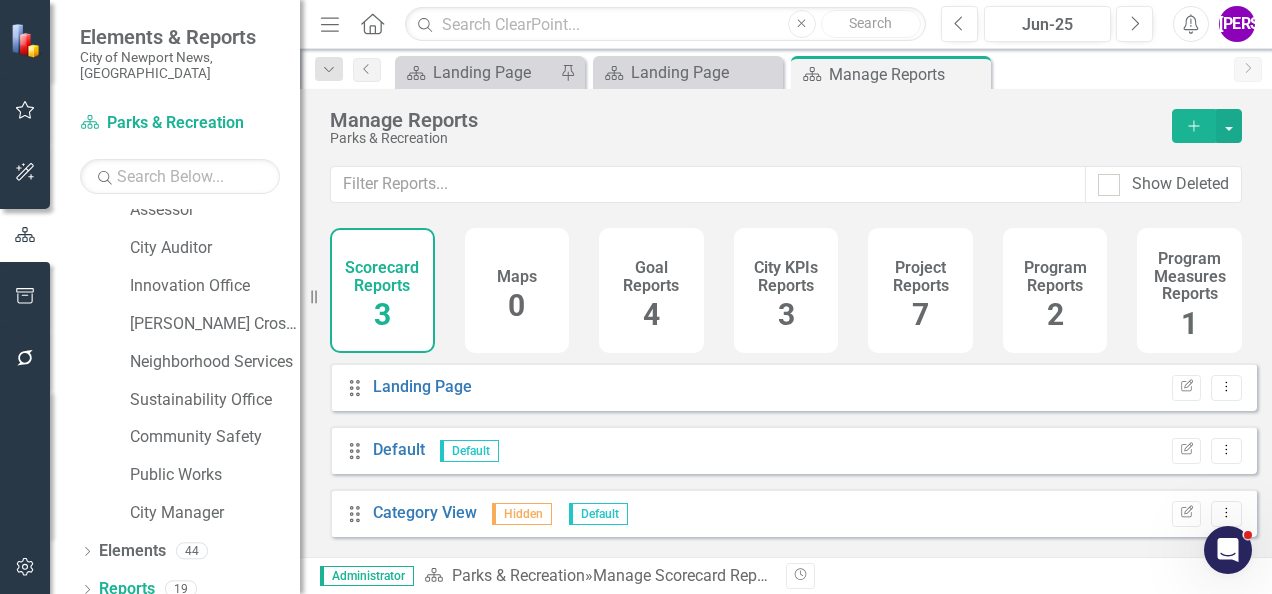click on "Program Reports" at bounding box center (1055, 276) 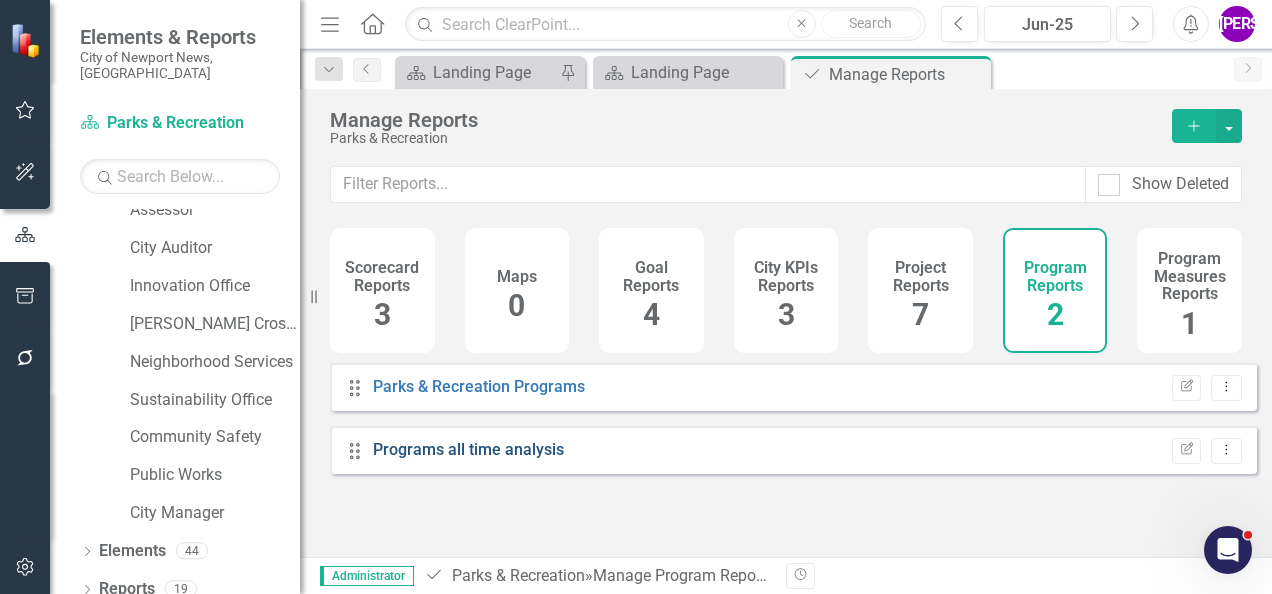 click on "Programs all time analysis" at bounding box center (468, 449) 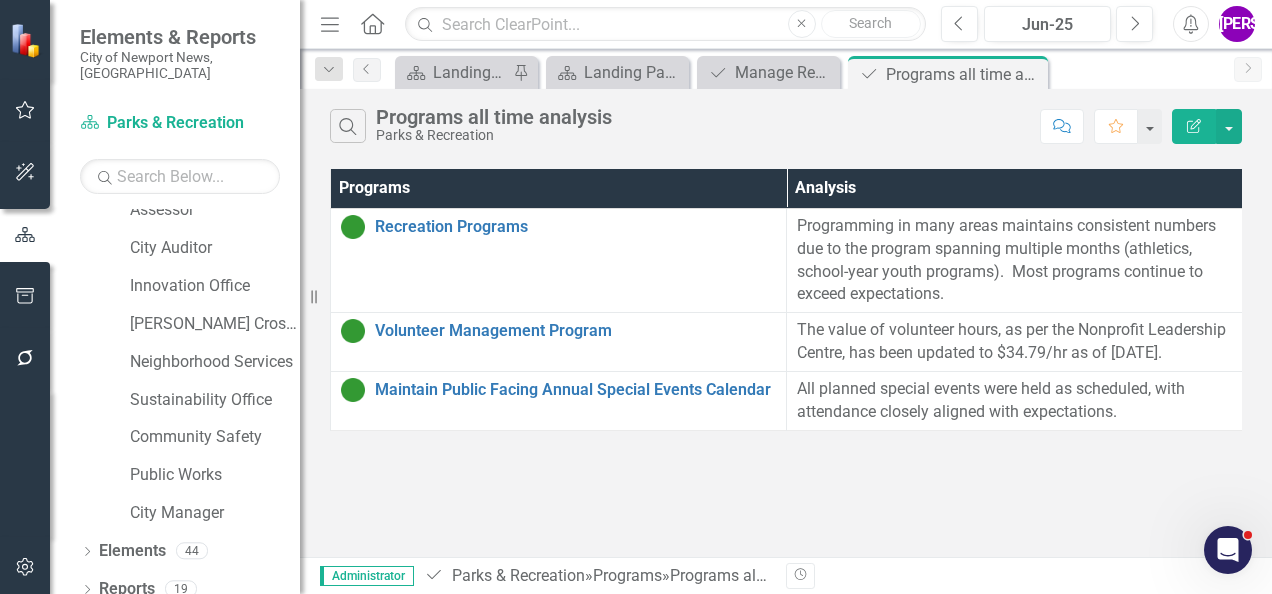 scroll, scrollTop: 0, scrollLeft: 0, axis: both 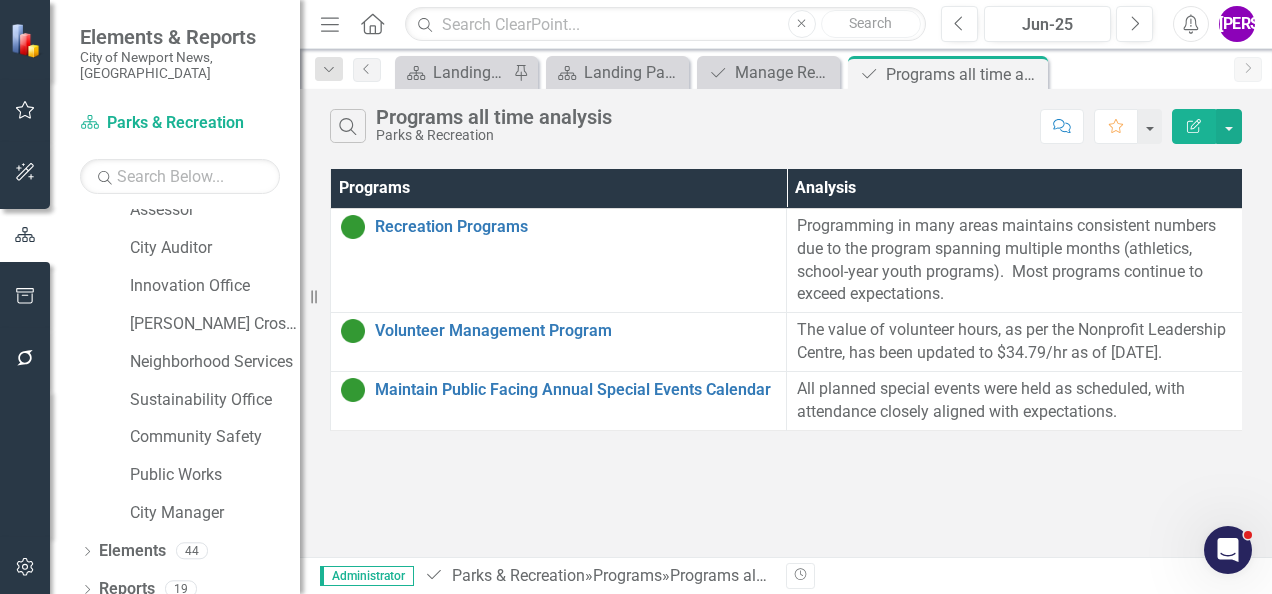 click on "Edit Report" at bounding box center (1194, 126) 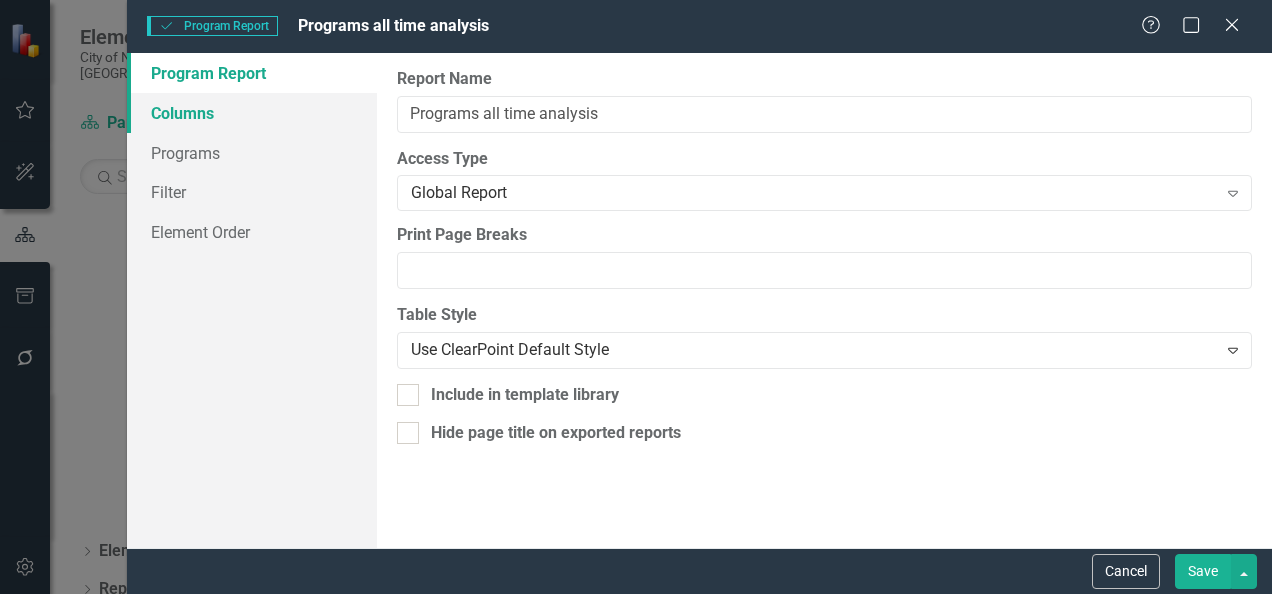 drag, startPoint x: 196, startPoint y: 124, endPoint x: 232, endPoint y: 124, distance: 36 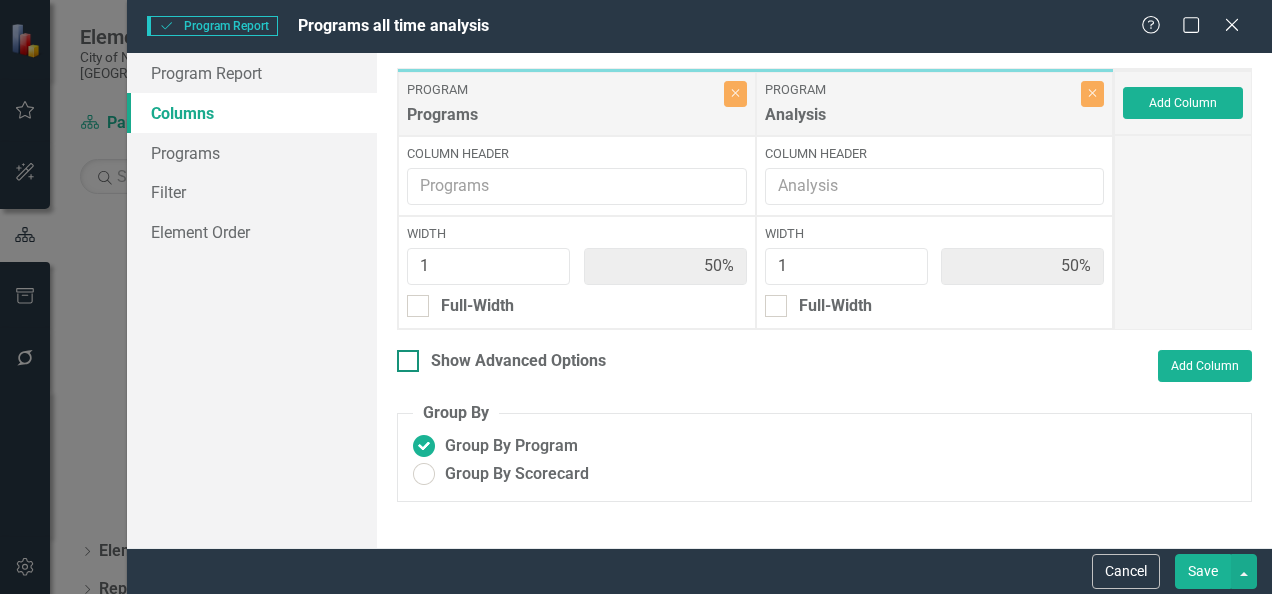click on "Show Advanced Options" at bounding box center (518, 361) 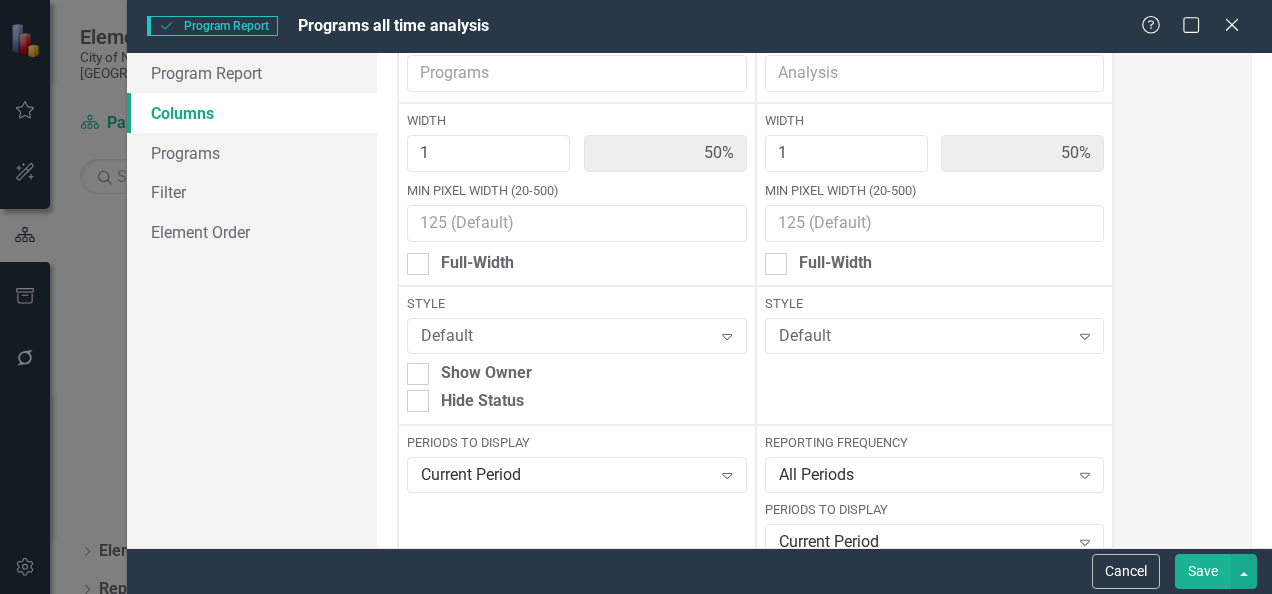 scroll, scrollTop: 300, scrollLeft: 0, axis: vertical 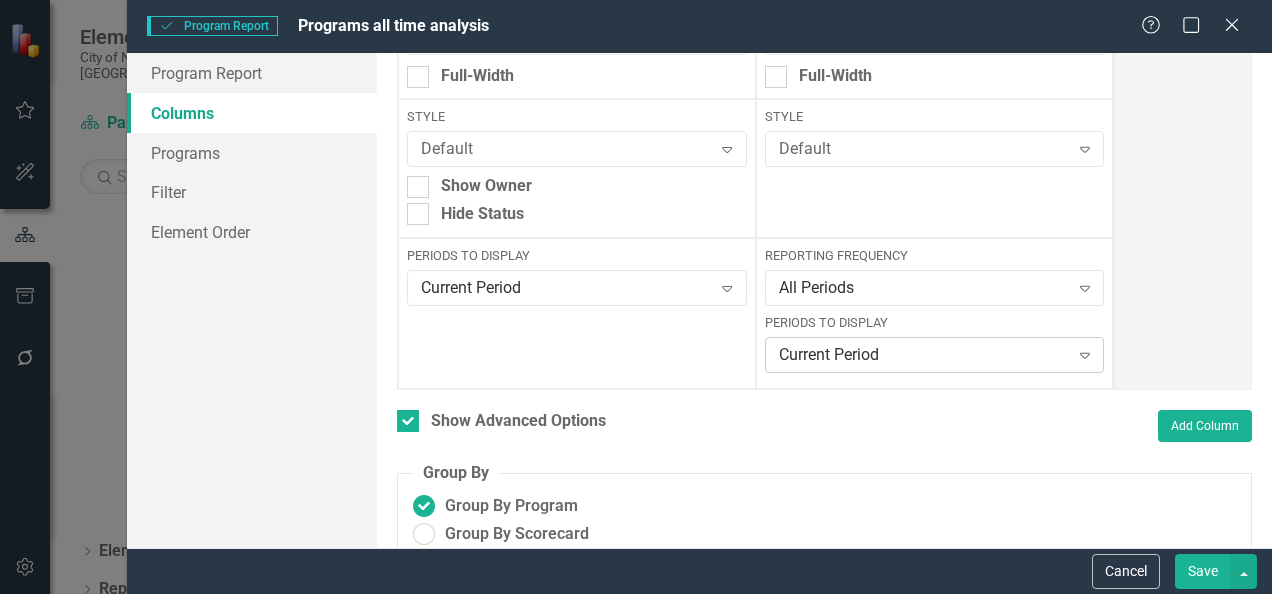 click on "Current Period" at bounding box center [924, 355] 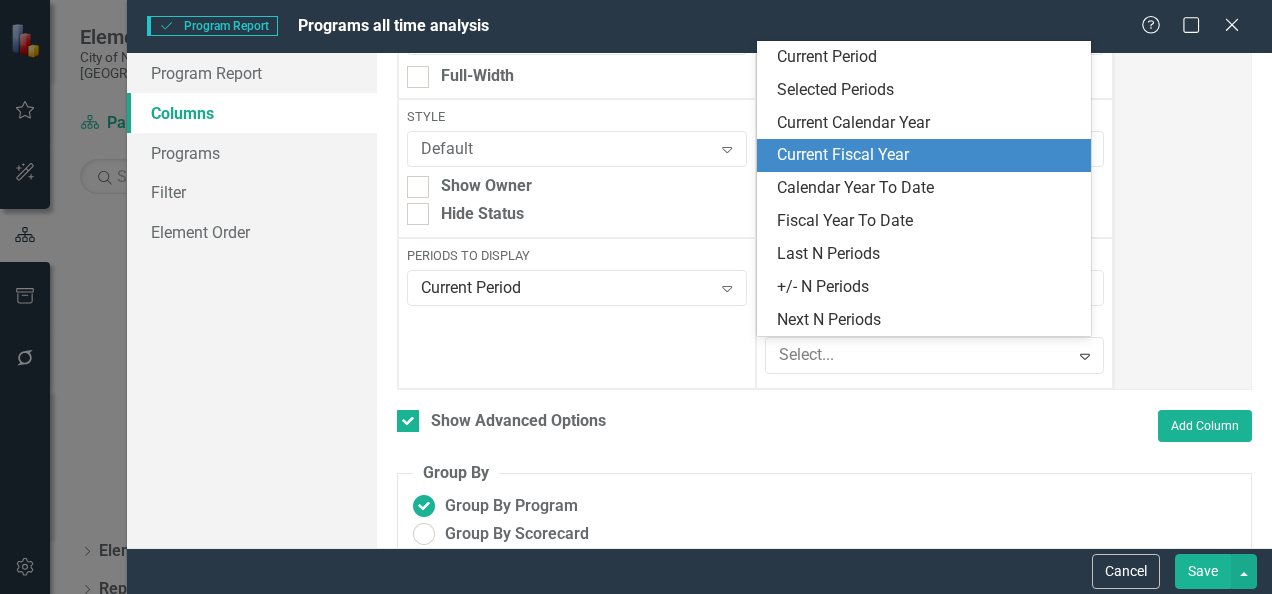click on "Current Fiscal Year" at bounding box center (927, 155) 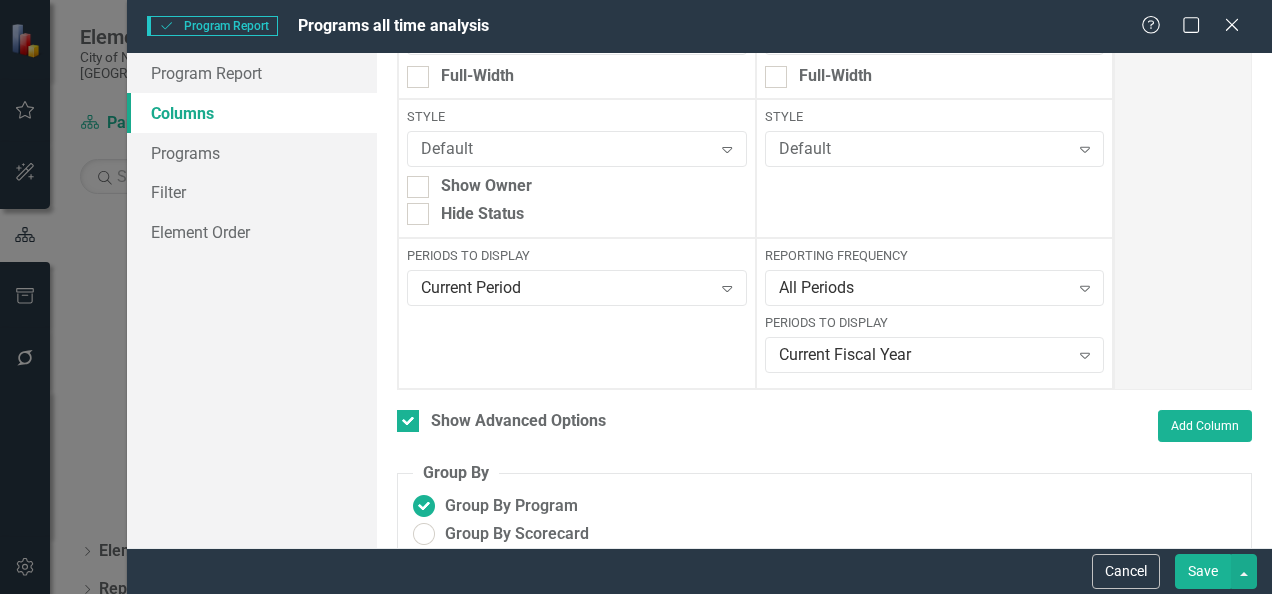 click on "Save" at bounding box center [1203, 571] 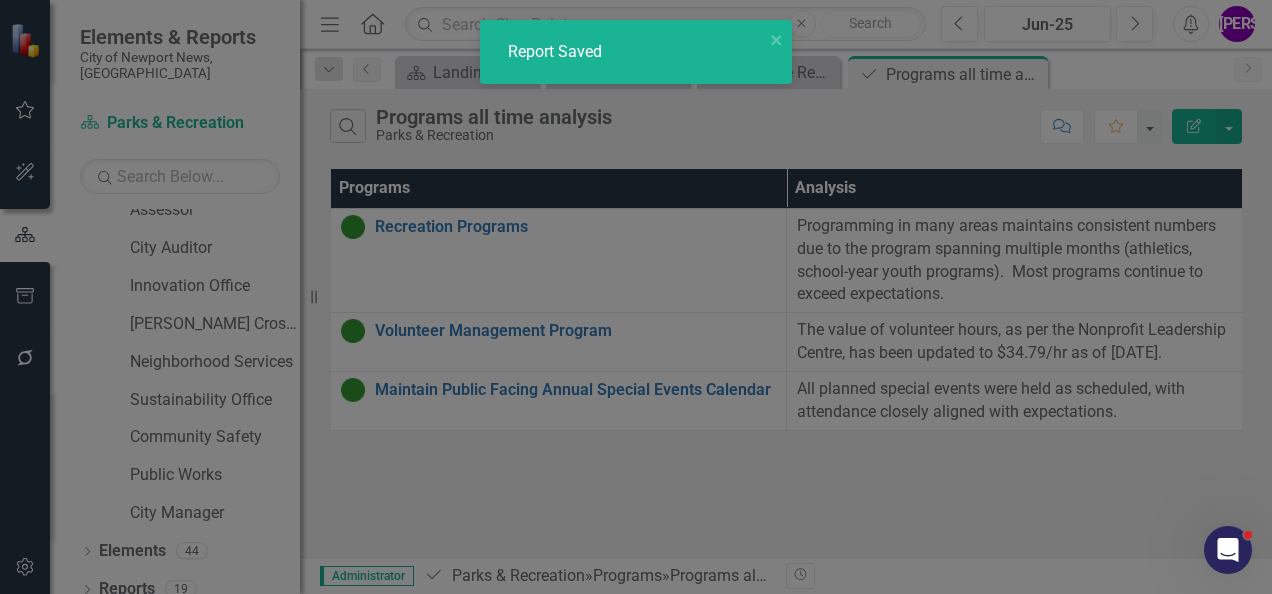 checkbox on "false" 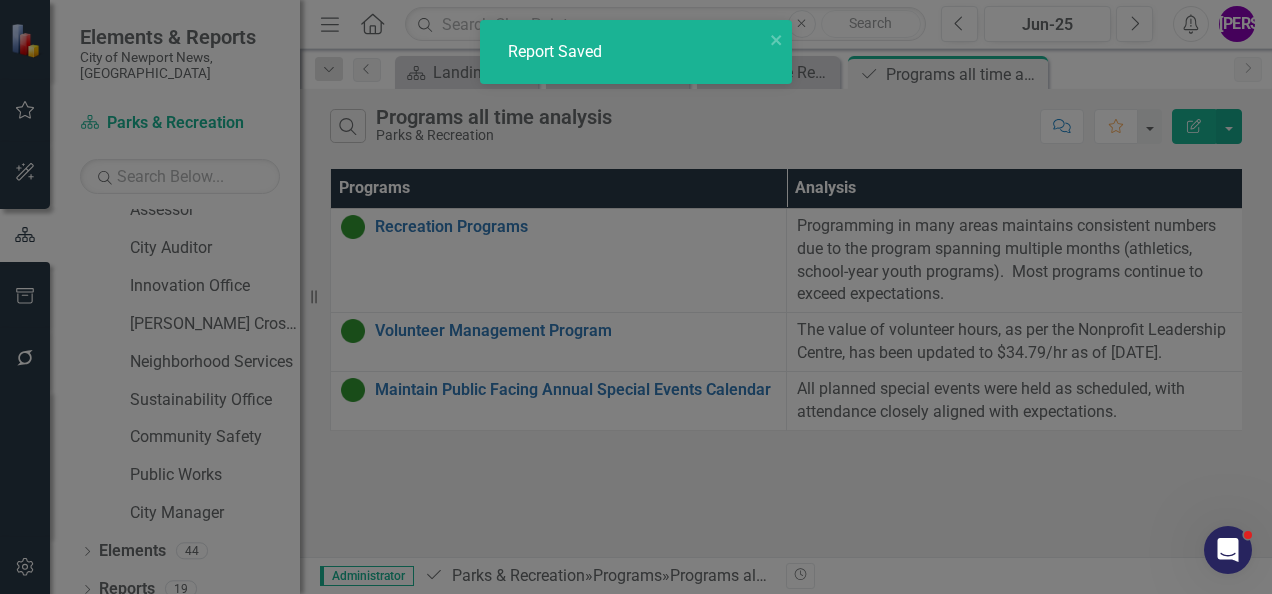 radio on "true" 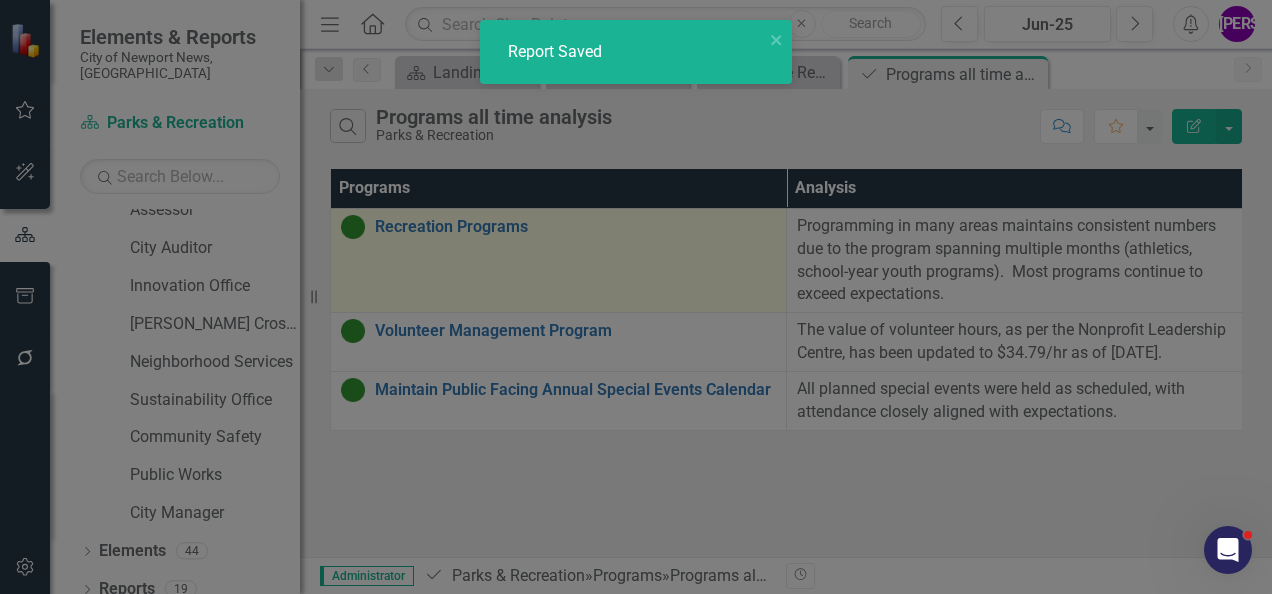 scroll, scrollTop: 0, scrollLeft: 0, axis: both 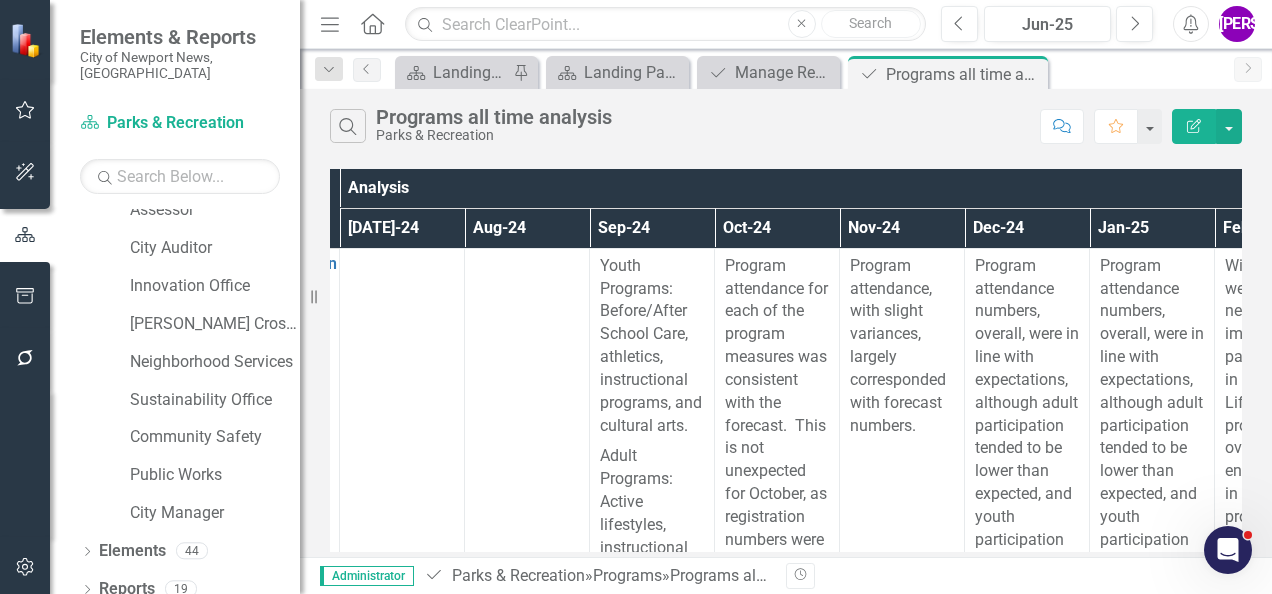click on "Edit Report" 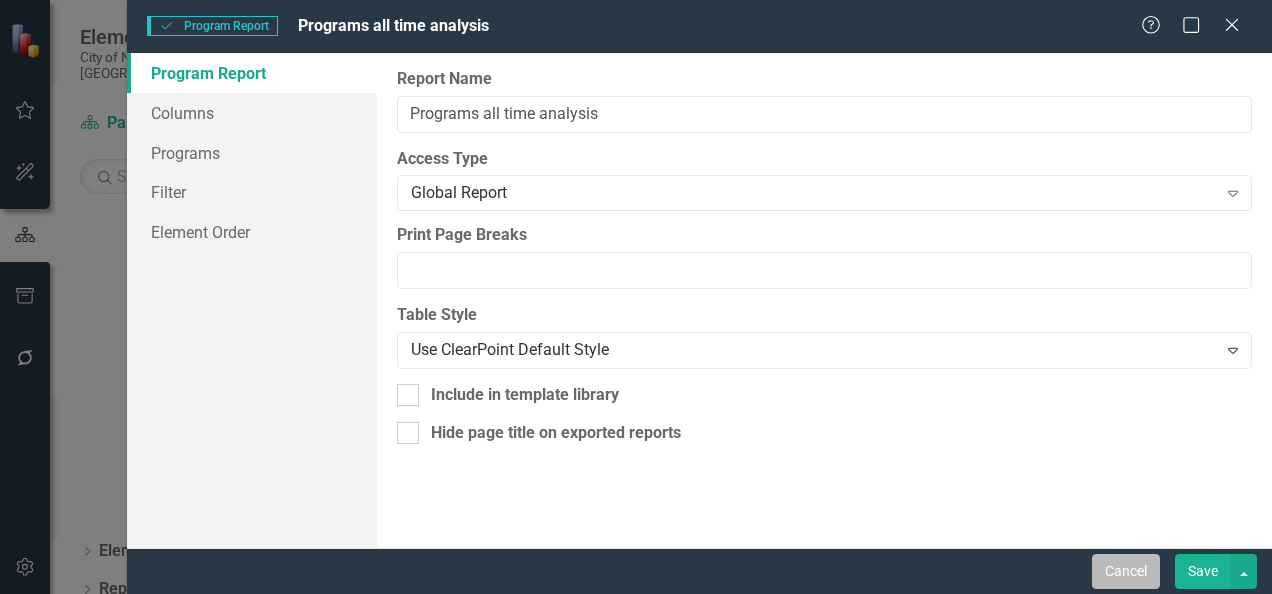 click on "Cancel" at bounding box center [1126, 571] 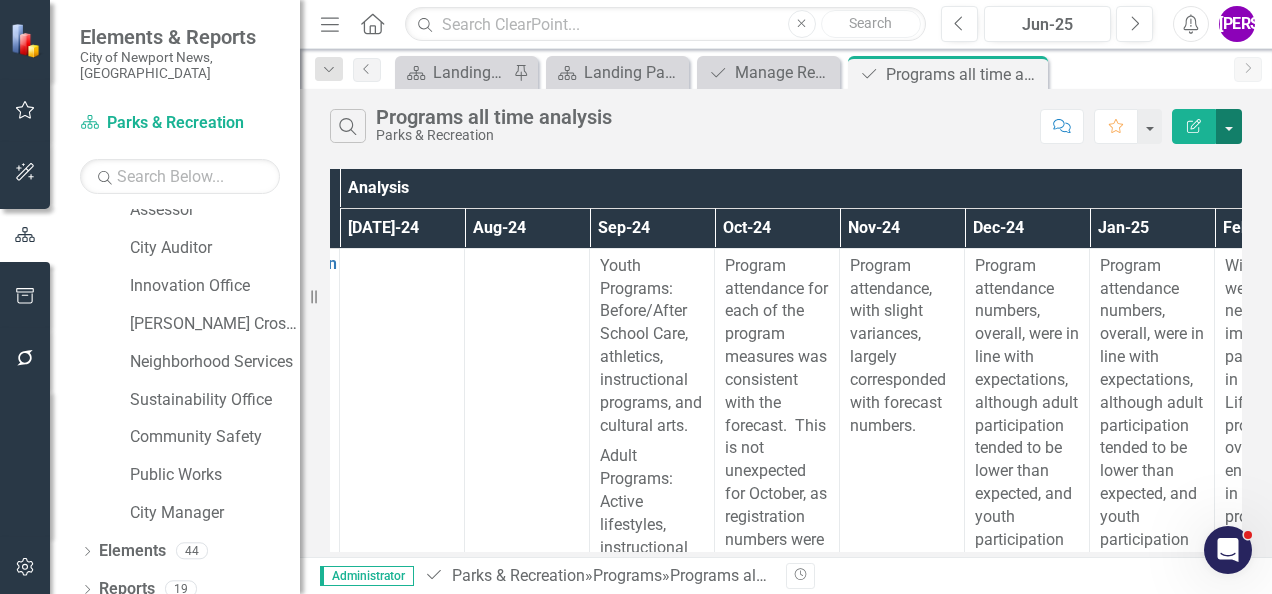 click at bounding box center [1229, 126] 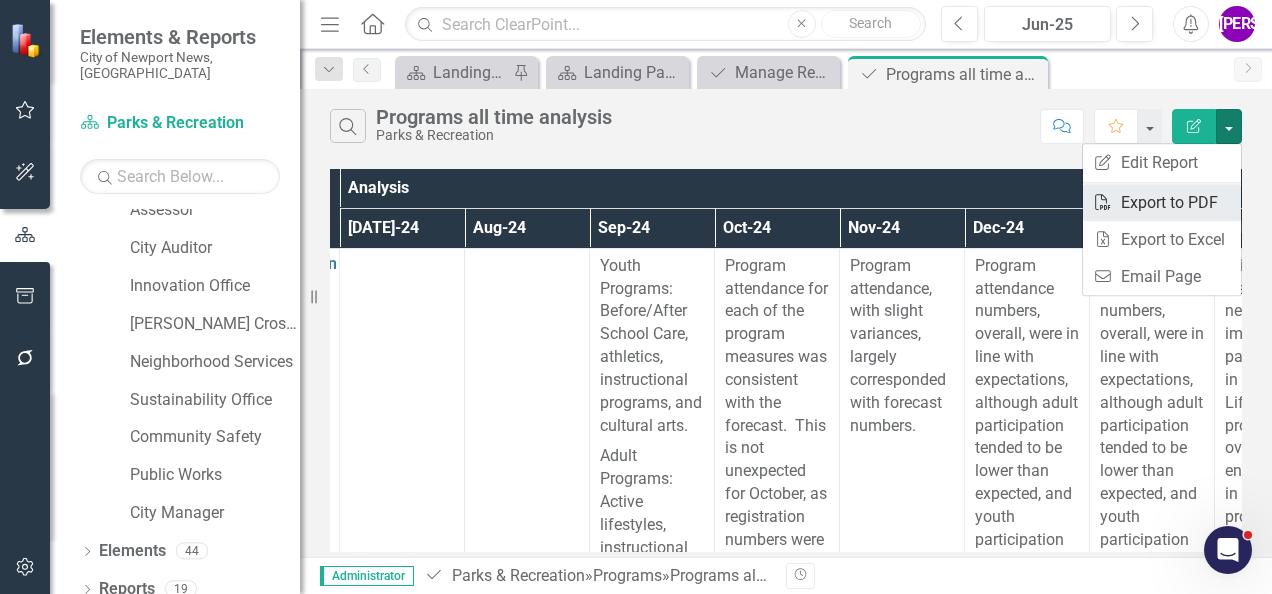 click on "PDF Export to PDF" at bounding box center [1162, 202] 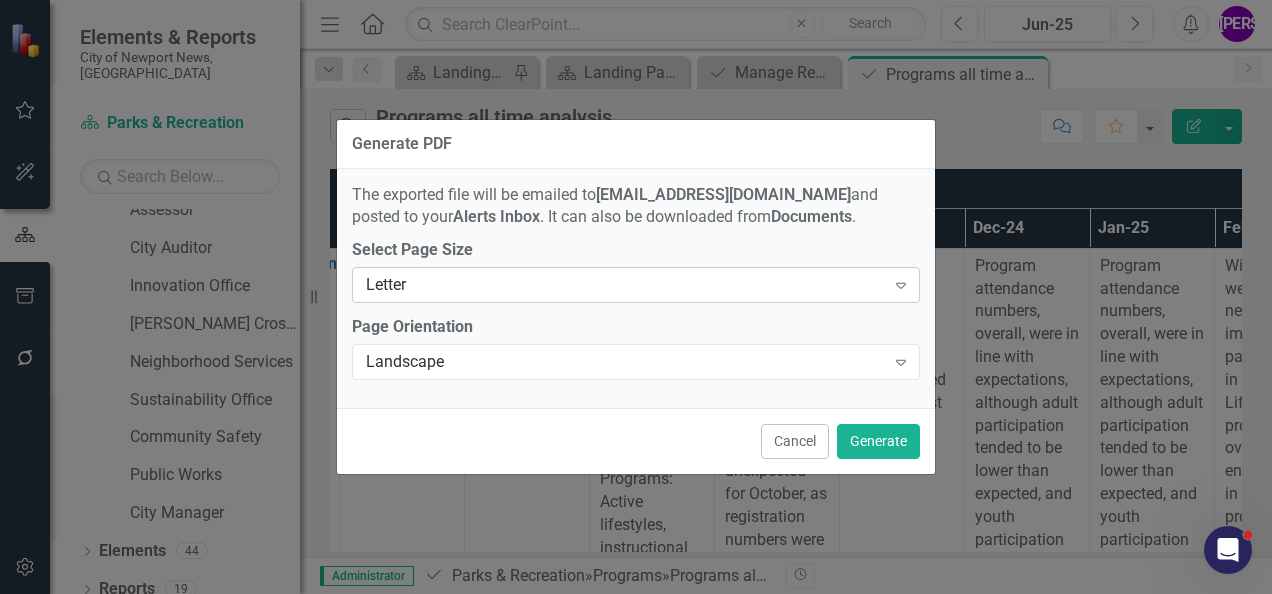 click 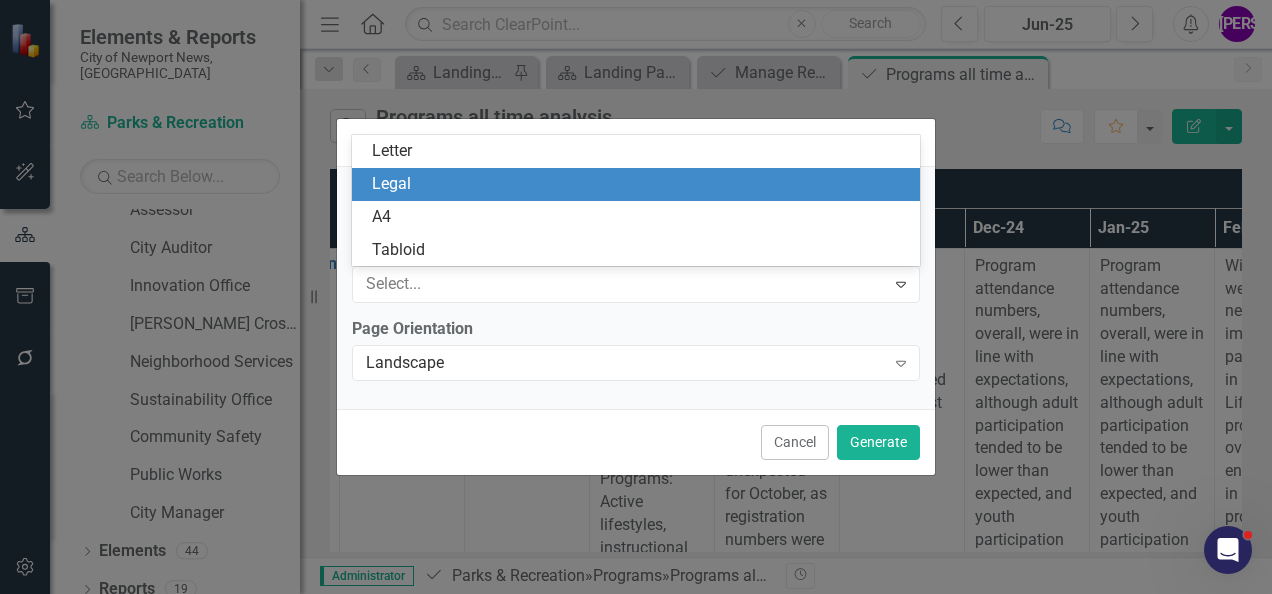 click on "Legal" at bounding box center [636, 184] 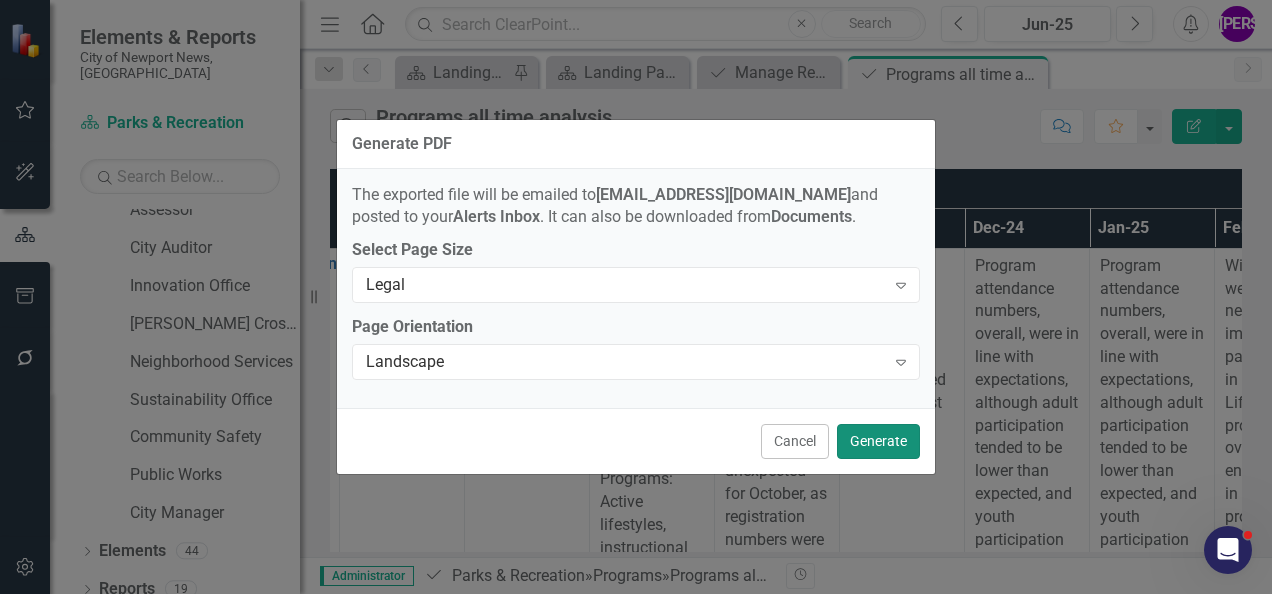 click on "Generate" at bounding box center [878, 441] 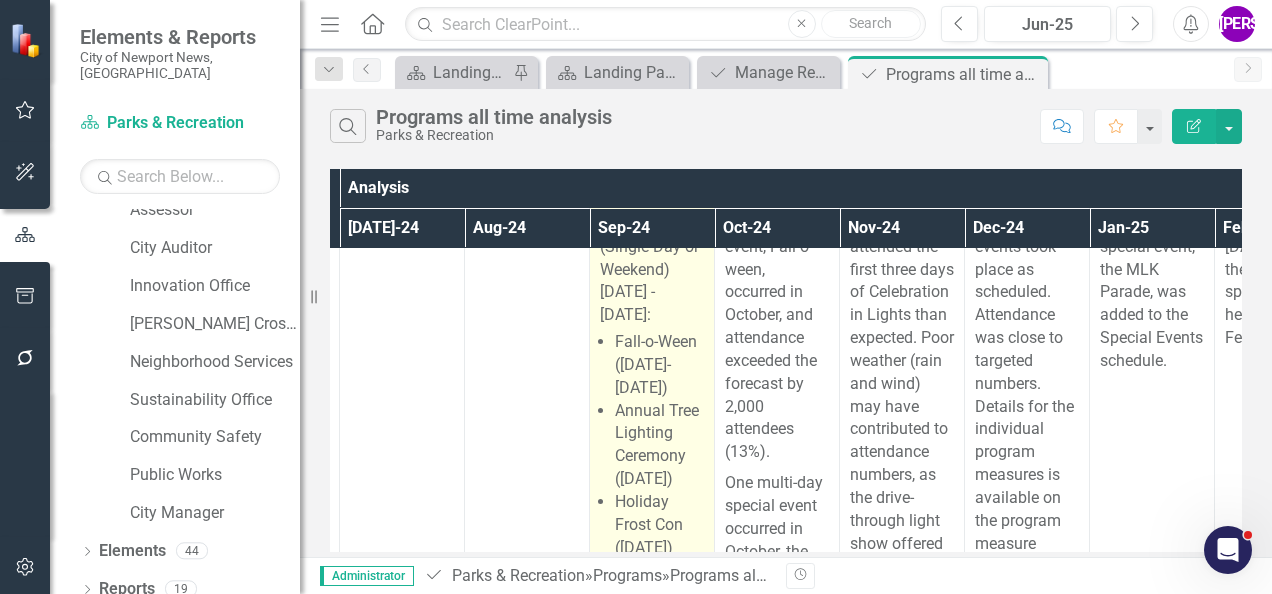 scroll, scrollTop: 1856, scrollLeft: 116, axis: both 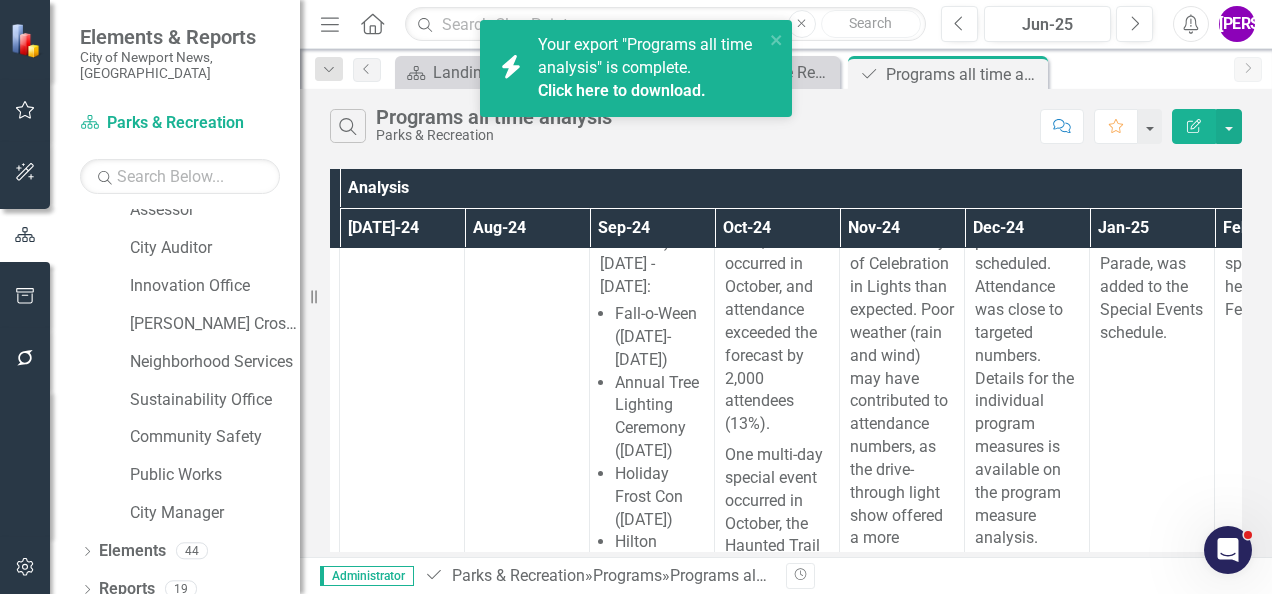click on "Click here to download." at bounding box center (622, 90) 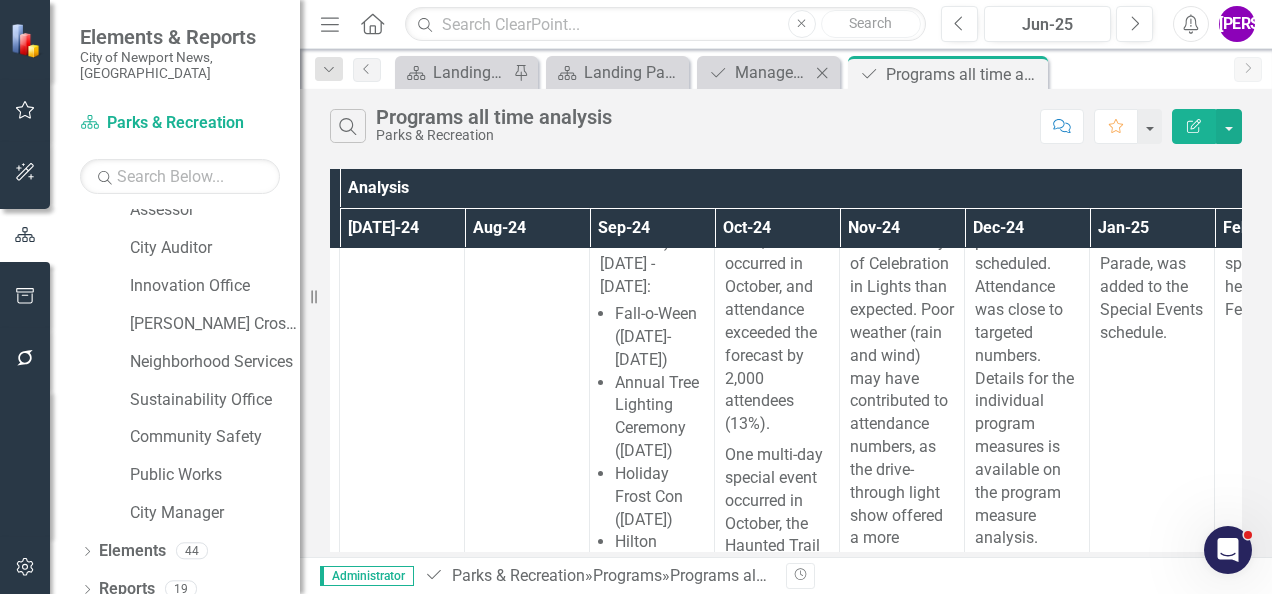 click on "Program Manage Reports Close" at bounding box center [768, 72] 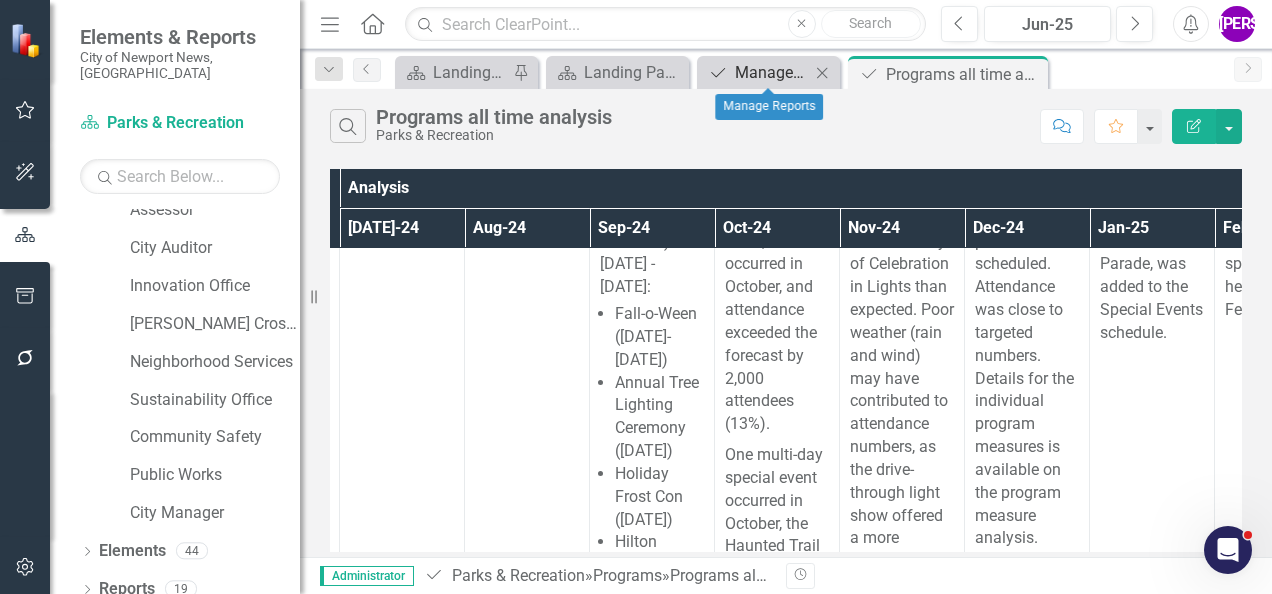 click on "Manage Reports" at bounding box center (772, 72) 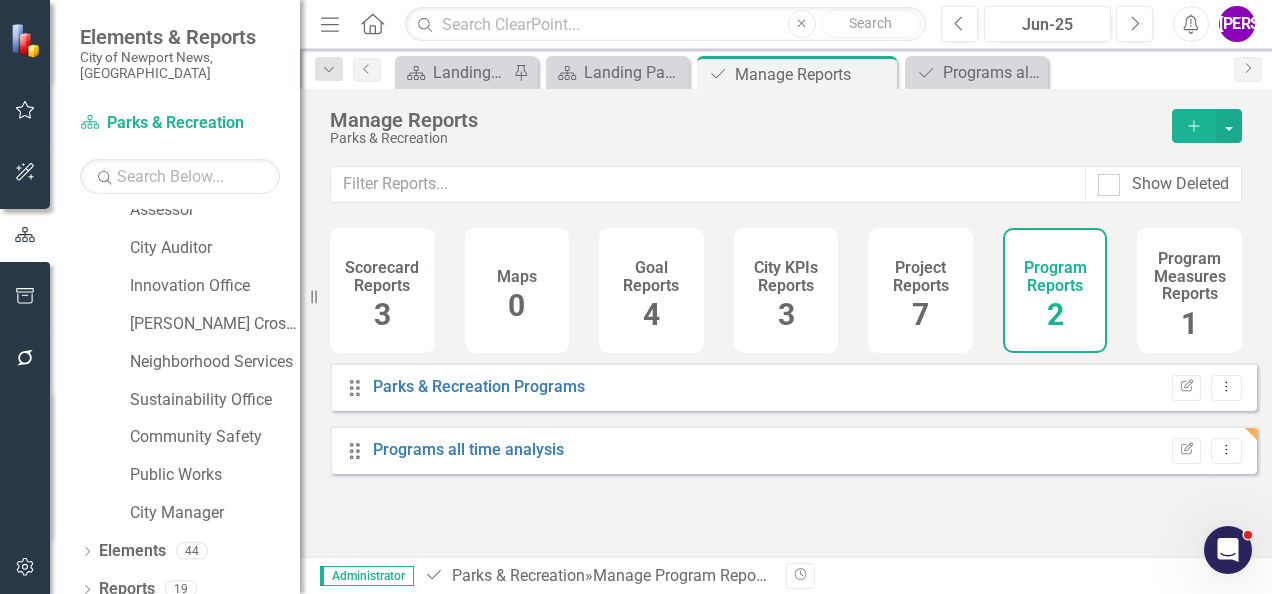 click on "Project Reports 7" at bounding box center [920, 290] 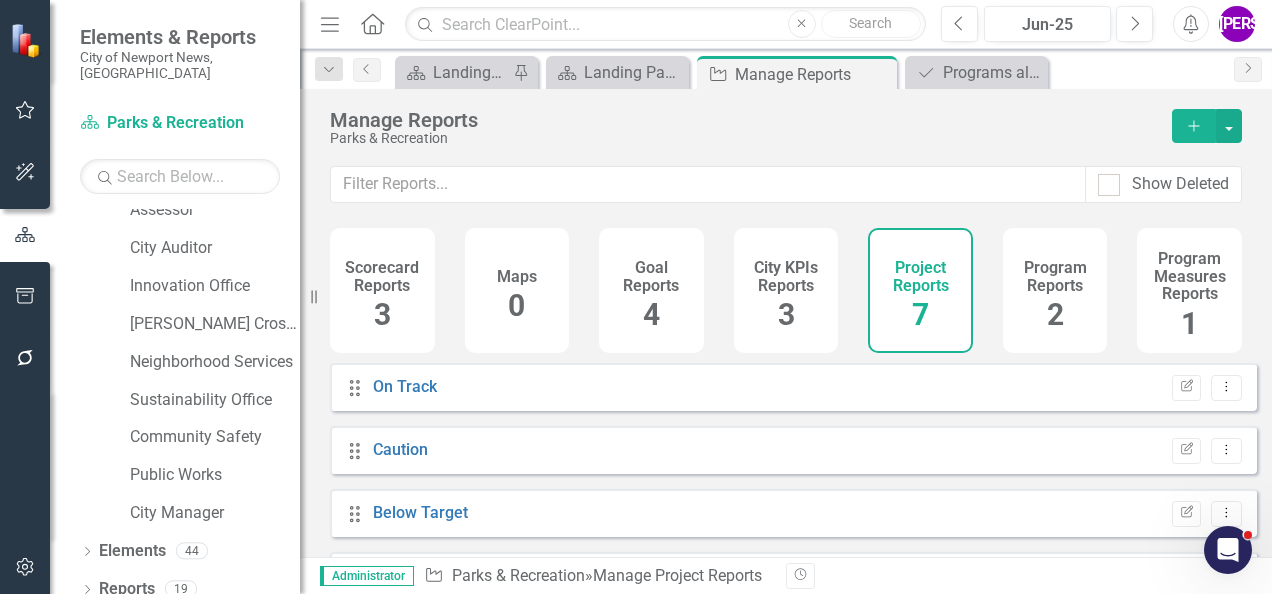 scroll, scrollTop: 15, scrollLeft: 0, axis: vertical 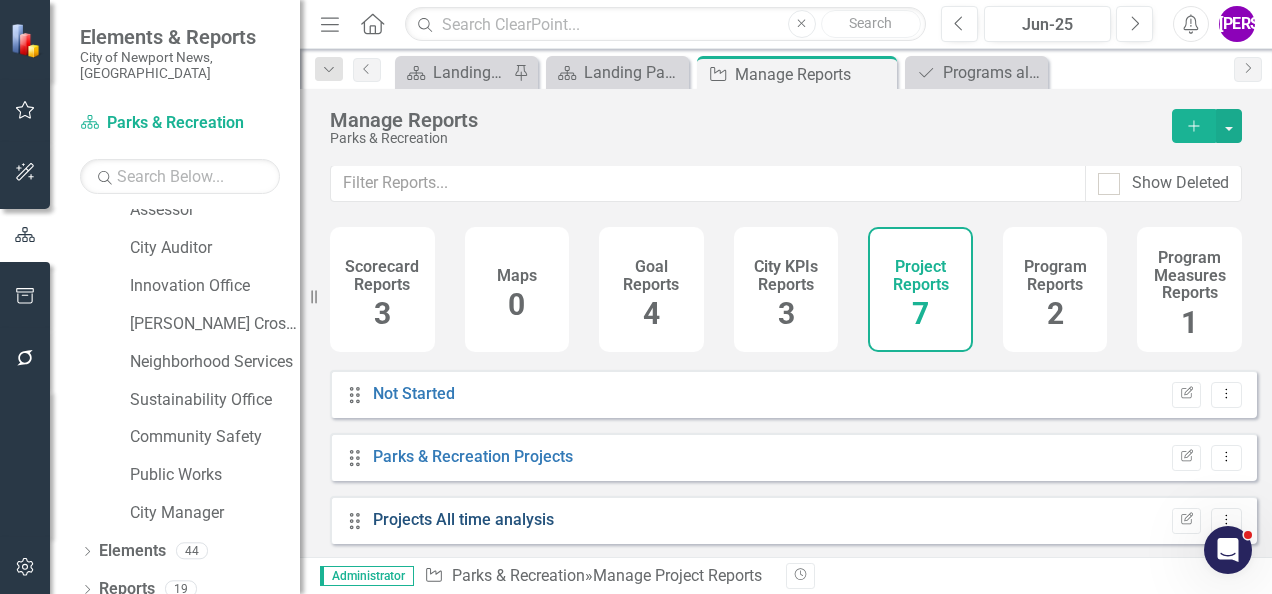 click on "Projects All time analysis" at bounding box center [463, 519] 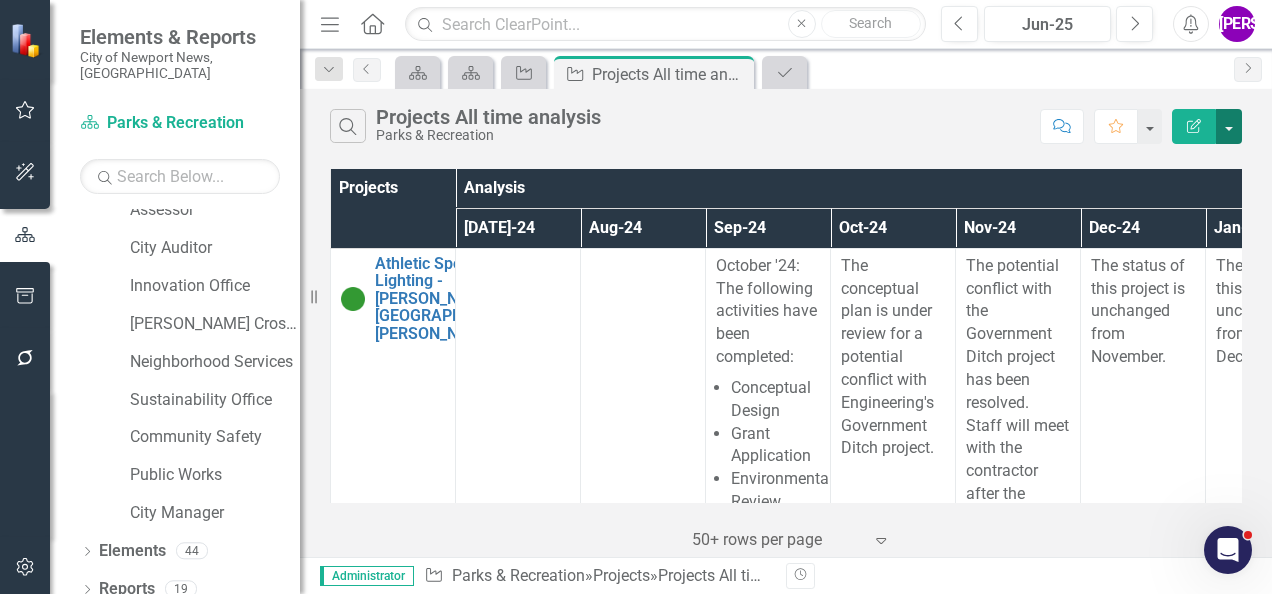 click at bounding box center (1229, 126) 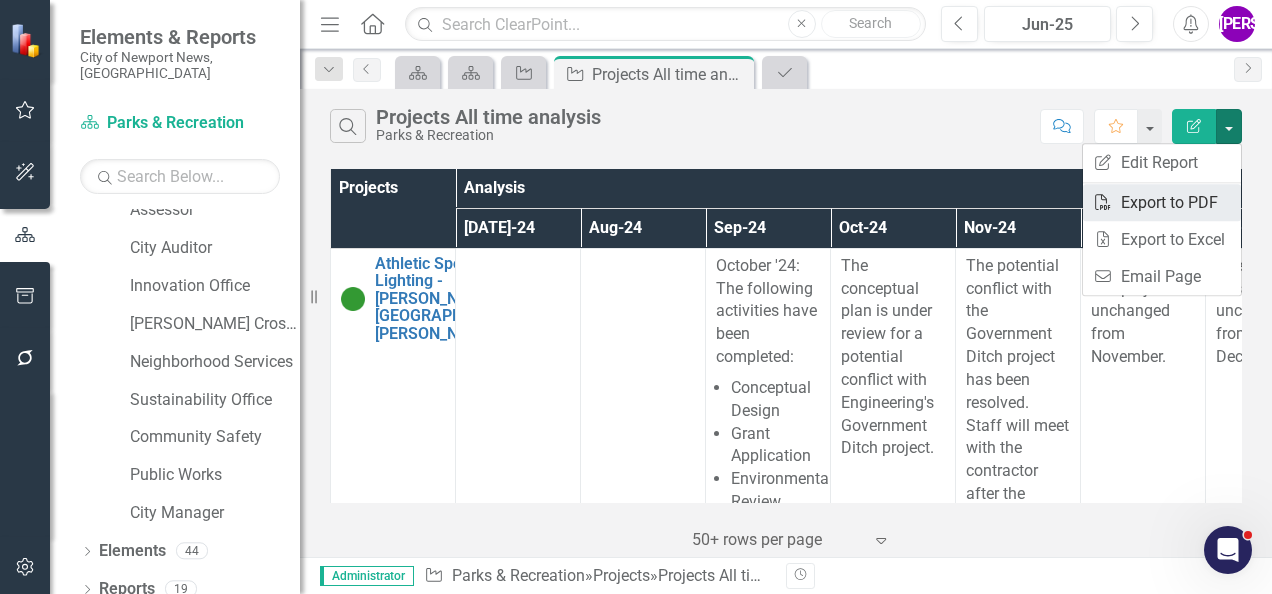 click on "PDF Export to PDF" at bounding box center (1162, 202) 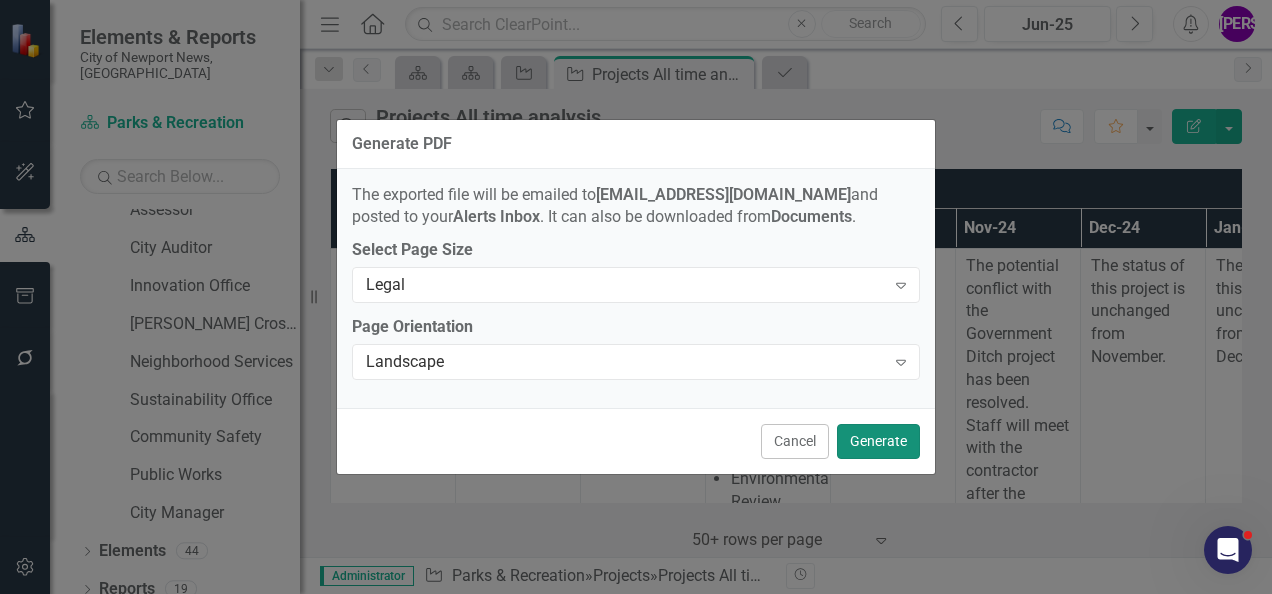 click on "Generate" at bounding box center [878, 441] 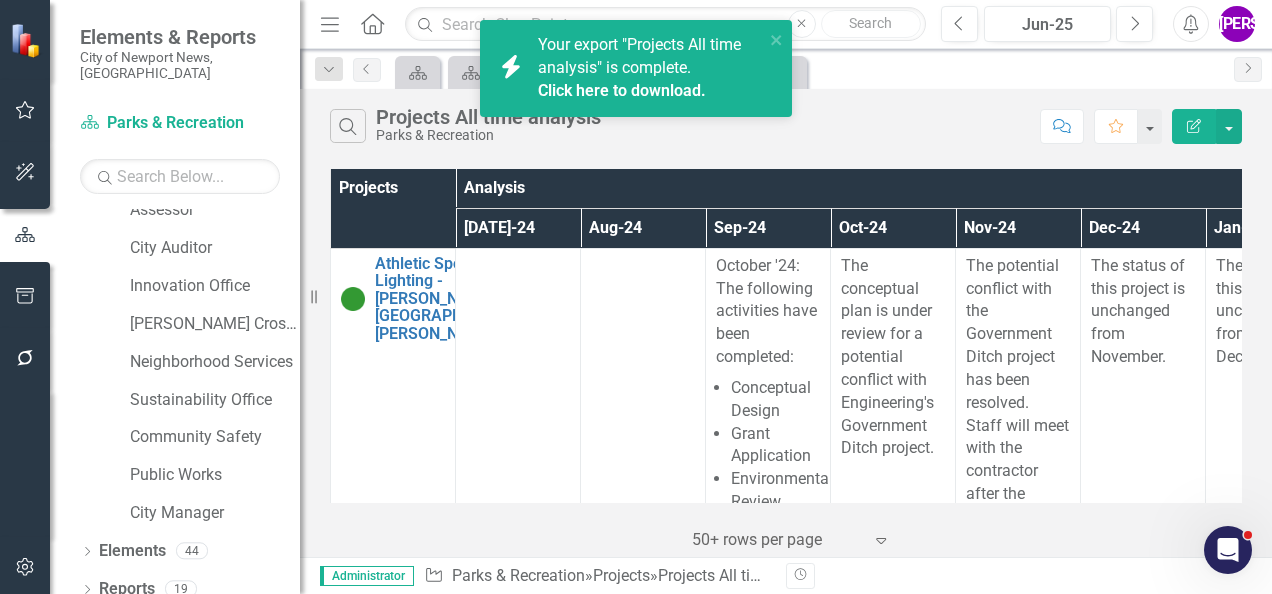 click on "Click here to download." at bounding box center (622, 90) 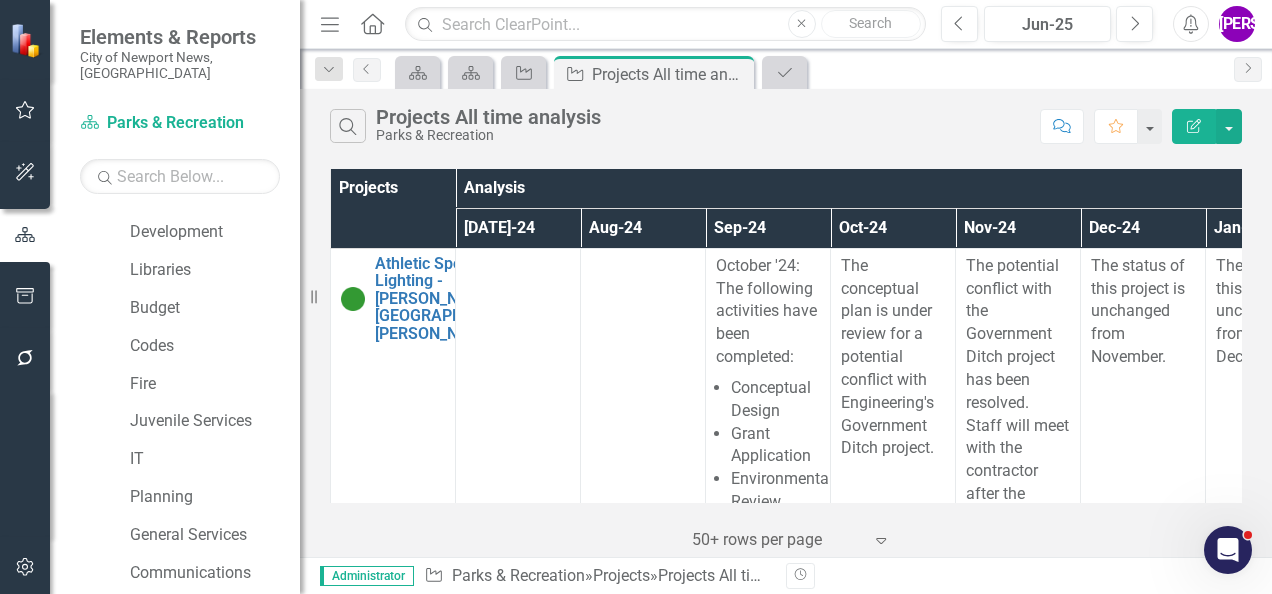 scroll, scrollTop: 234, scrollLeft: 0, axis: vertical 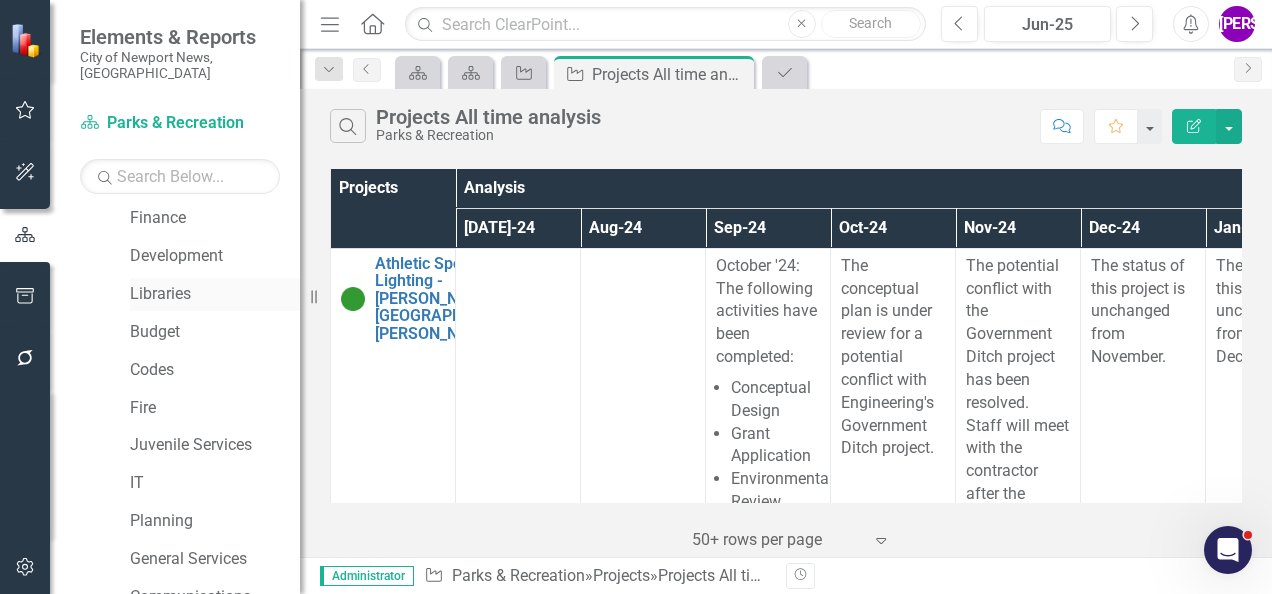 click on "Libraries" at bounding box center [215, 294] 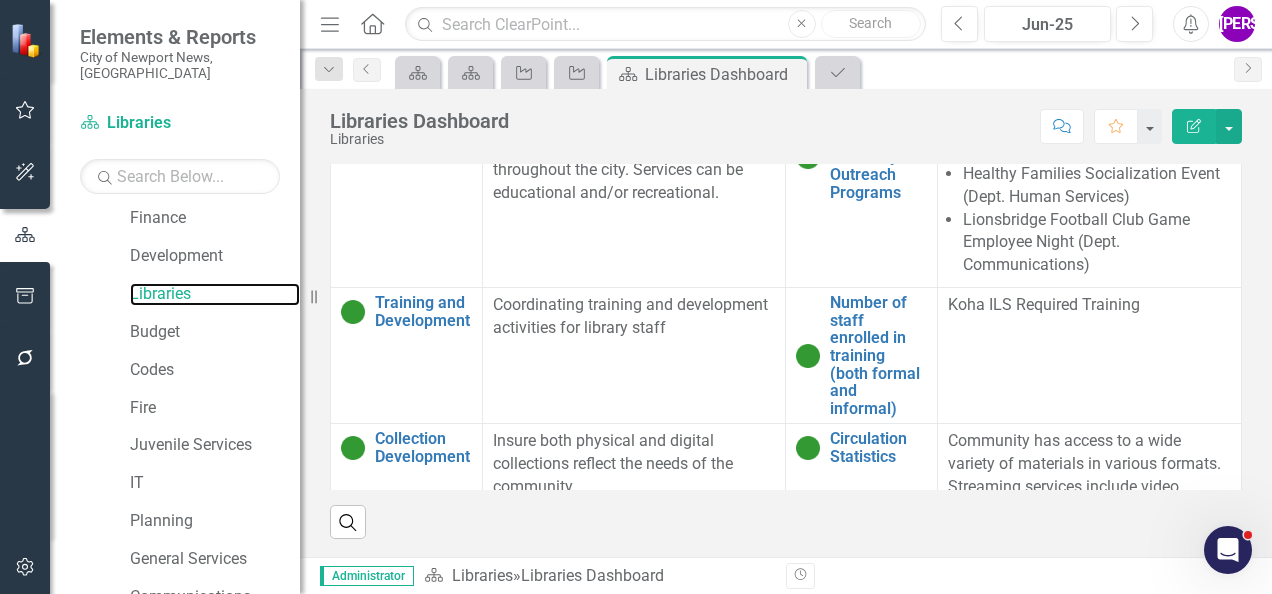 scroll, scrollTop: 1070, scrollLeft: 0, axis: vertical 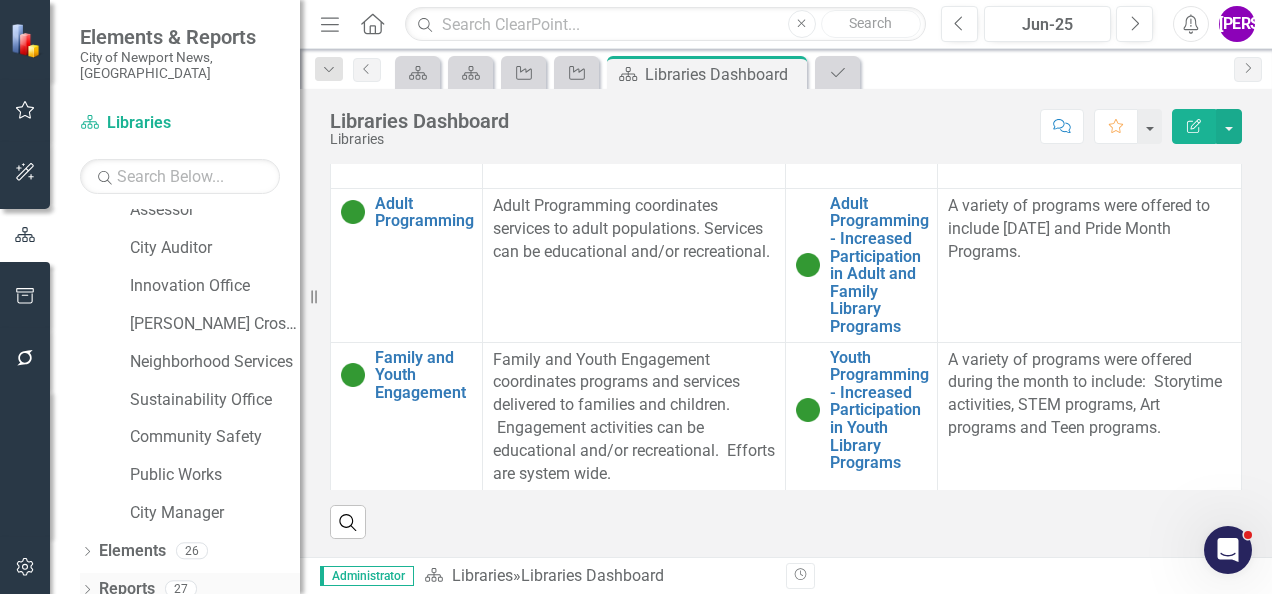 click on "Reports" at bounding box center (127, 589) 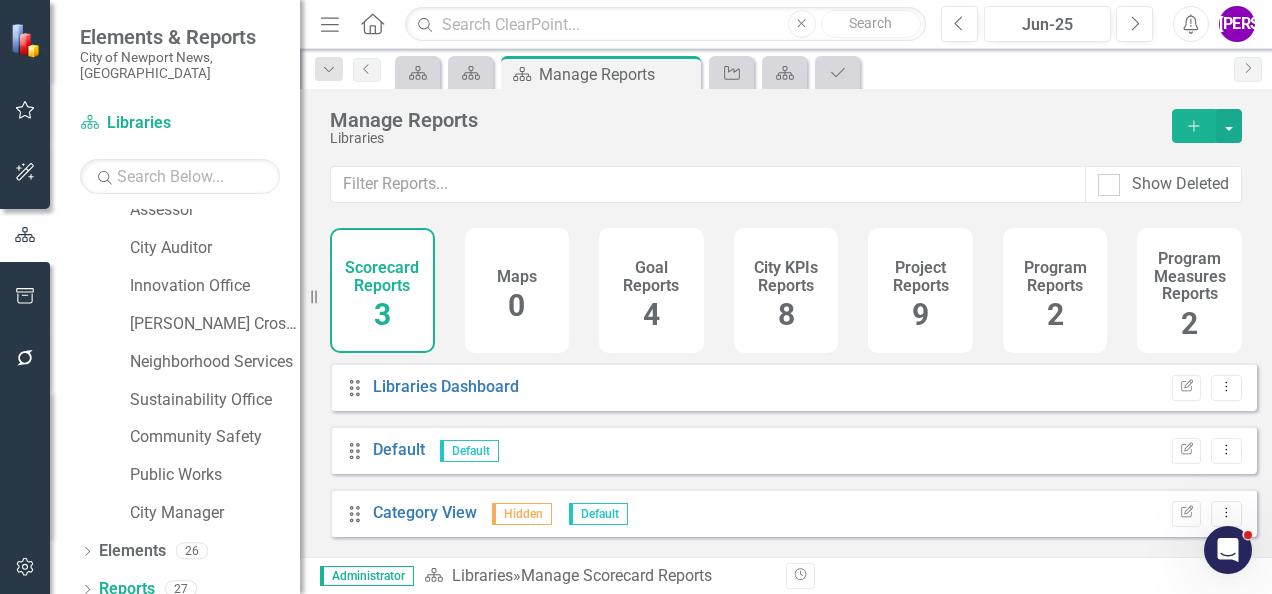 click on "9" at bounding box center [920, 314] 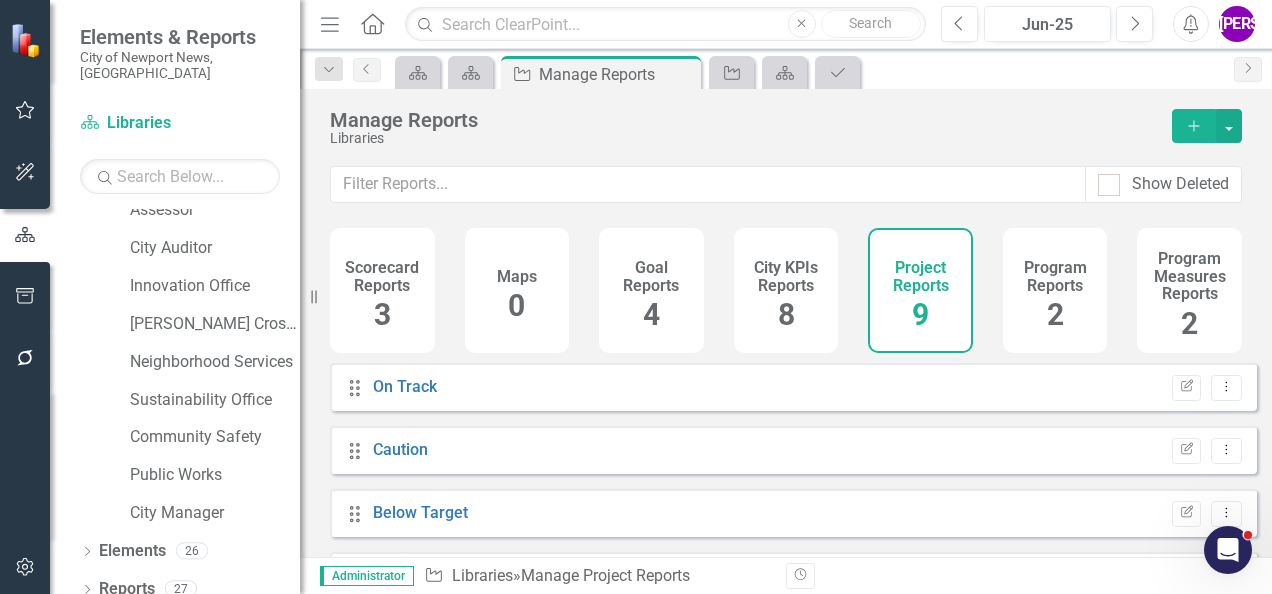 scroll, scrollTop: 15, scrollLeft: 0, axis: vertical 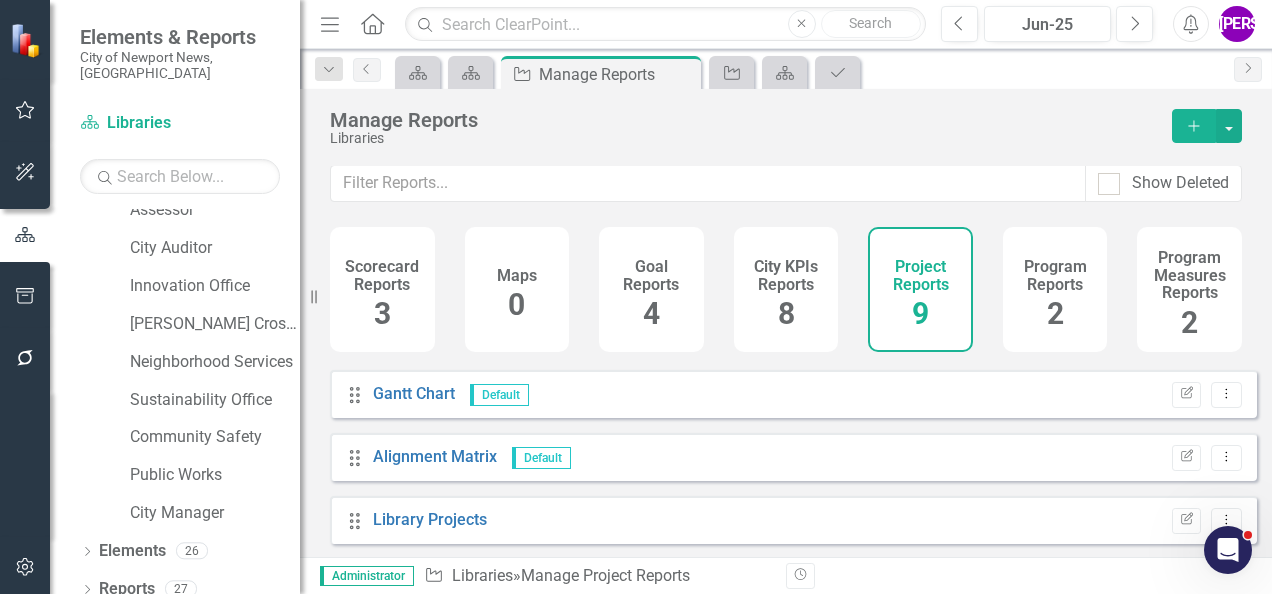 click on "Add" at bounding box center (1194, 126) 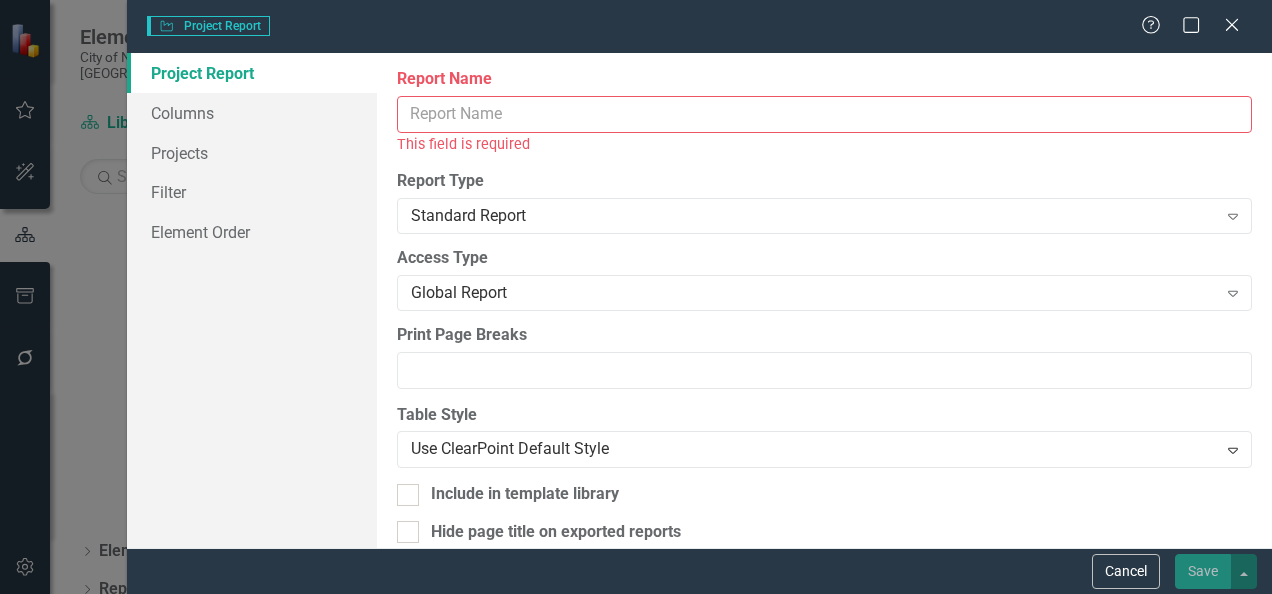 click on "Report Name" at bounding box center (824, 114) 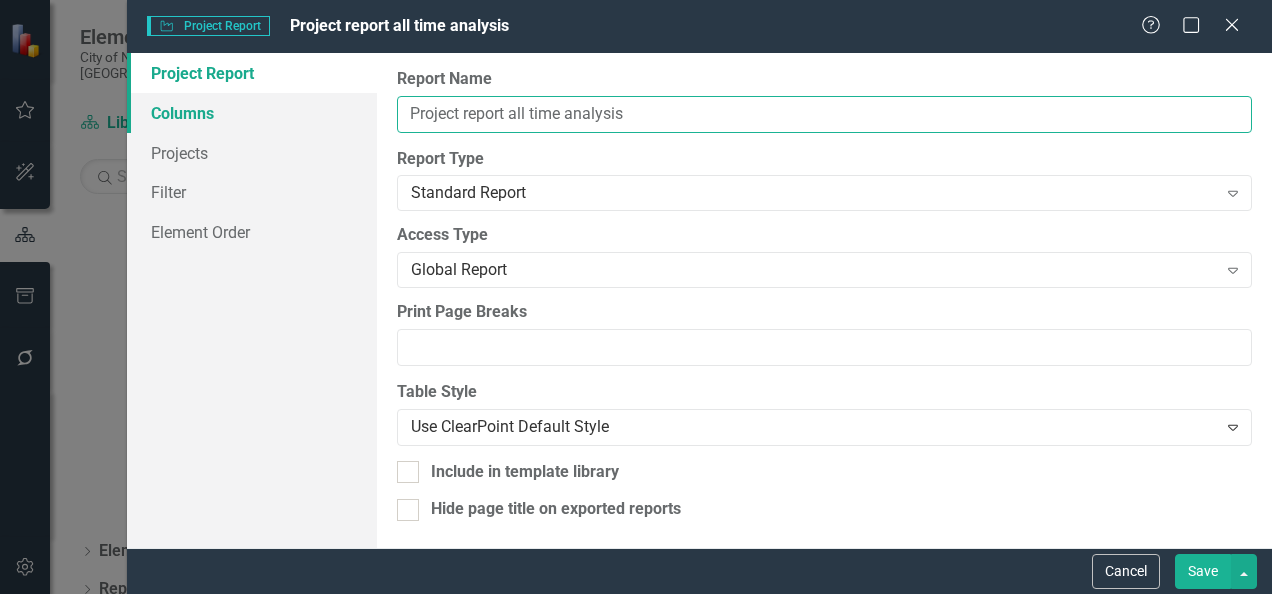 type on "Project report all time analysis" 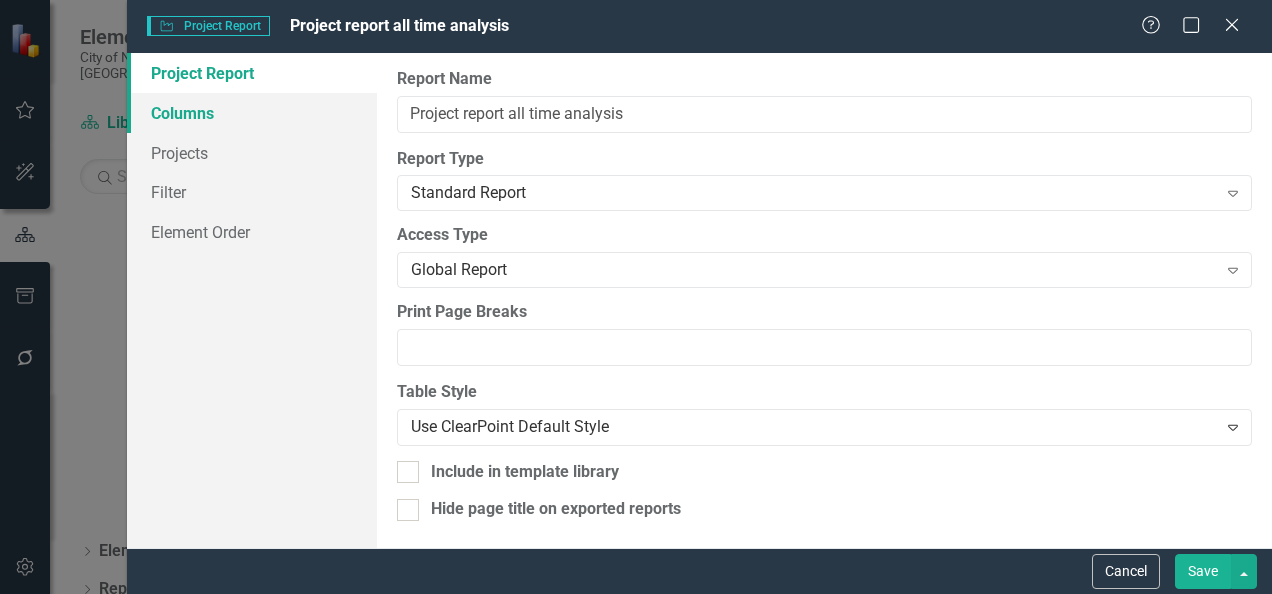 click on "Columns" at bounding box center (252, 113) 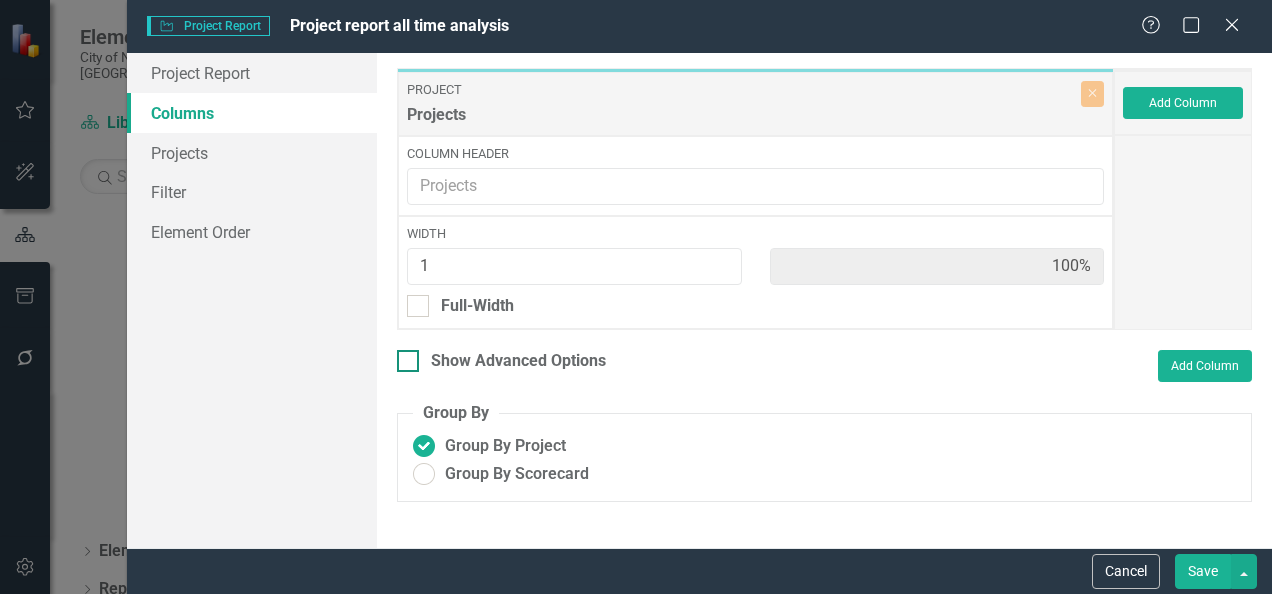 click on "Show Advanced Options" at bounding box center (518, 361) 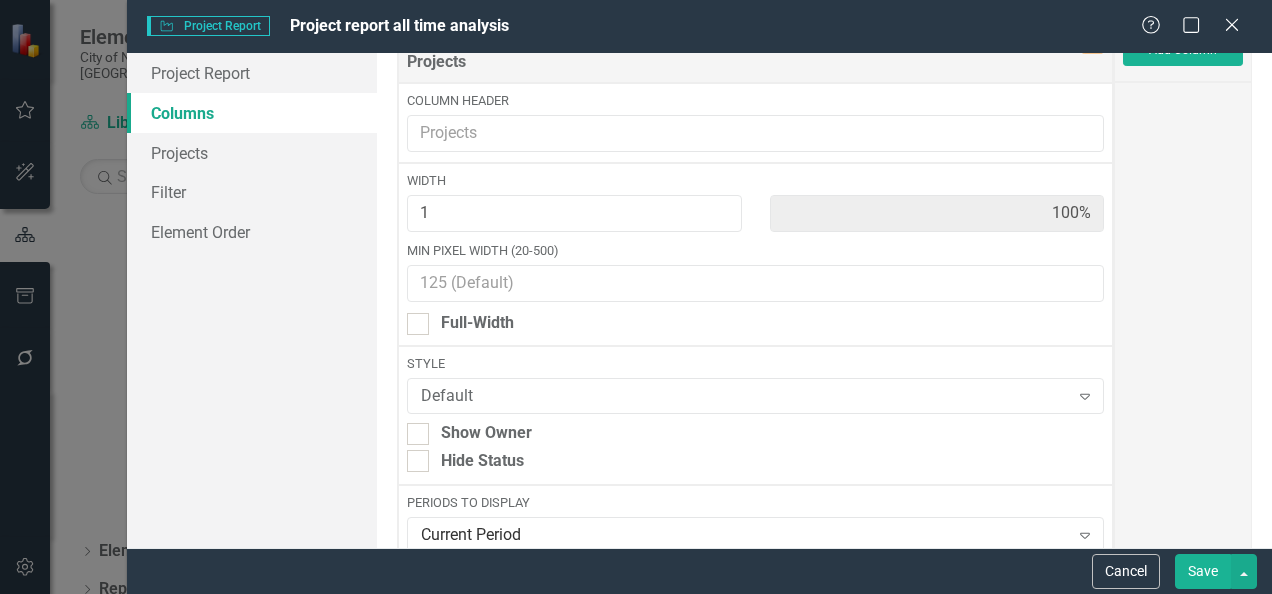 scroll, scrollTop: 0, scrollLeft: 0, axis: both 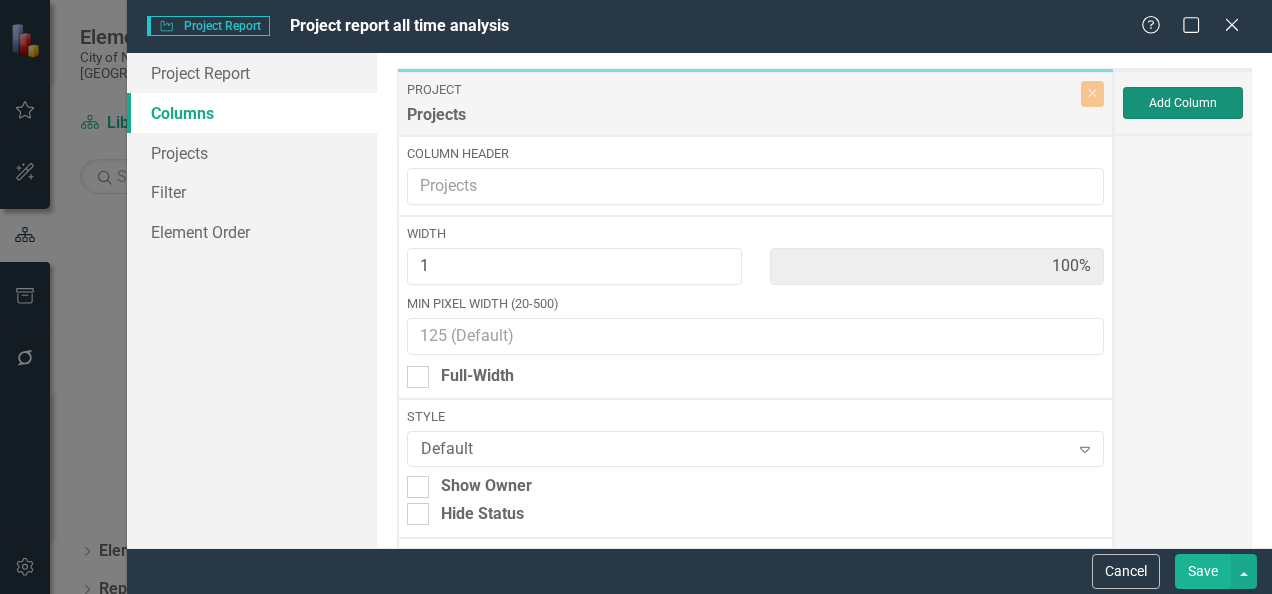 click on "Add Column" at bounding box center (1183, 103) 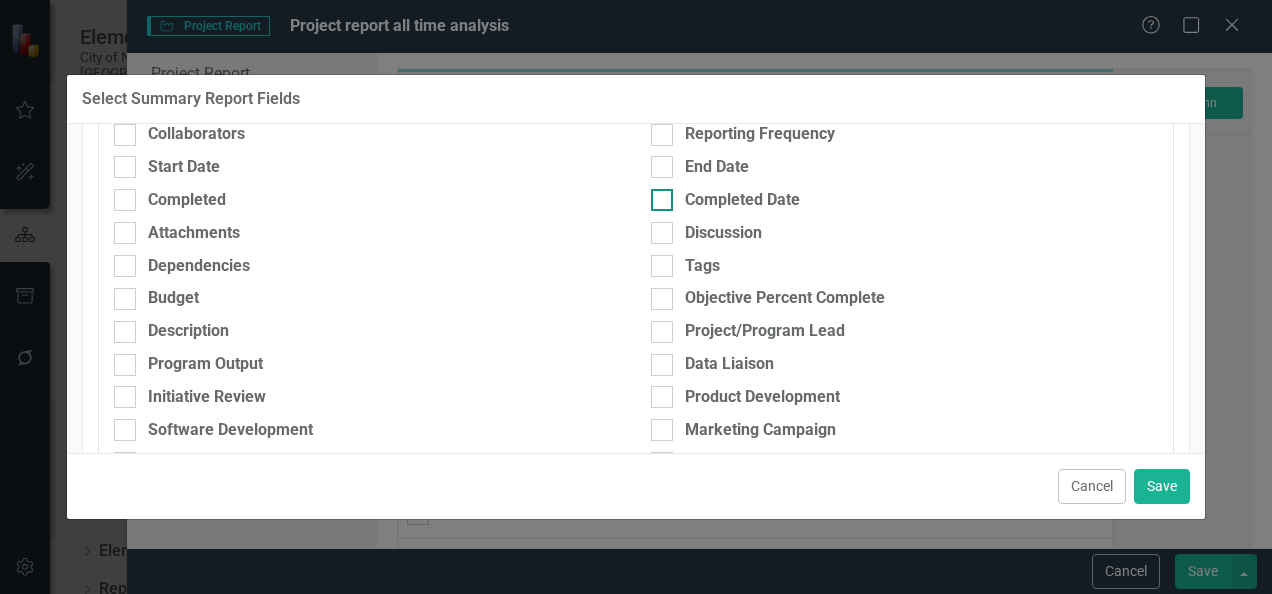 scroll, scrollTop: 300, scrollLeft: 0, axis: vertical 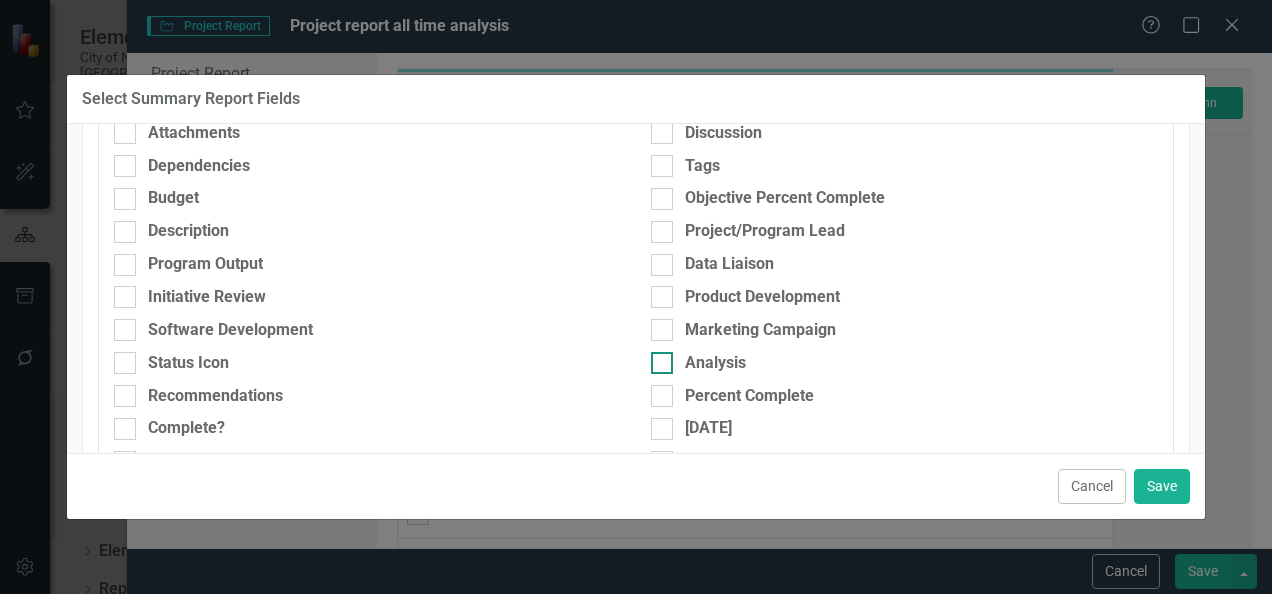 click on "Analysis" at bounding box center [904, 363] 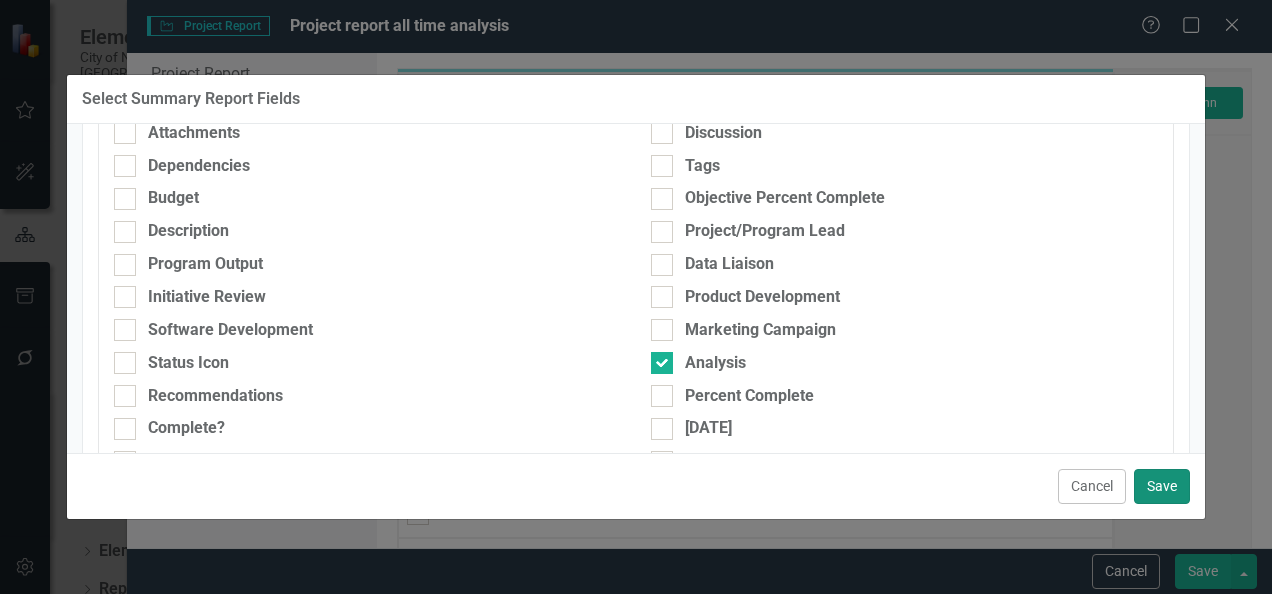 click on "Save" at bounding box center [1162, 486] 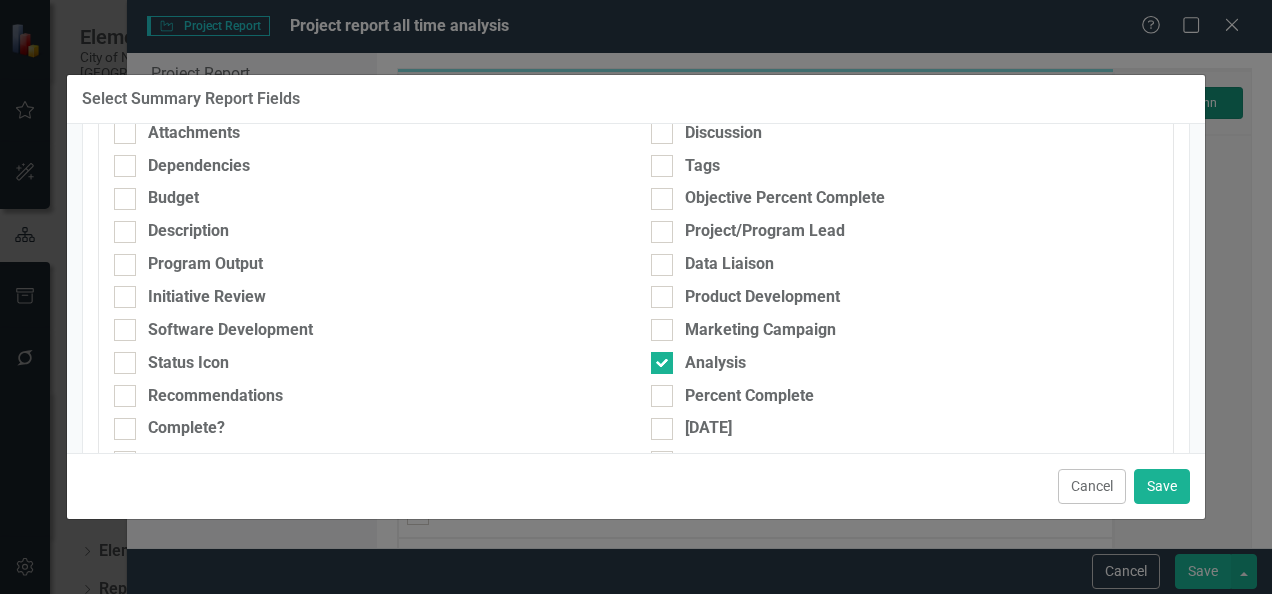 type on "50%" 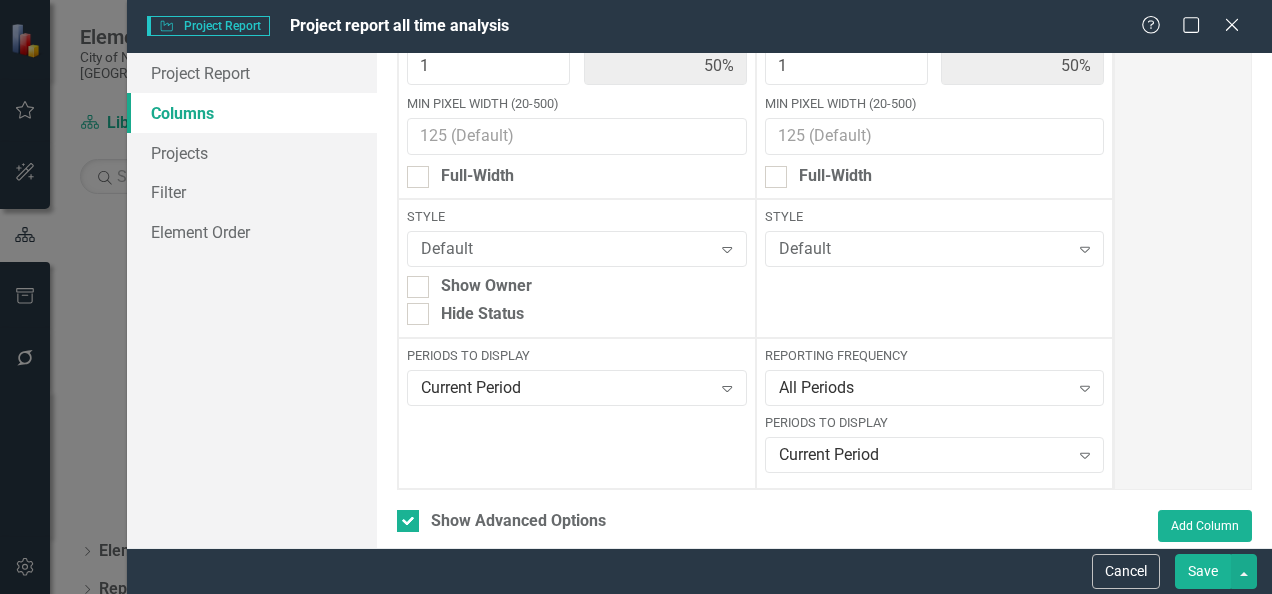 scroll, scrollTop: 300, scrollLeft: 0, axis: vertical 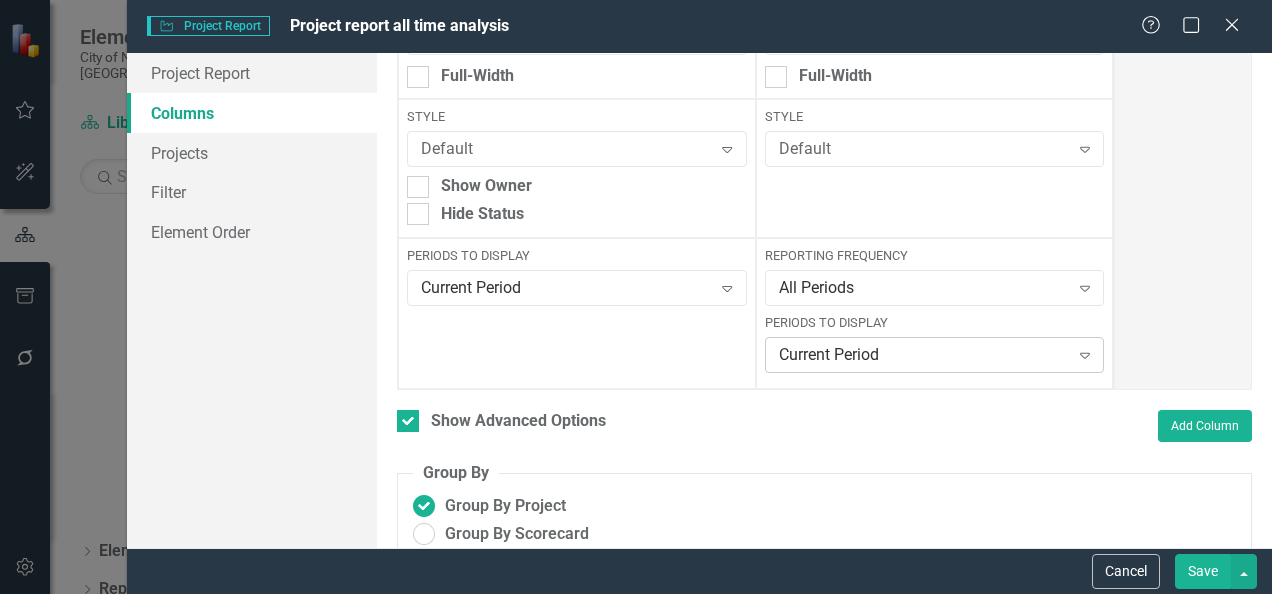 click on "Current Period" at bounding box center [924, 355] 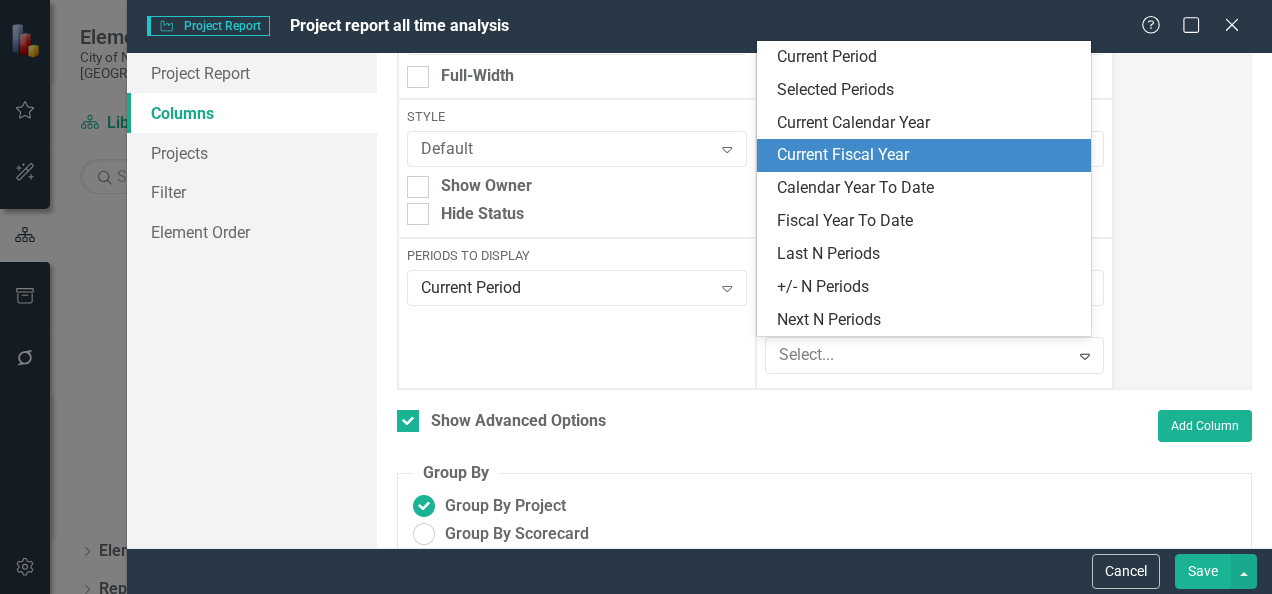 click on "Current Fiscal Year" at bounding box center [927, 155] 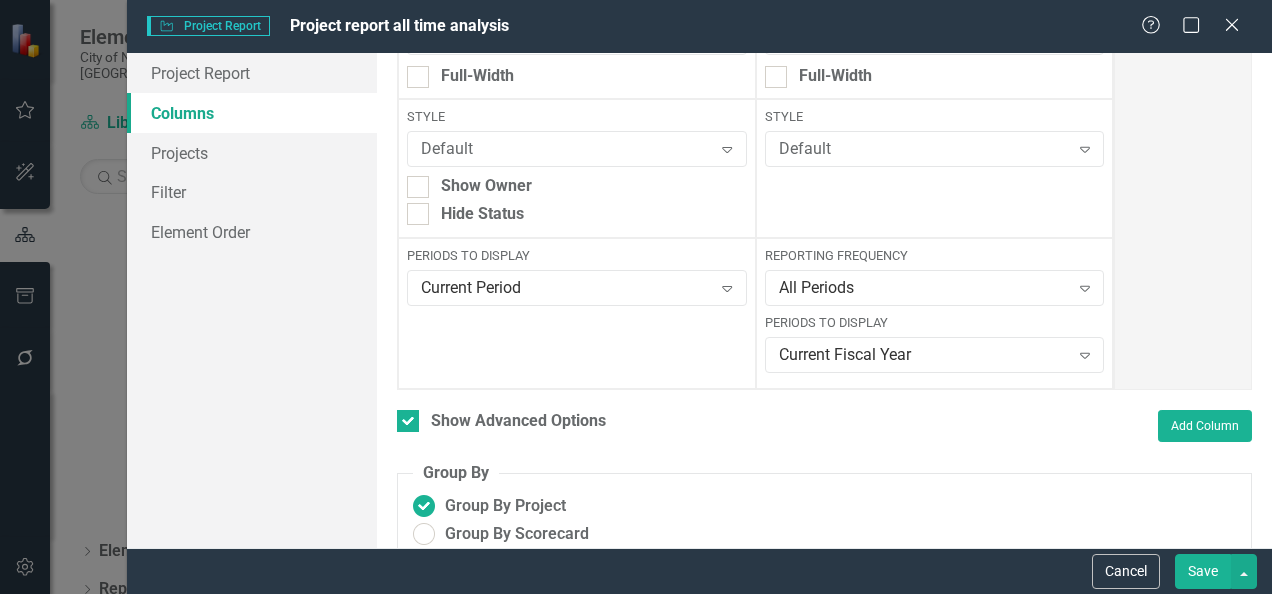 click on "Save" at bounding box center (1203, 571) 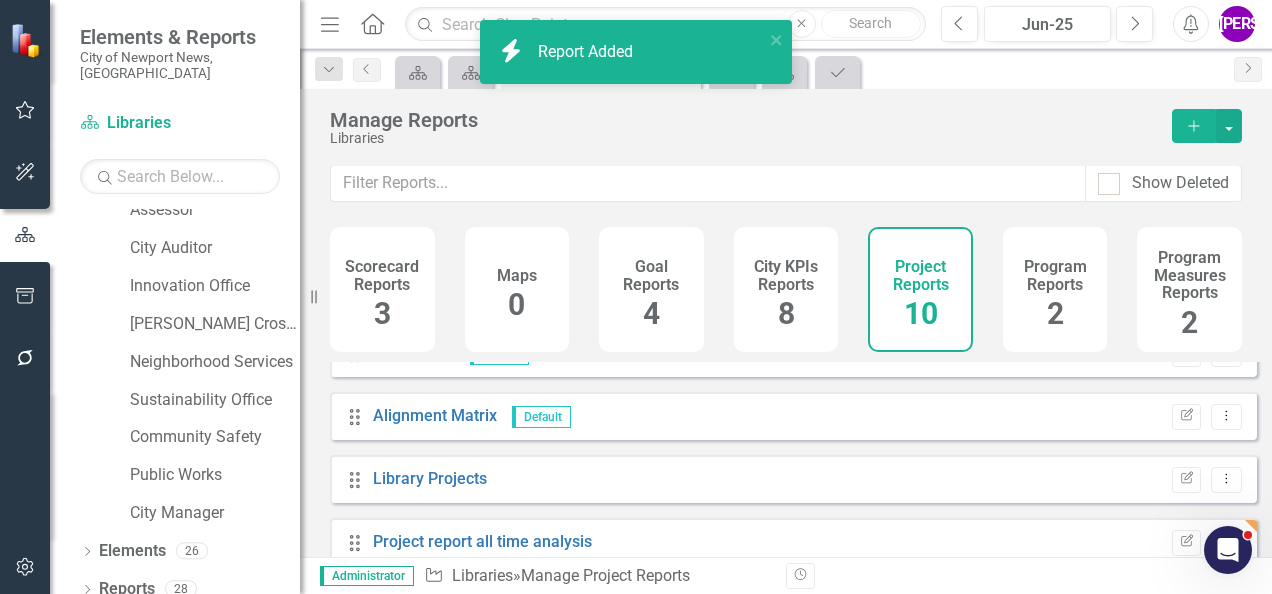 scroll, scrollTop: 433, scrollLeft: 0, axis: vertical 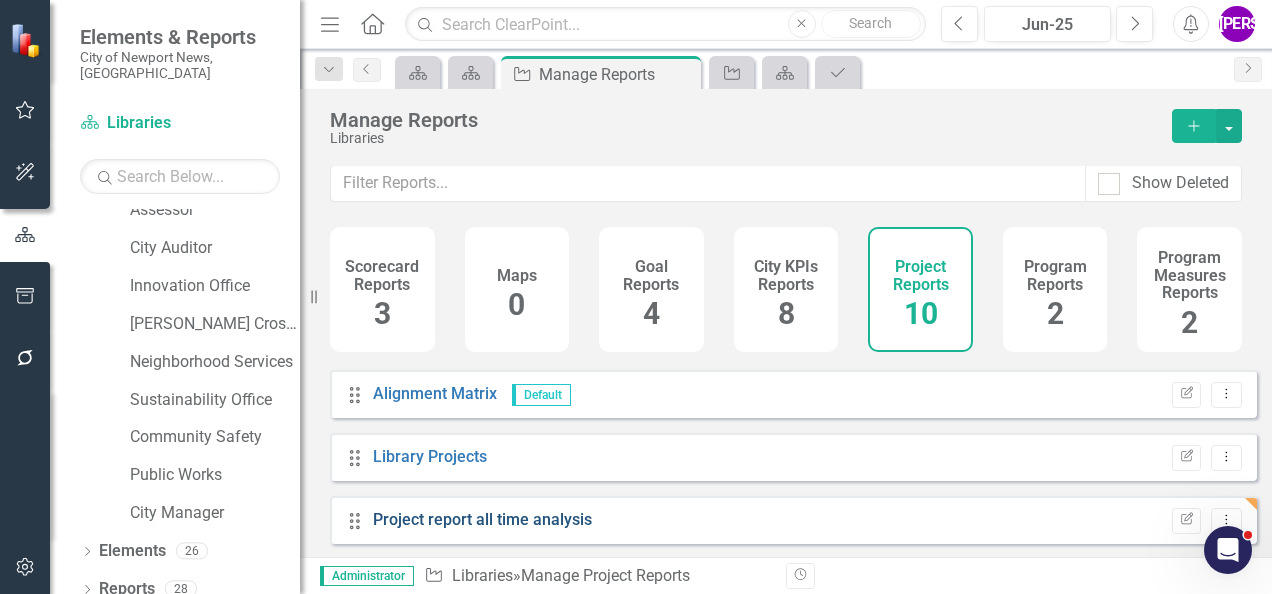 click on "Project report all time analysis" at bounding box center [482, 519] 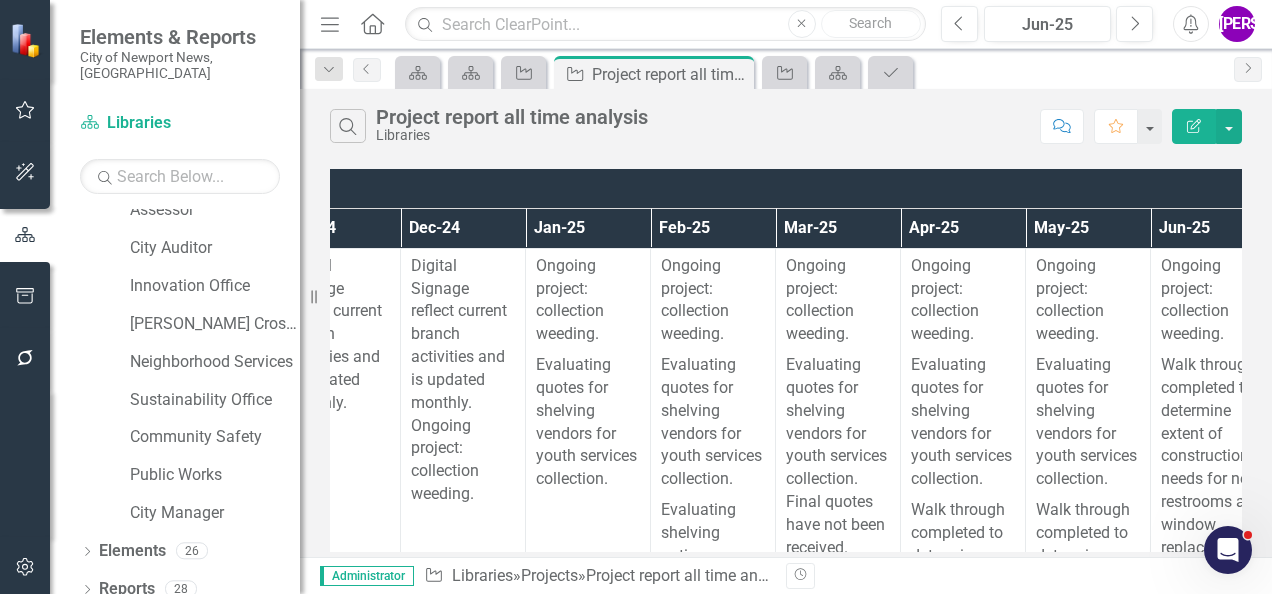 scroll, scrollTop: 0, scrollLeft: 728, axis: horizontal 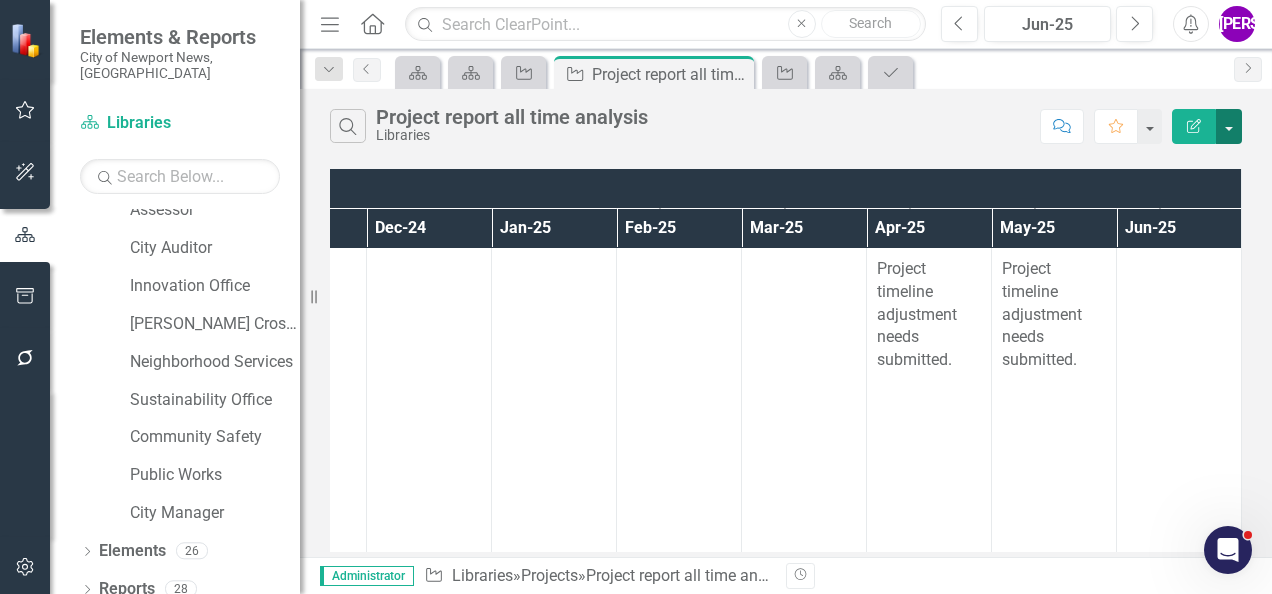 click at bounding box center (1229, 126) 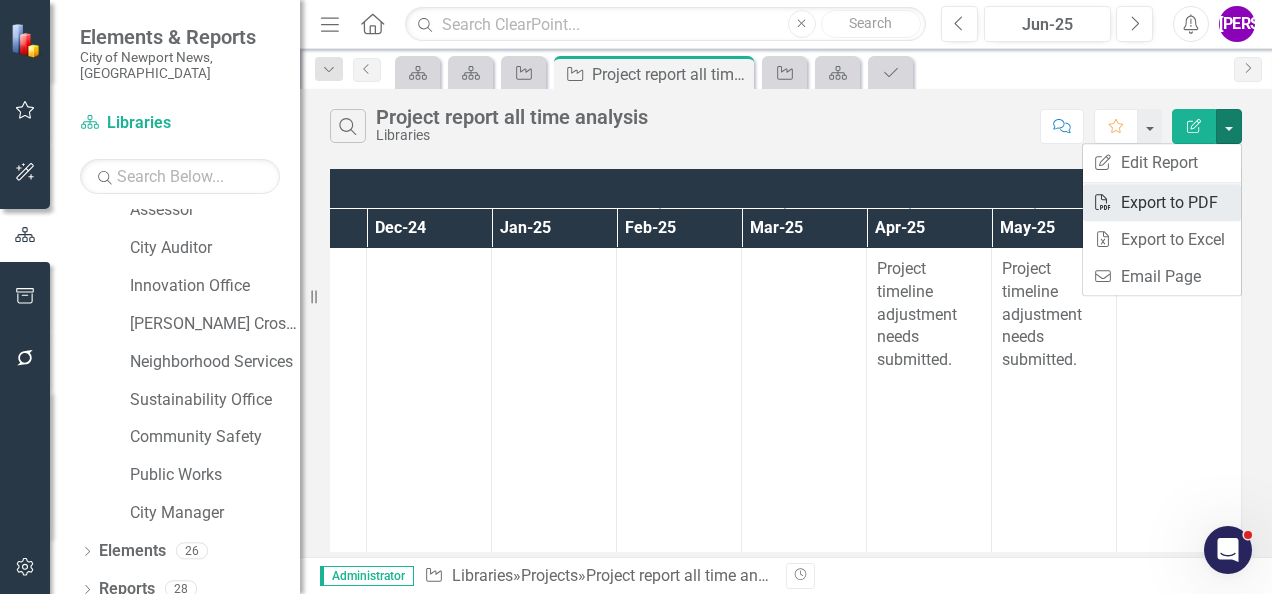 click on "PDF Export to PDF" at bounding box center [1162, 202] 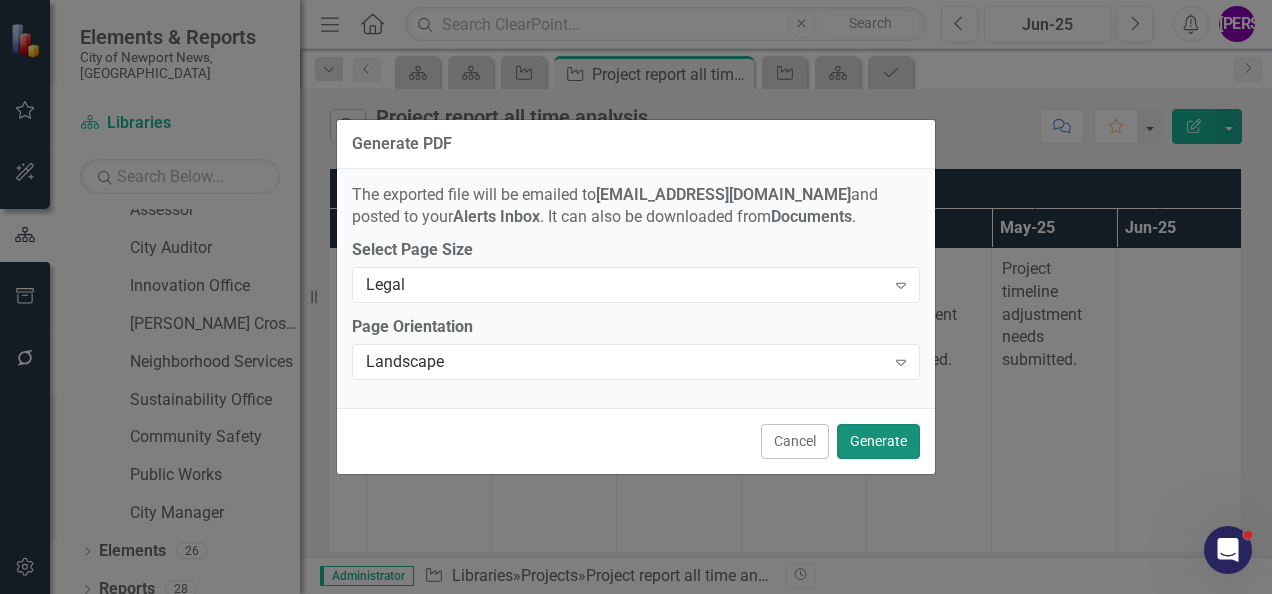 click on "Generate" at bounding box center [878, 441] 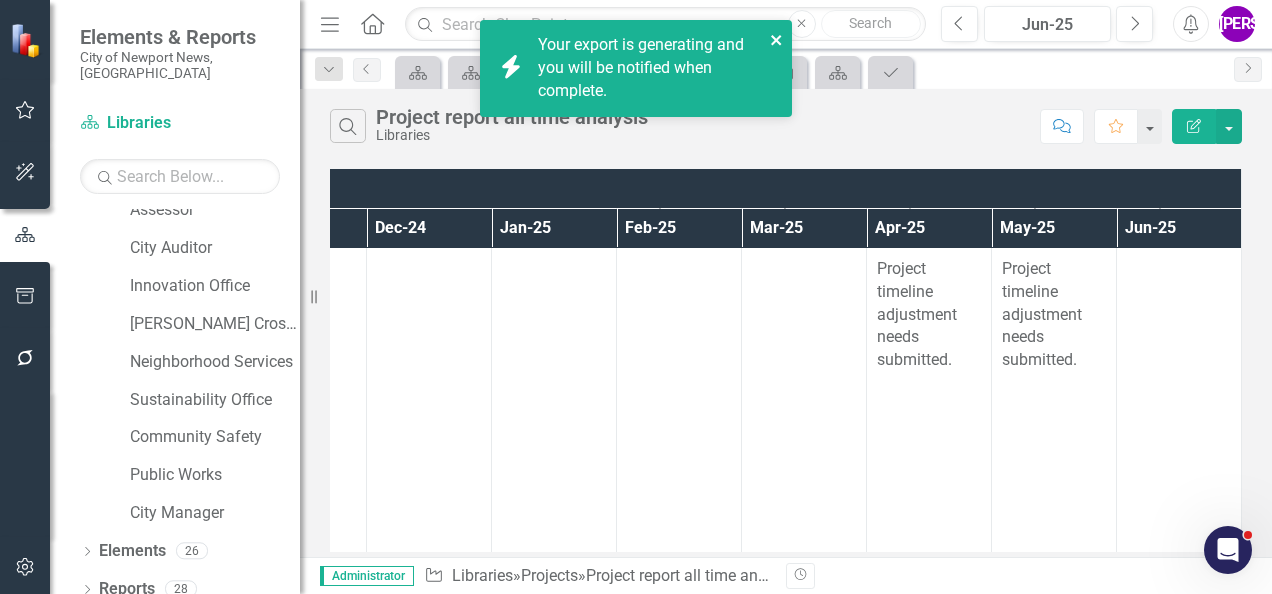 click 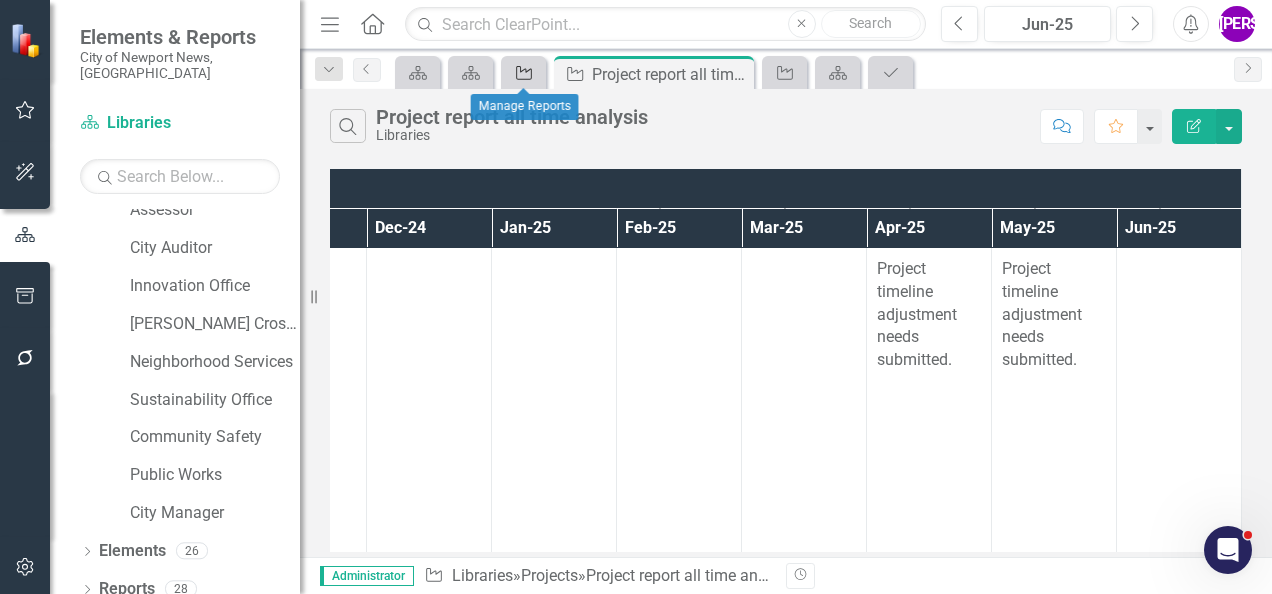 click on "Project" at bounding box center [520, 72] 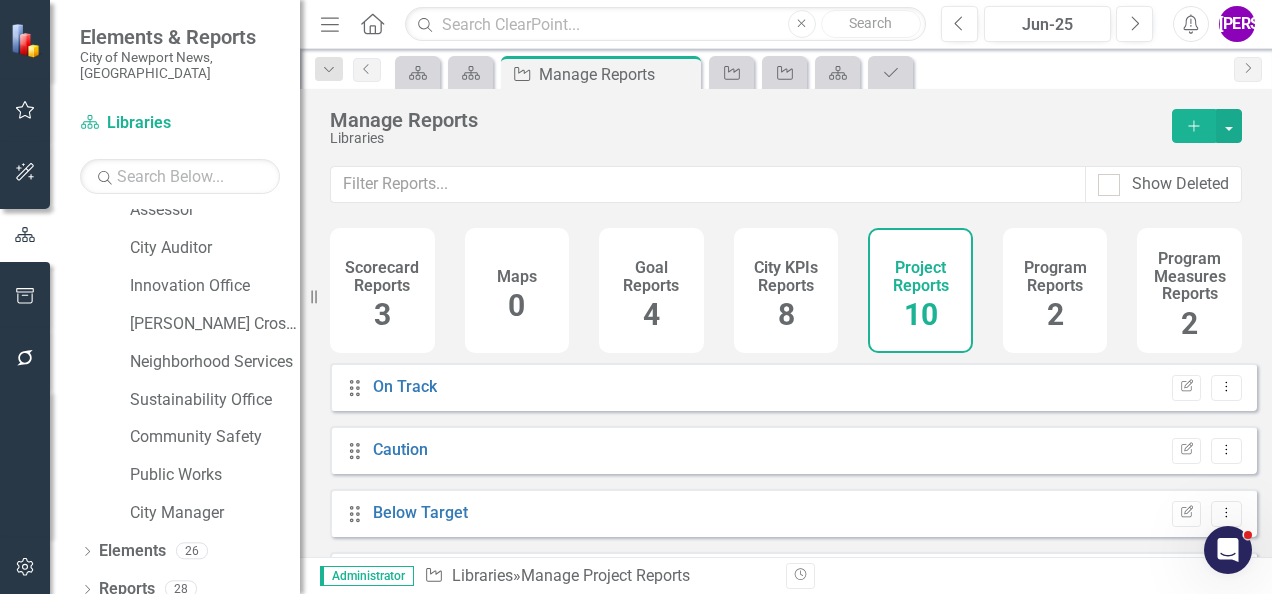 click on "Program Reports" at bounding box center (1055, 276) 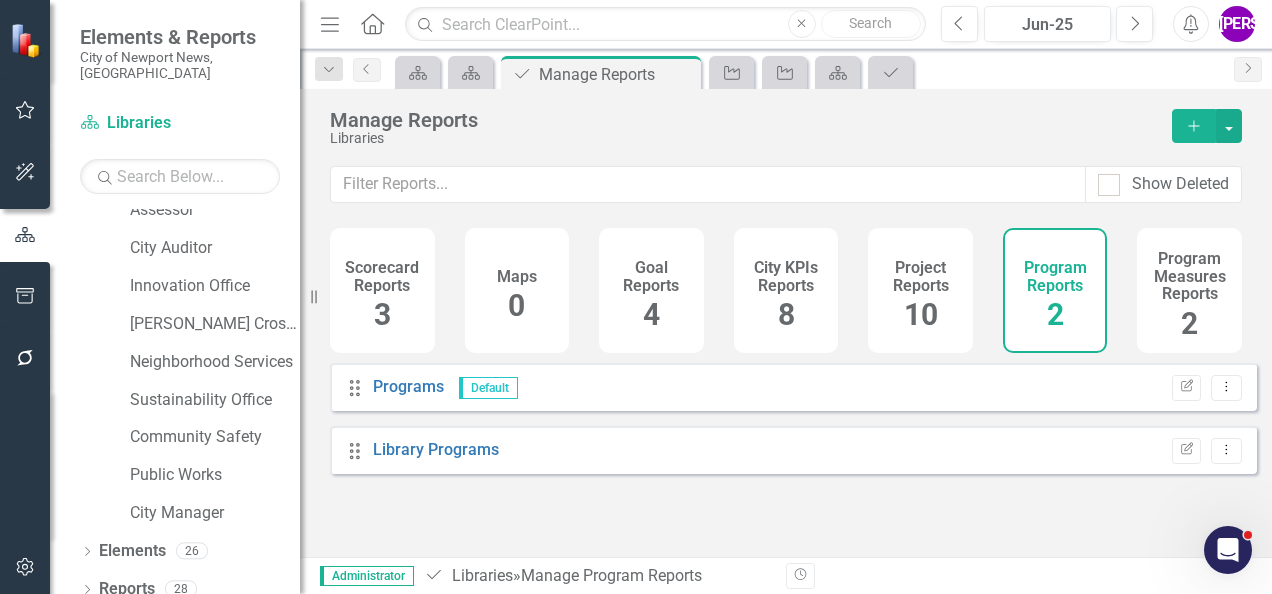 click on "Add" at bounding box center [1194, 126] 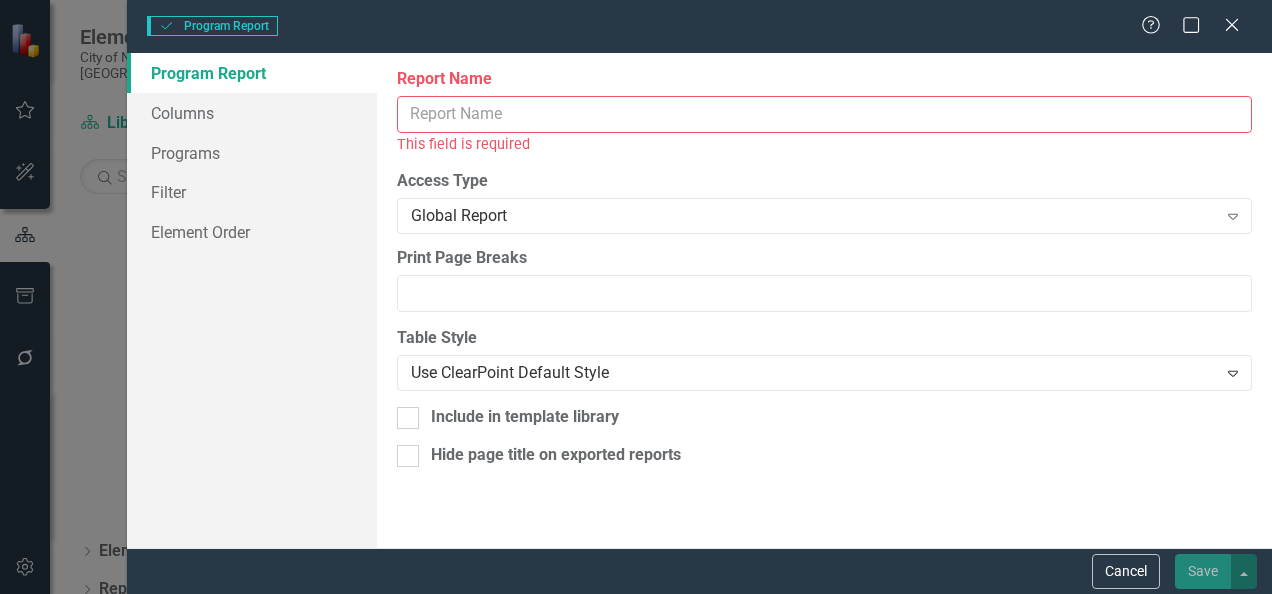 click on "Report Name" at bounding box center (824, 114) 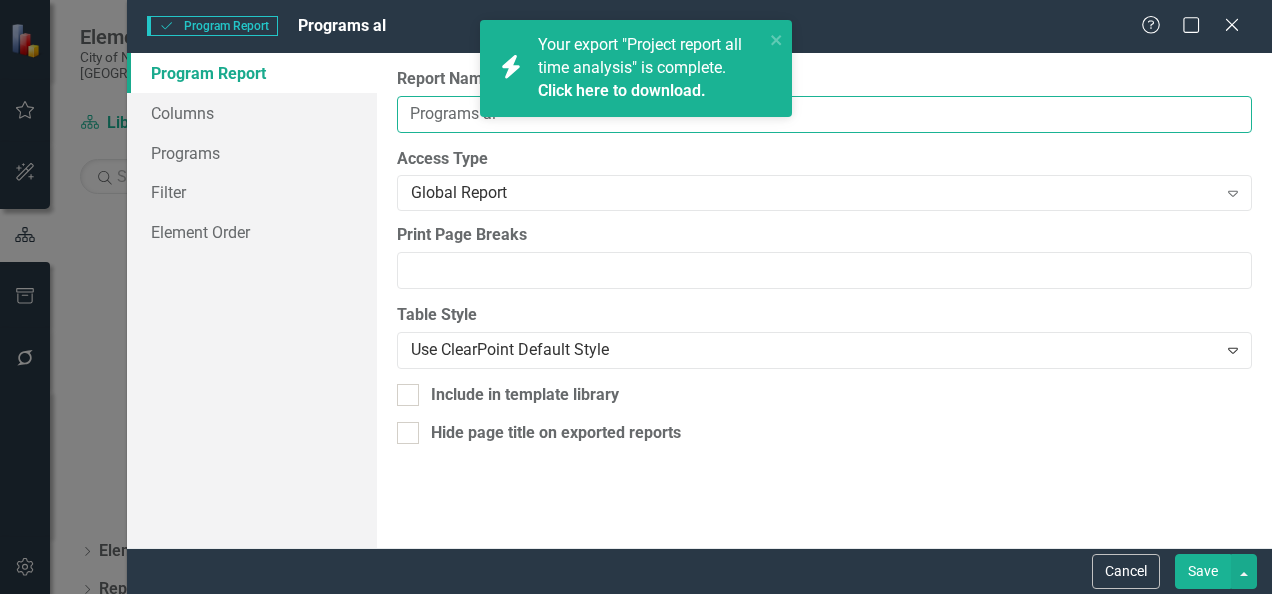 type on "Programs all time analysis" 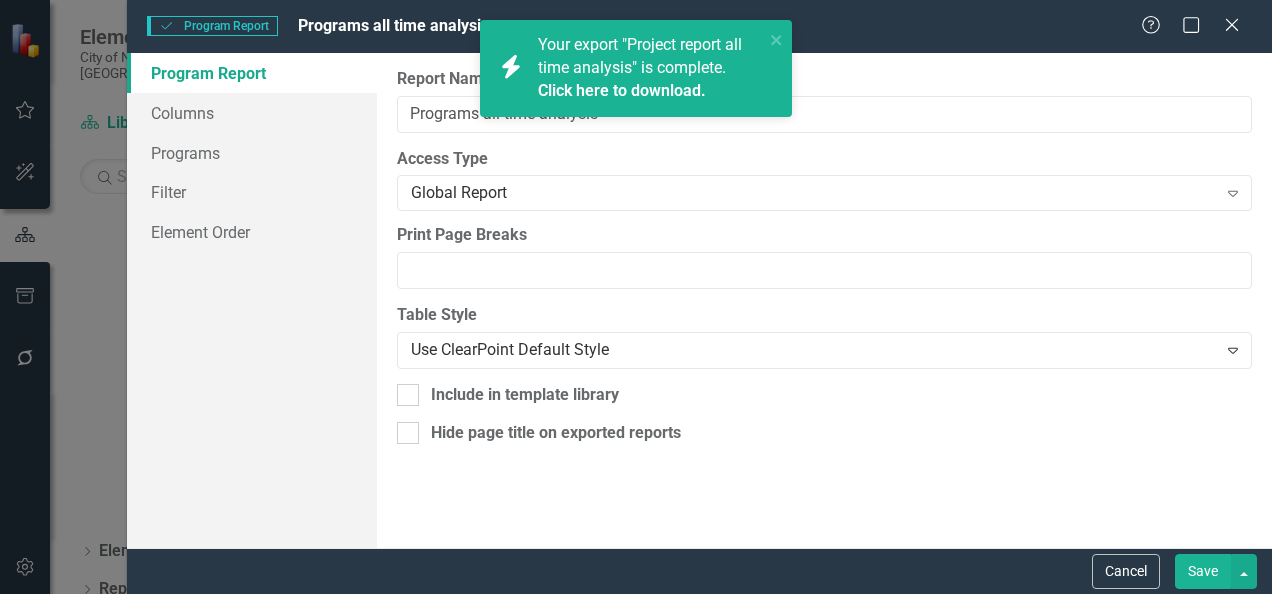click on "Click here to download." at bounding box center (622, 90) 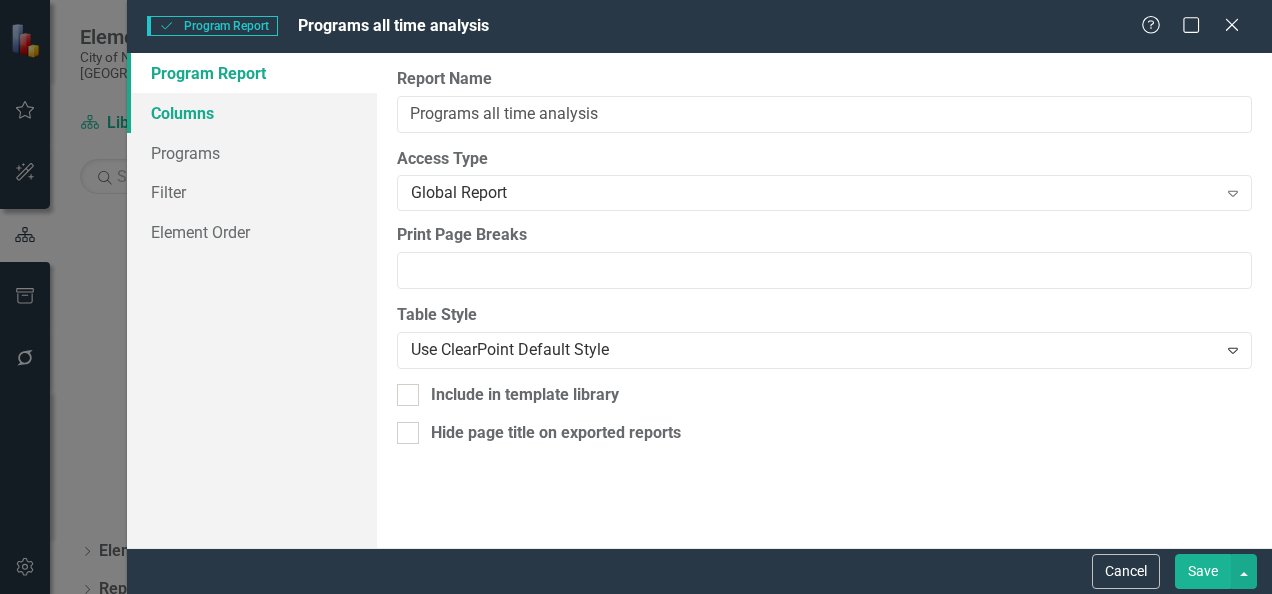 click on "Columns" at bounding box center (252, 113) 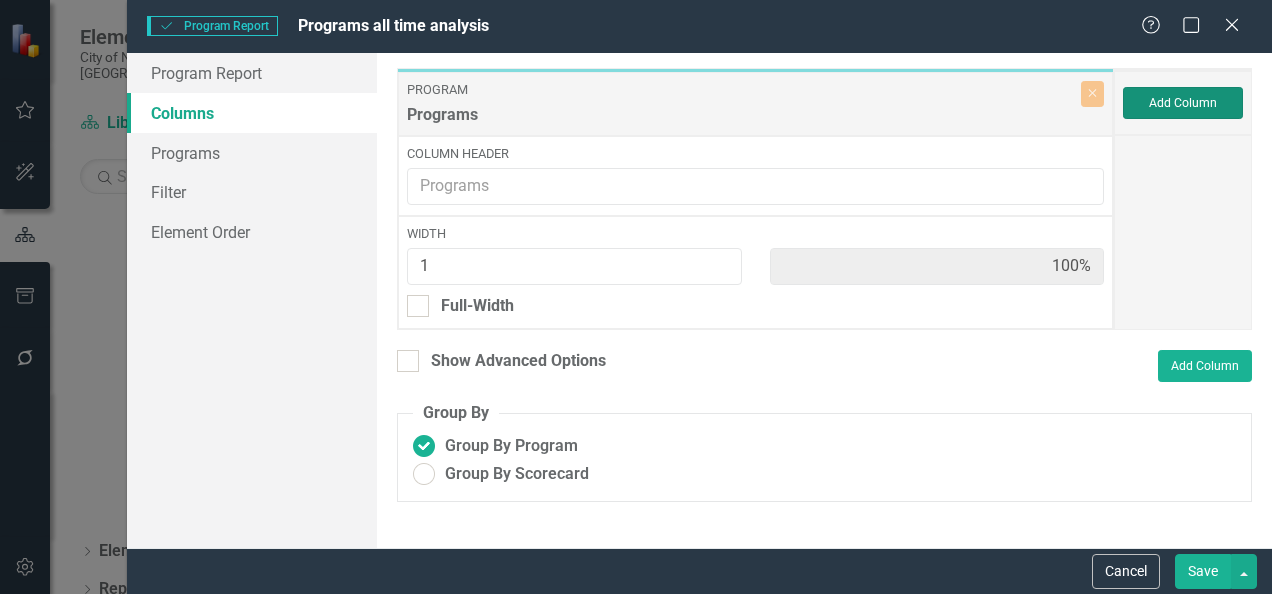click on "Add Column" at bounding box center (1183, 103) 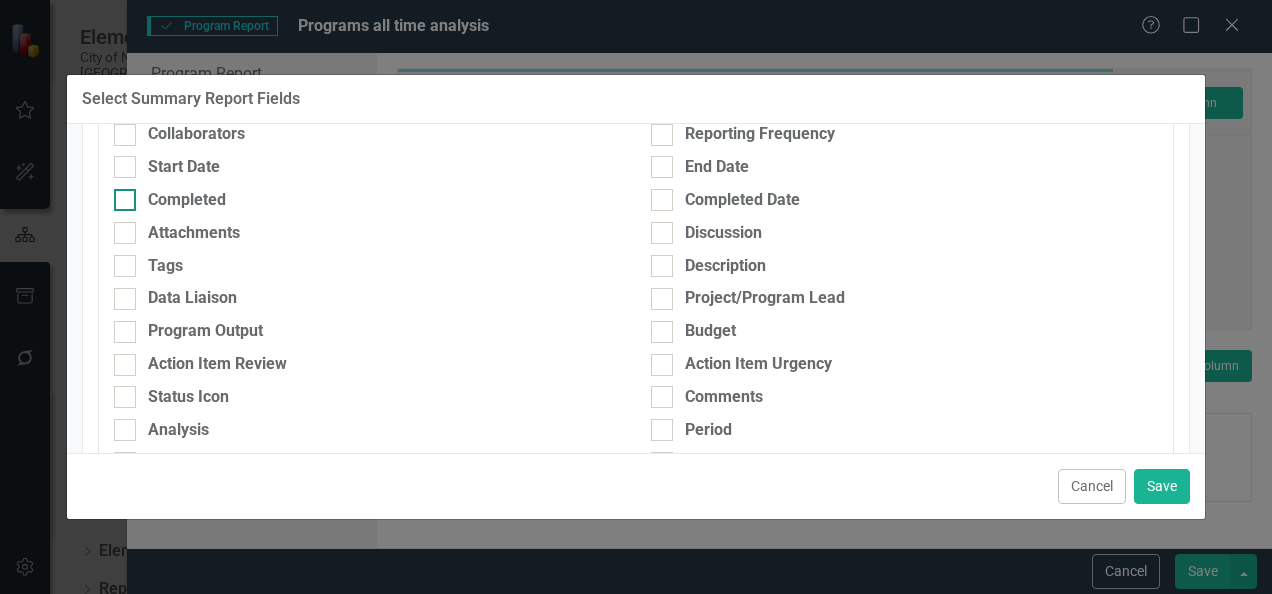 scroll, scrollTop: 300, scrollLeft: 0, axis: vertical 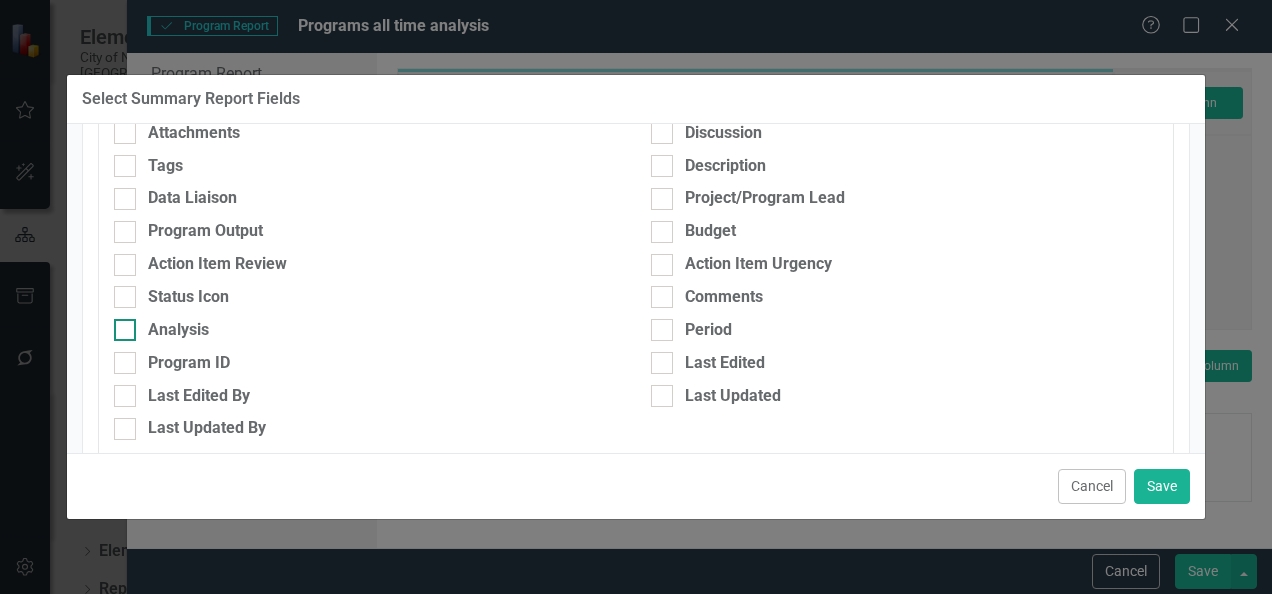 click on "Analysis" at bounding box center [367, 330] 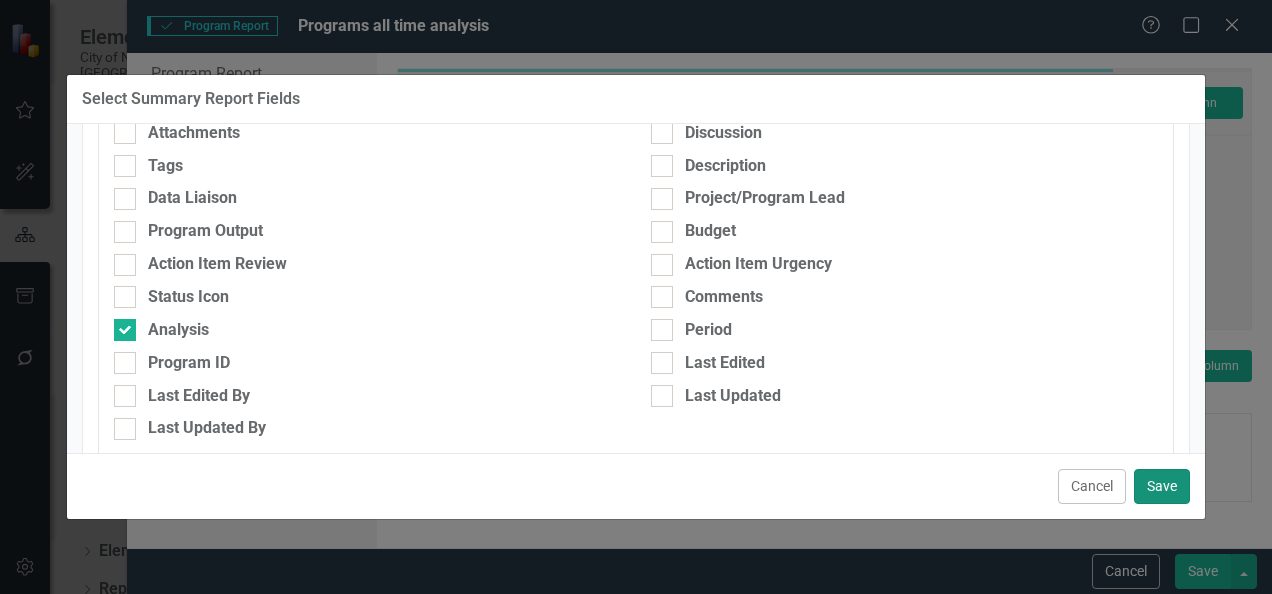 click on "Save" at bounding box center [1162, 486] 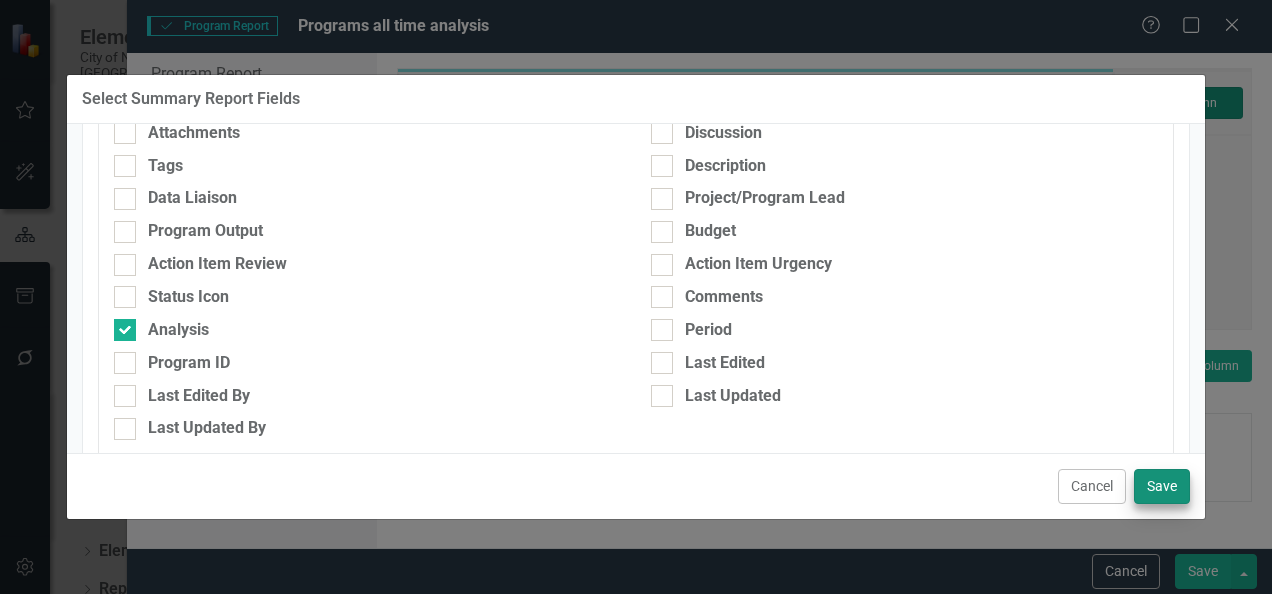 type on "50%" 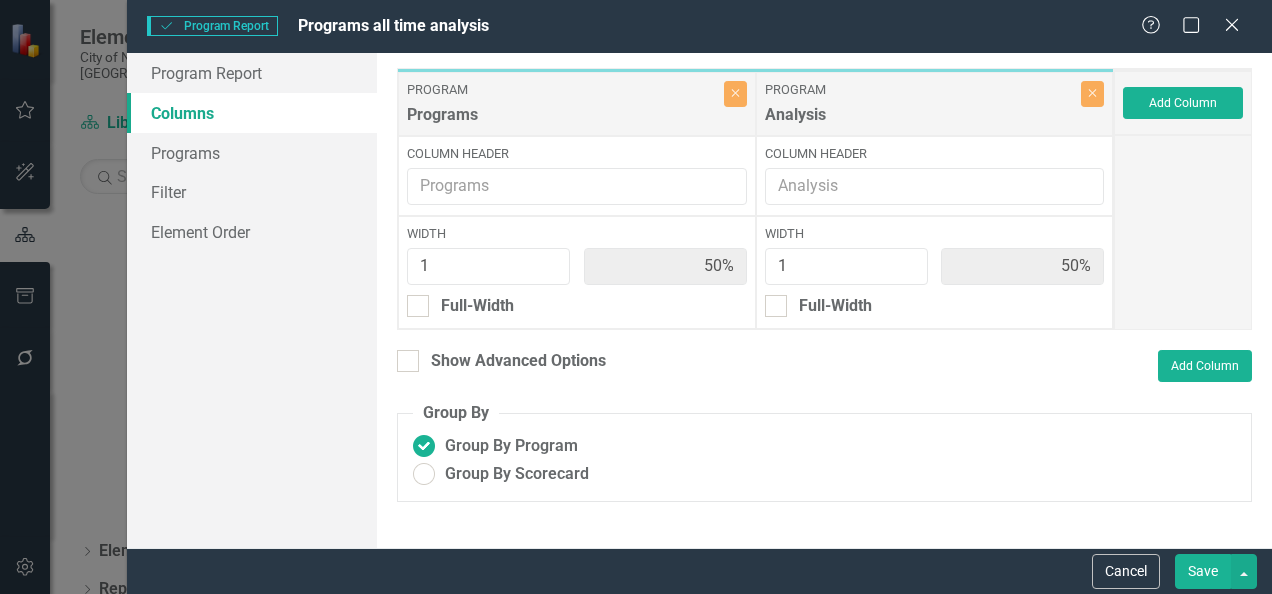 click on "Save" at bounding box center [1203, 571] 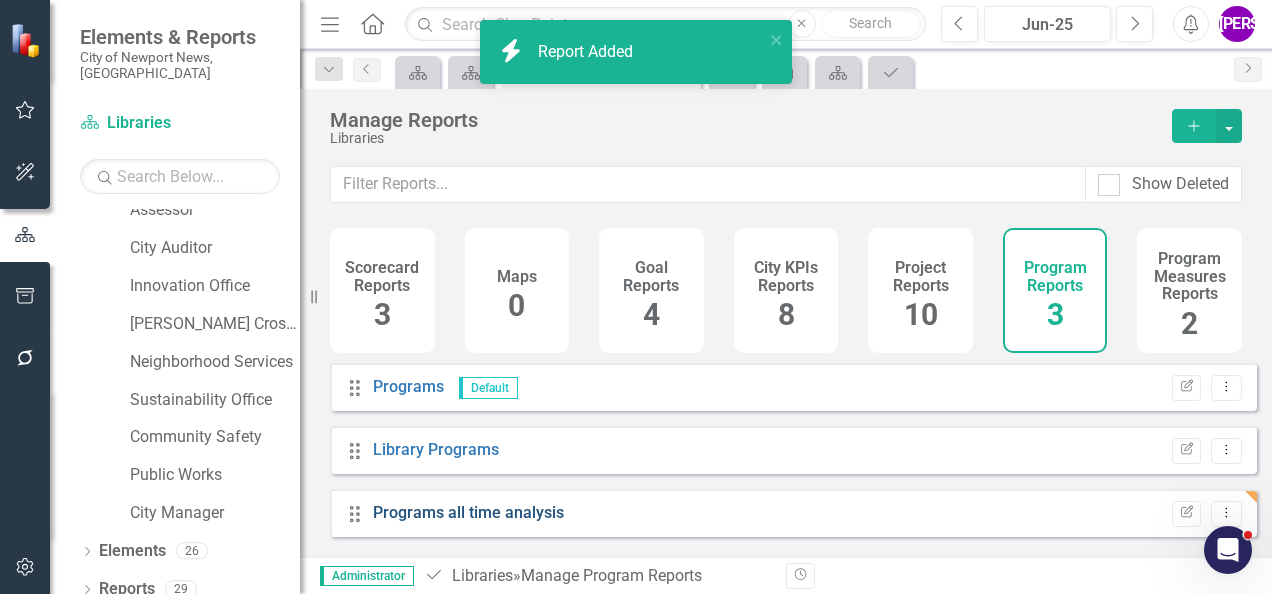 click on "Programs all time analysis" at bounding box center (468, 512) 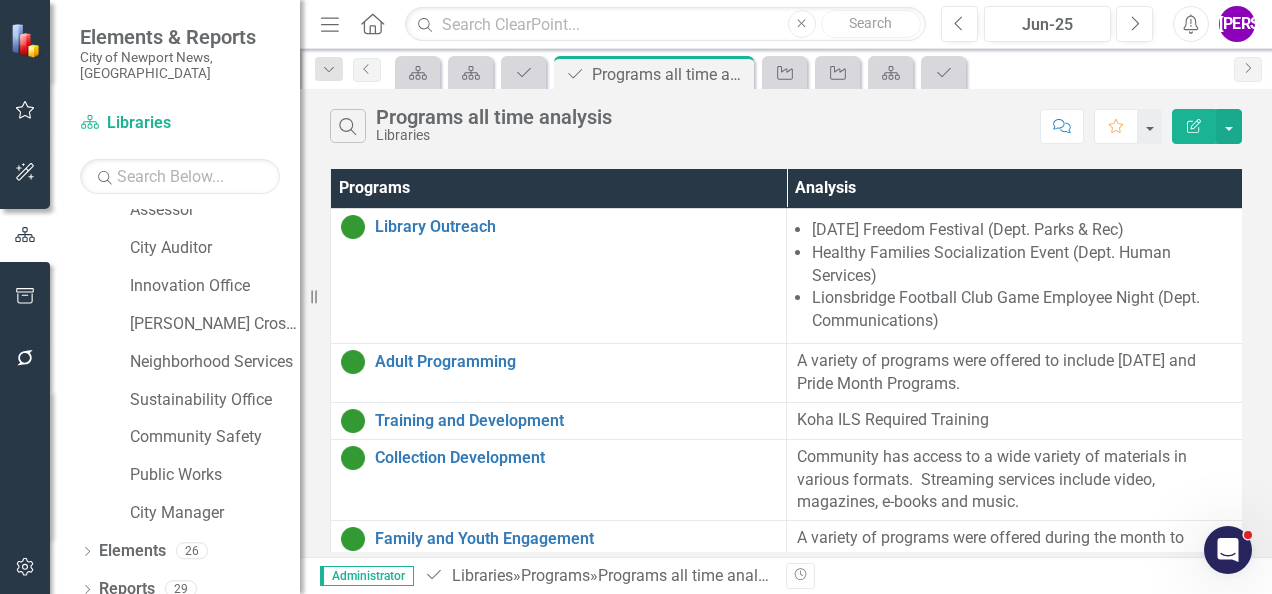 click on "Edit Report" at bounding box center [1194, 126] 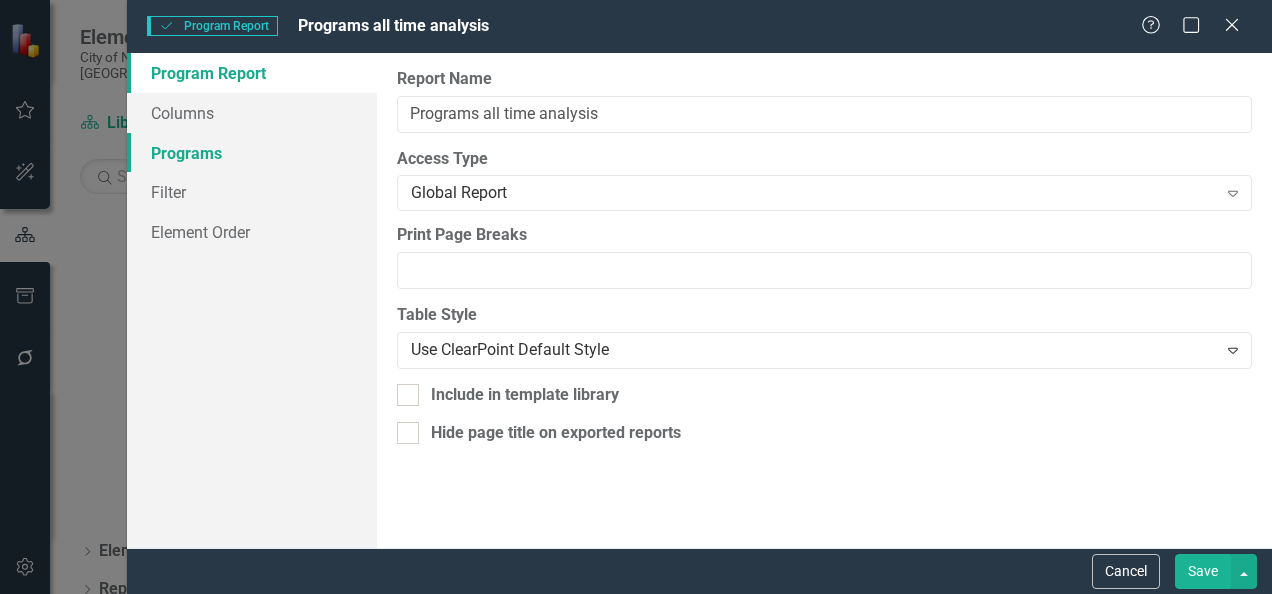 click on "Programs" at bounding box center (252, 153) 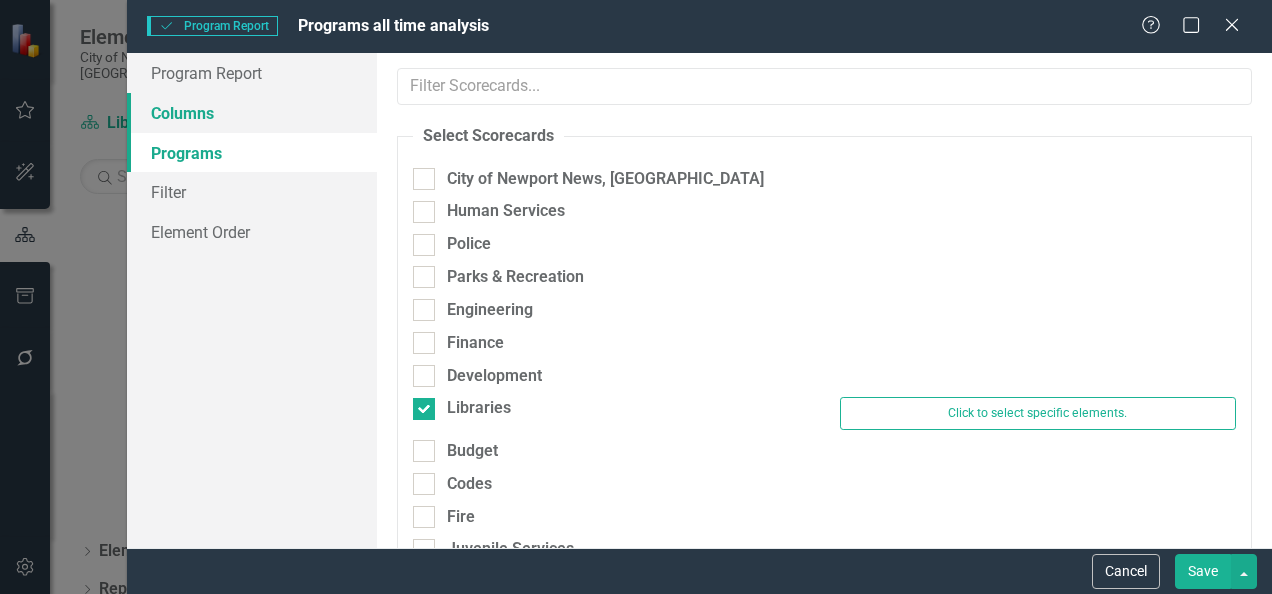 click on "Columns" at bounding box center (252, 113) 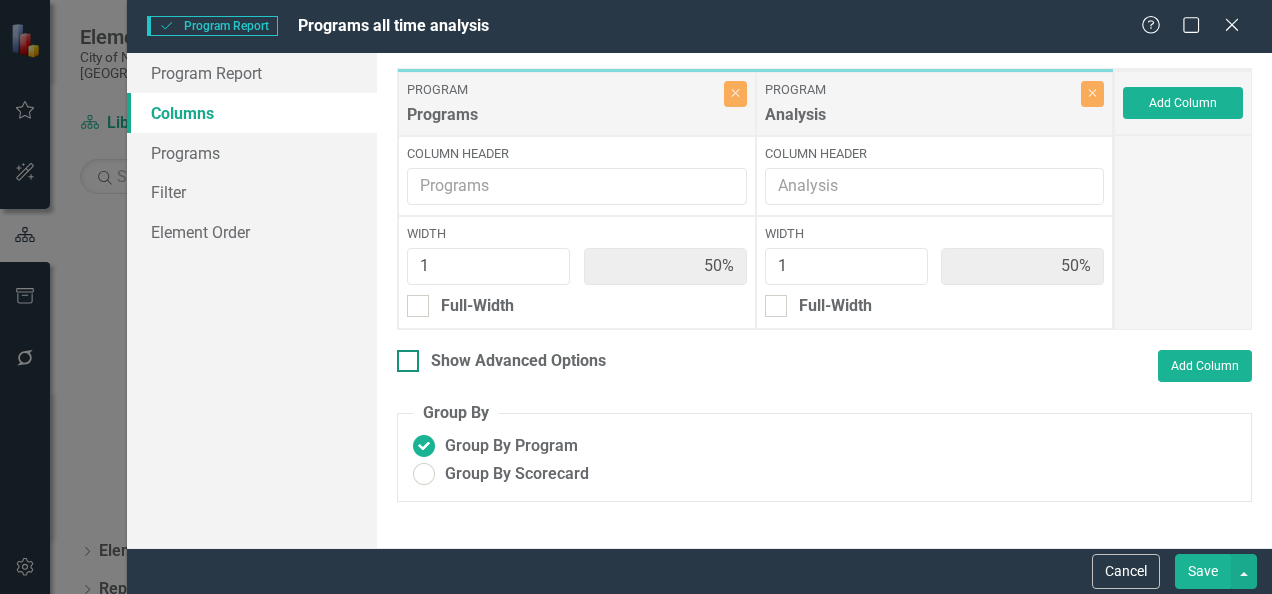 click at bounding box center (408, 361) 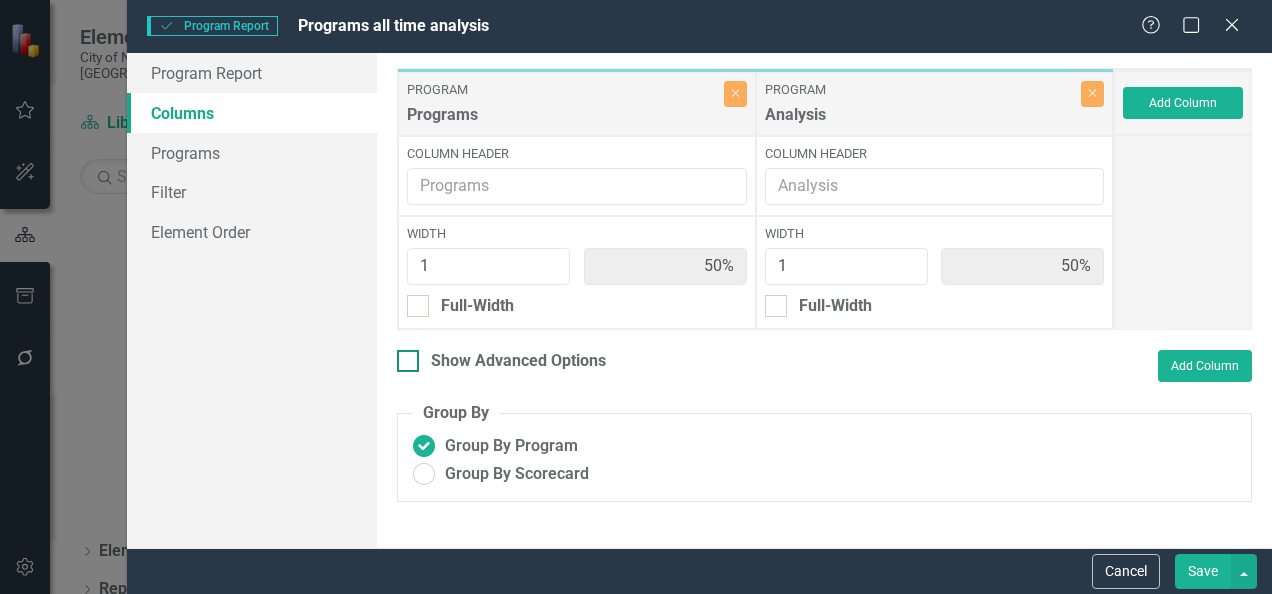 click on "Show Advanced Options" at bounding box center [403, 356] 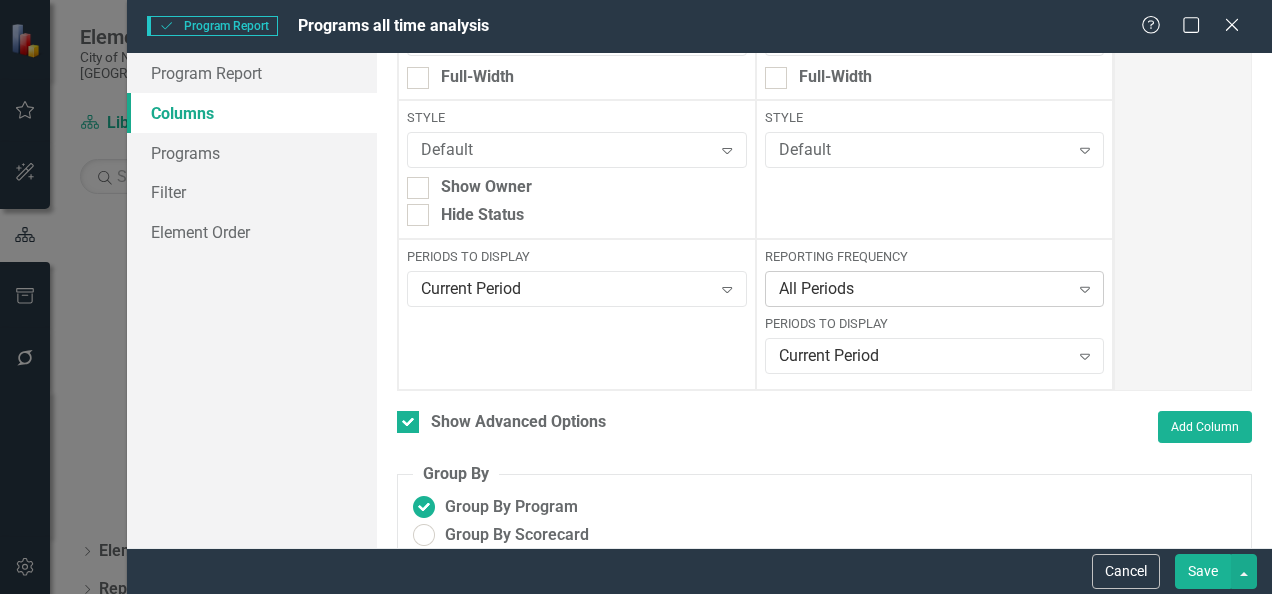 scroll, scrollTop: 300, scrollLeft: 0, axis: vertical 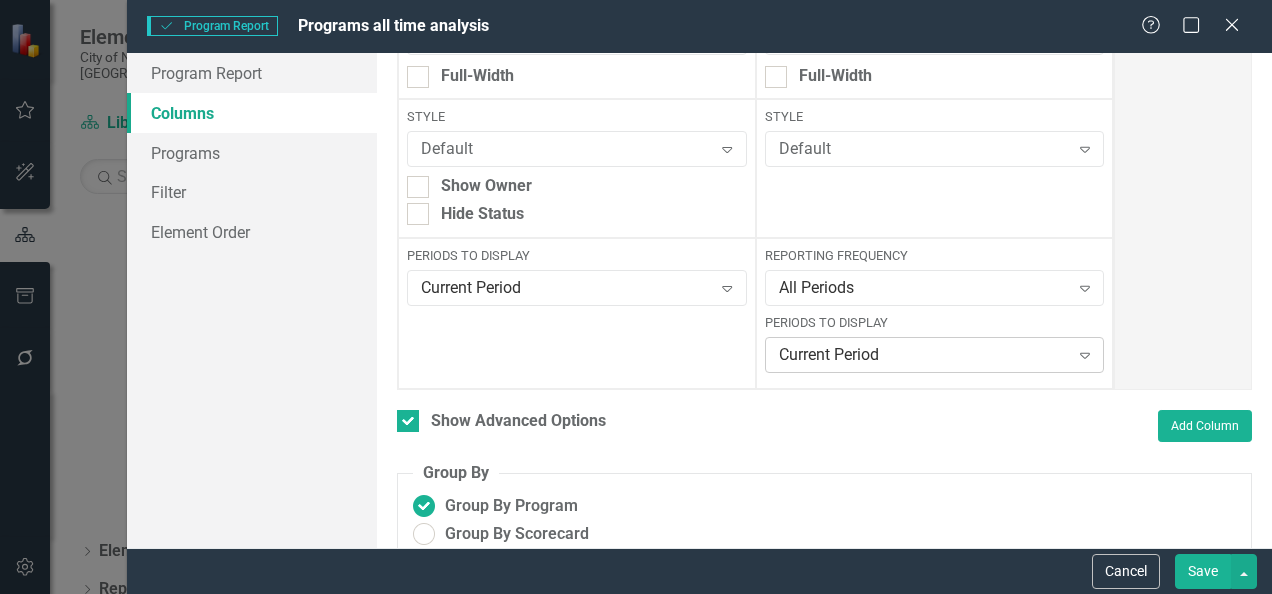 click on "Current Period" at bounding box center (924, 355) 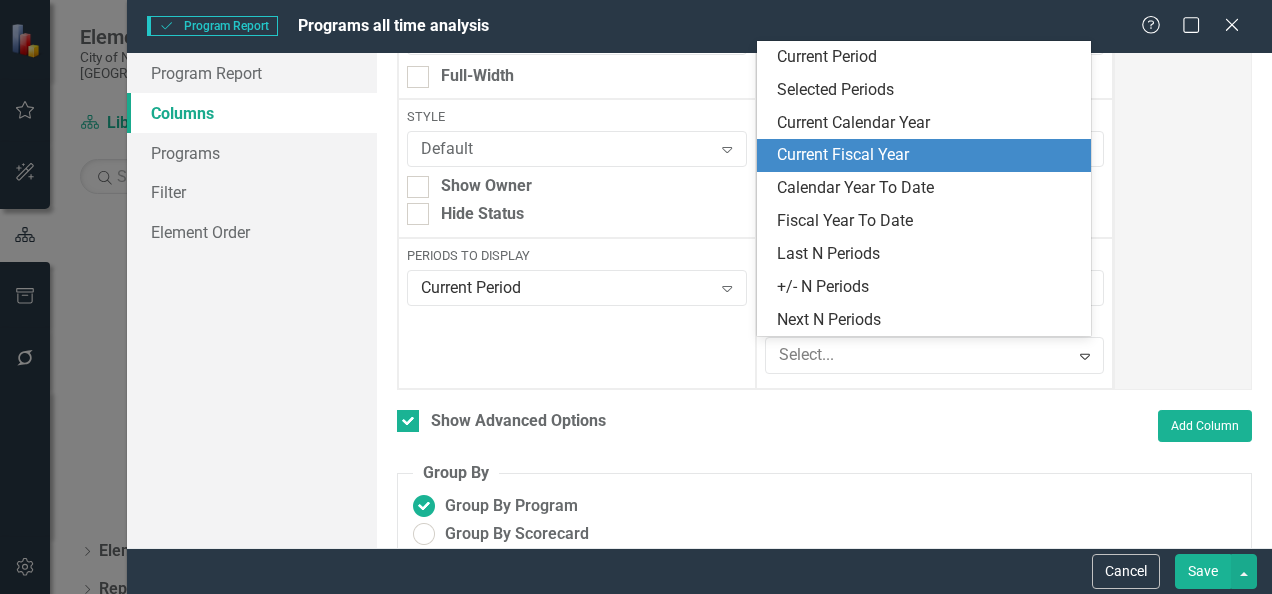 click on "Current Fiscal Year" at bounding box center (927, 155) 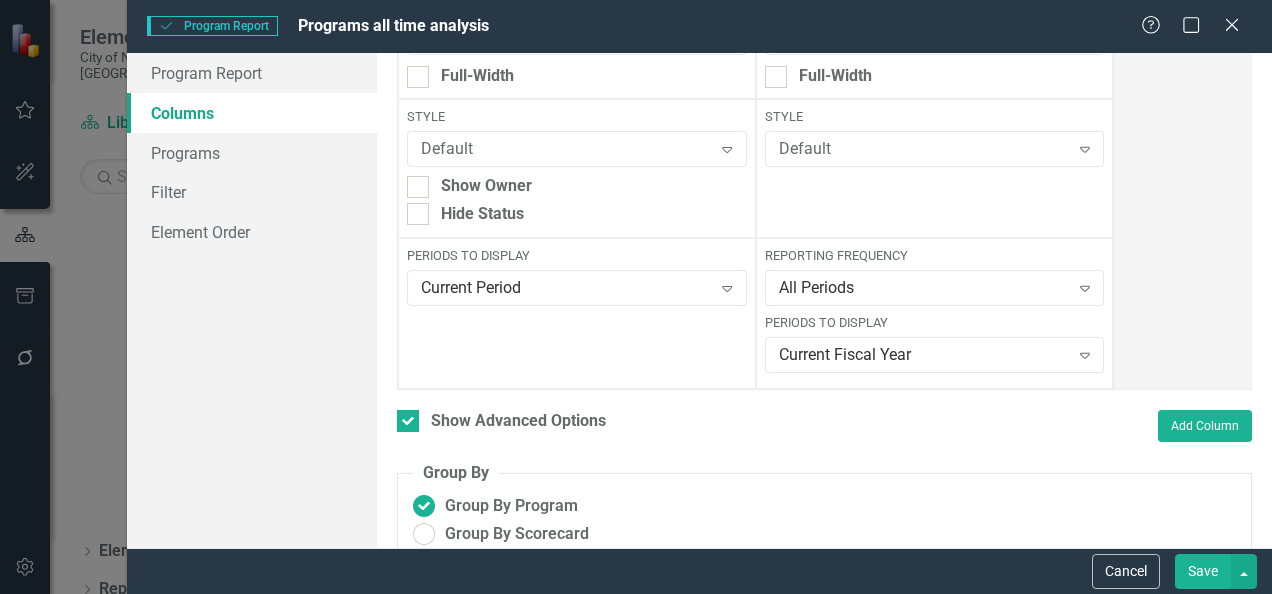 click on "Save" at bounding box center [1203, 571] 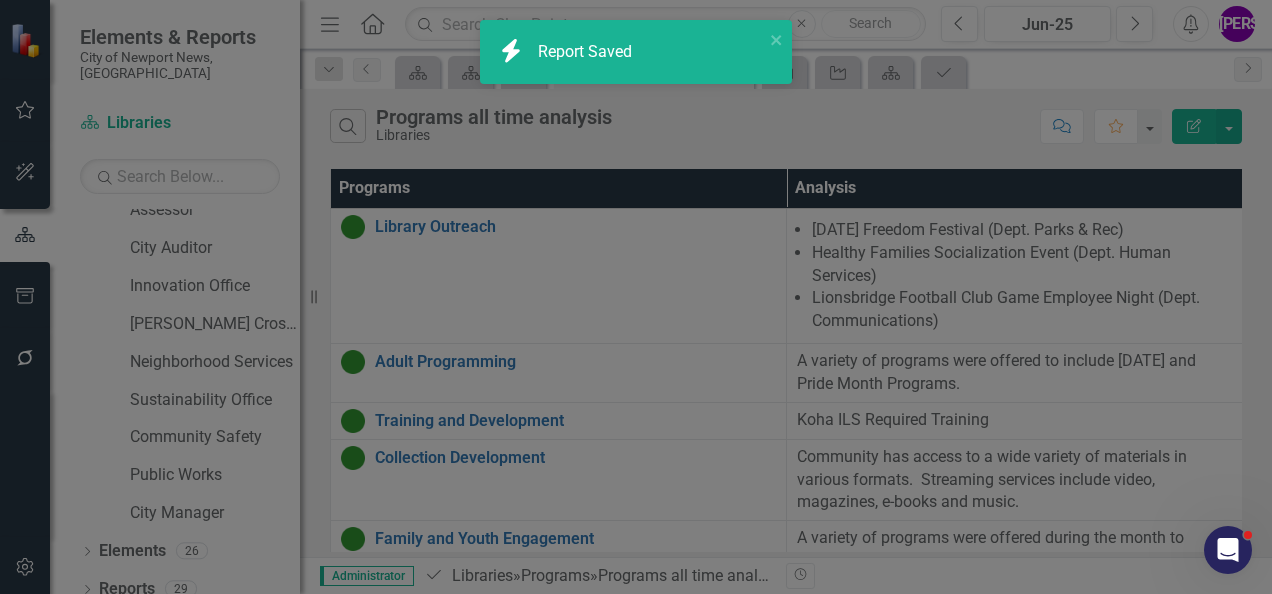 checkbox on "false" 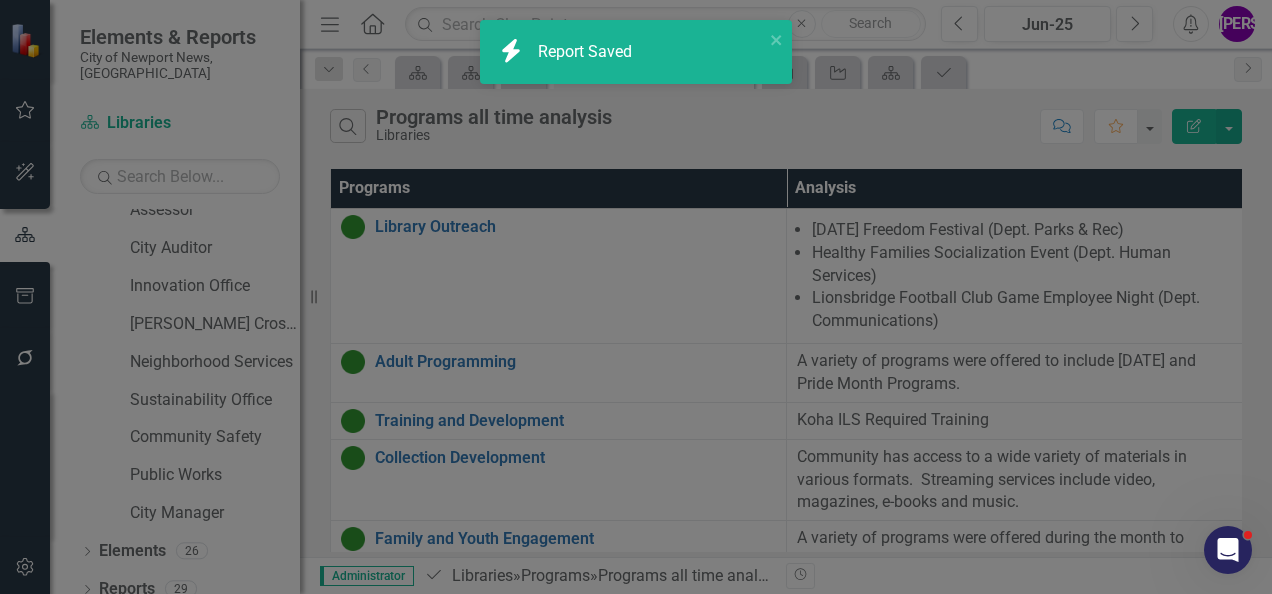 radio on "true" 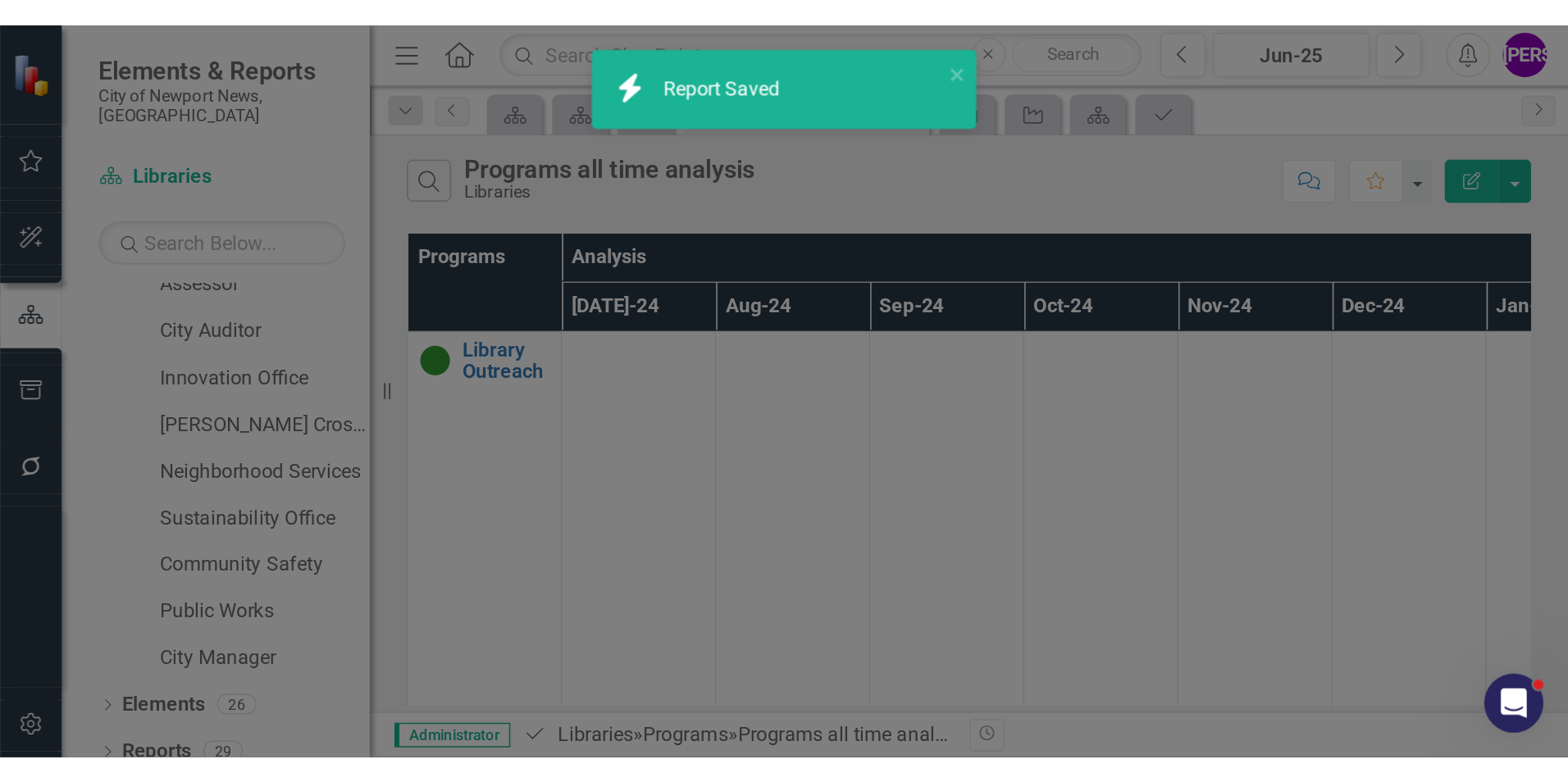 scroll, scrollTop: 0, scrollLeft: 0, axis: both 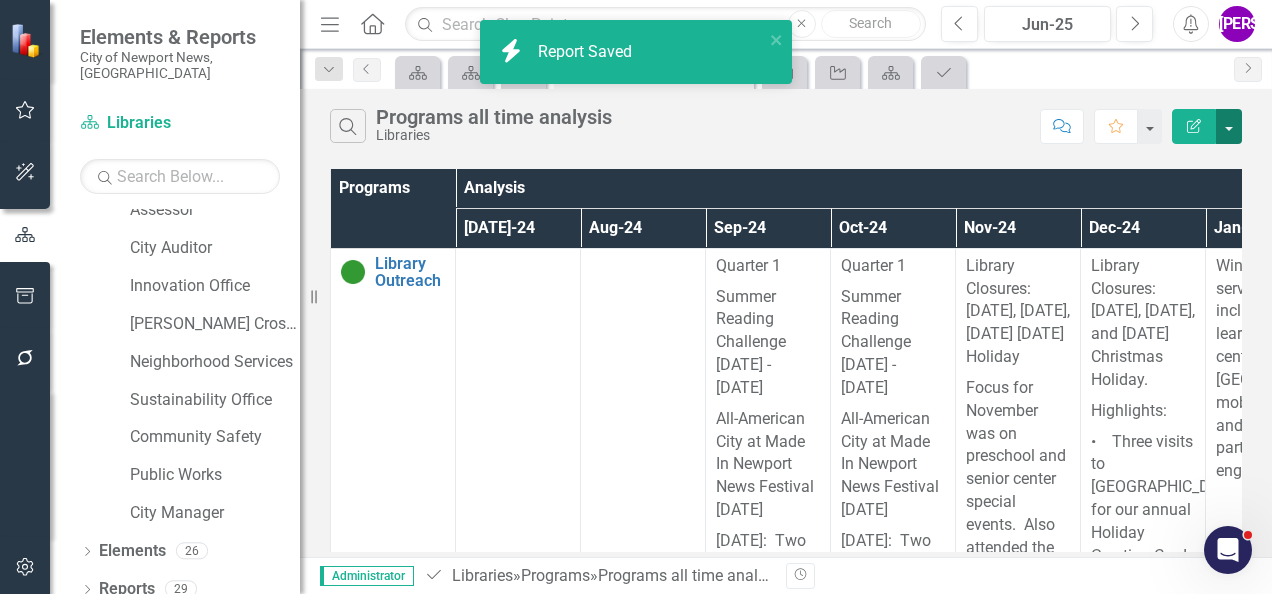 click at bounding box center [1229, 126] 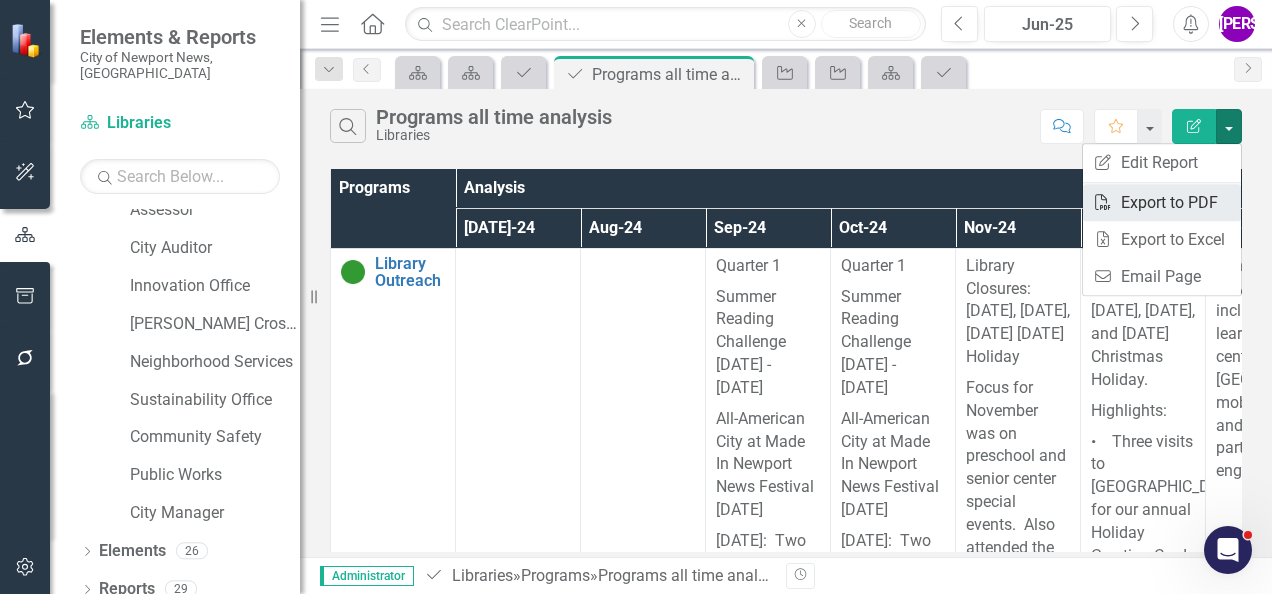 click on "PDF Export to PDF" at bounding box center [1162, 202] 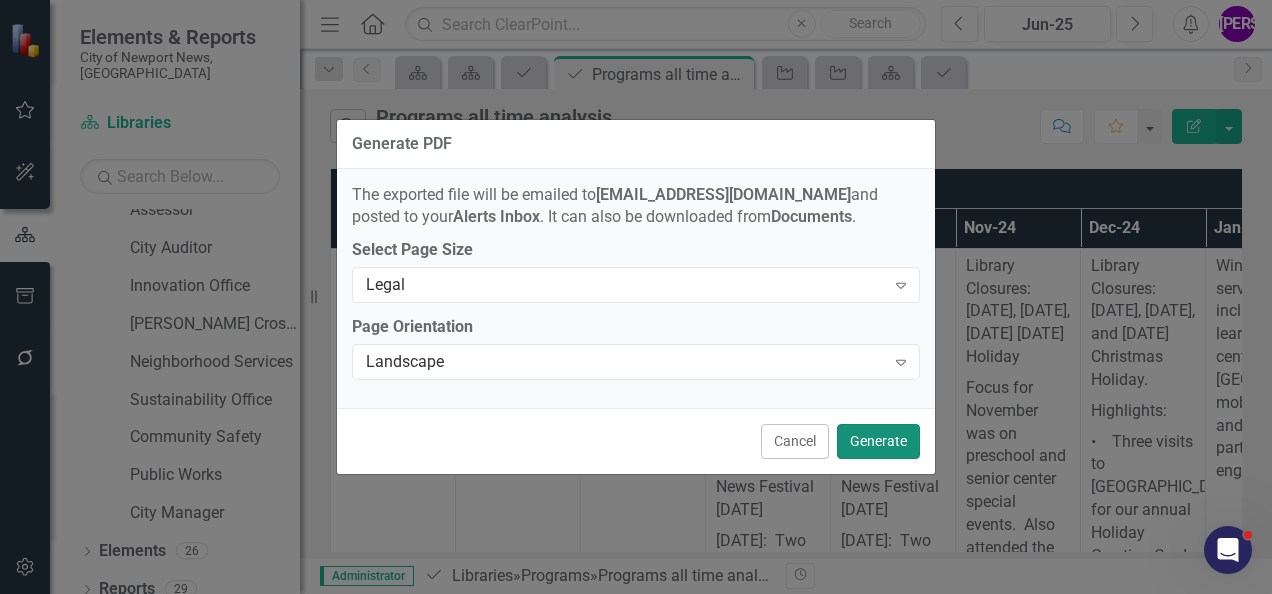 click on "Generate" at bounding box center (878, 441) 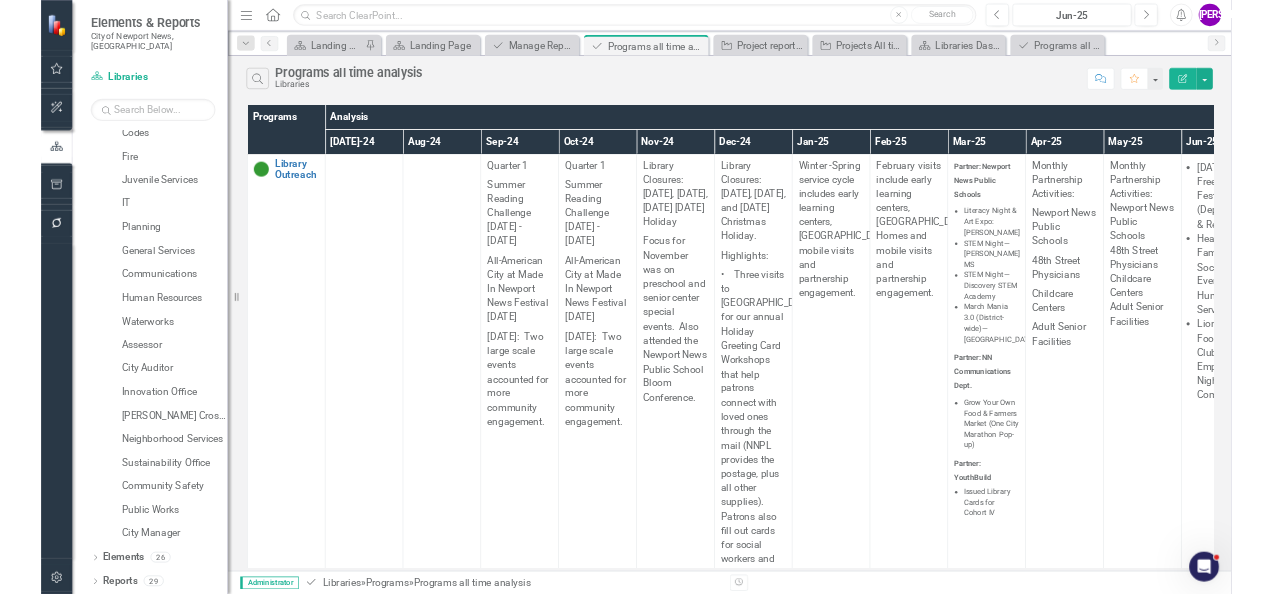 scroll, scrollTop: 374, scrollLeft: 0, axis: vertical 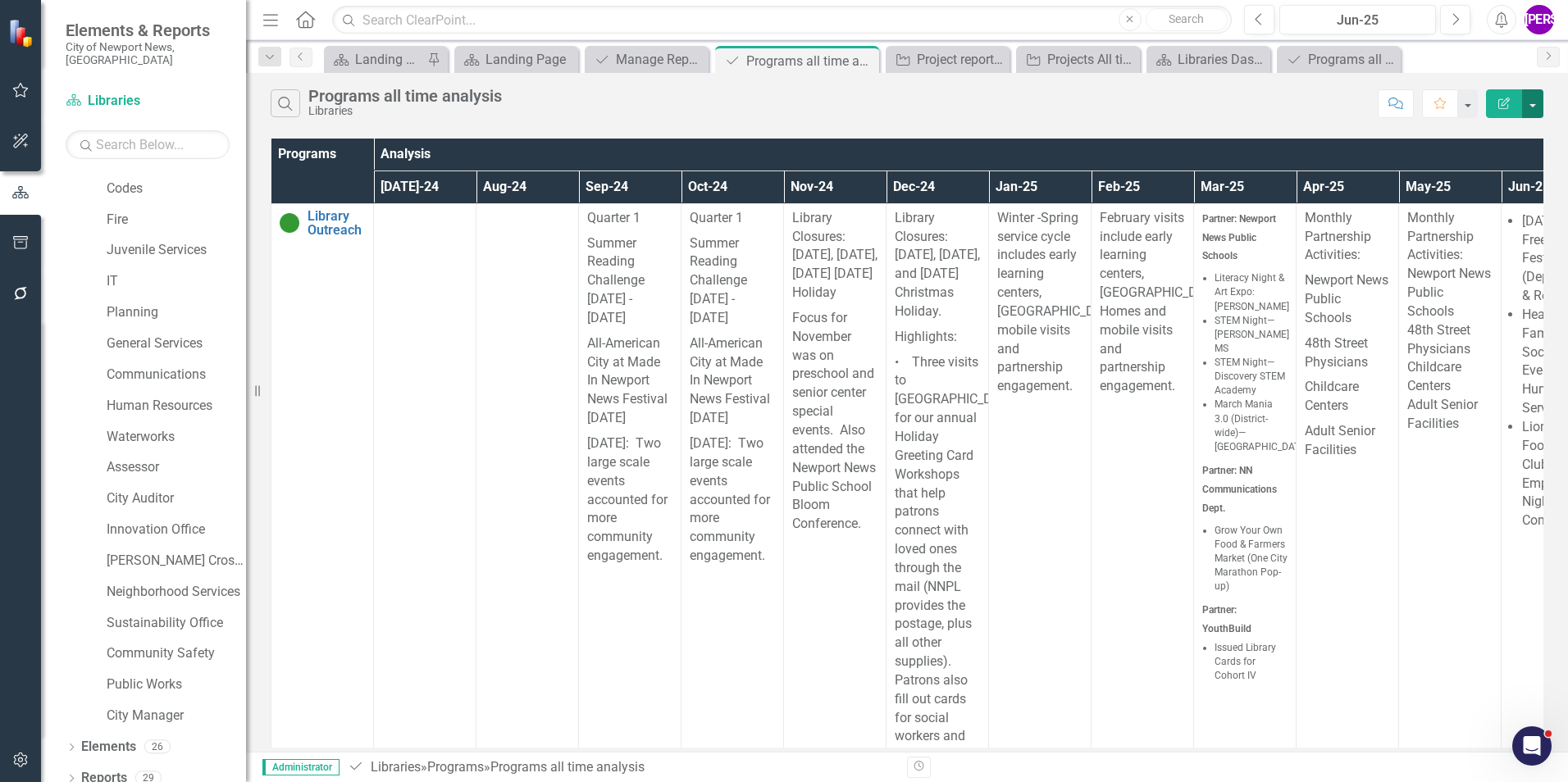 click at bounding box center [1533, 103] 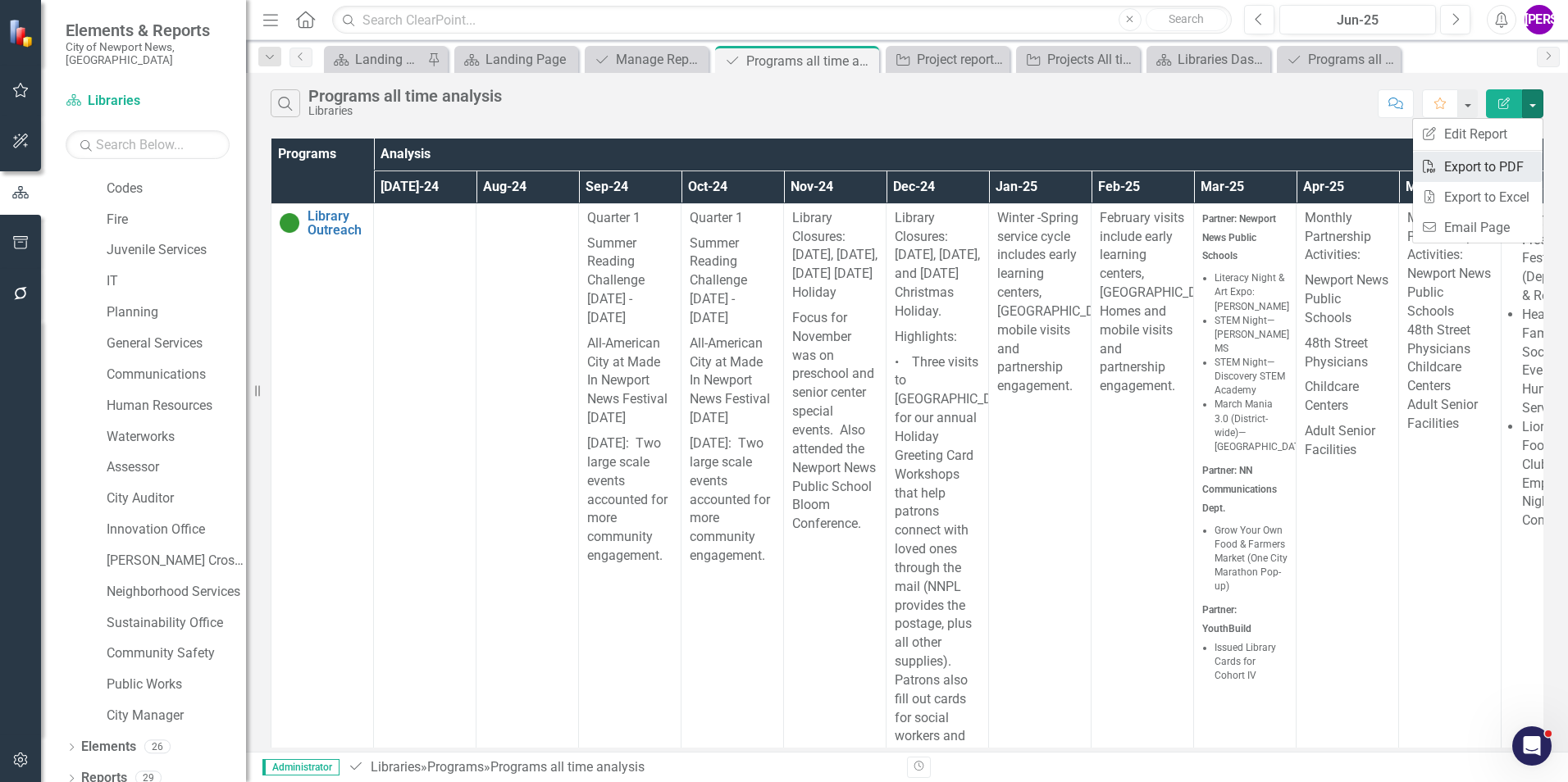 click on "PDF Export to PDF" at bounding box center [1478, 166] 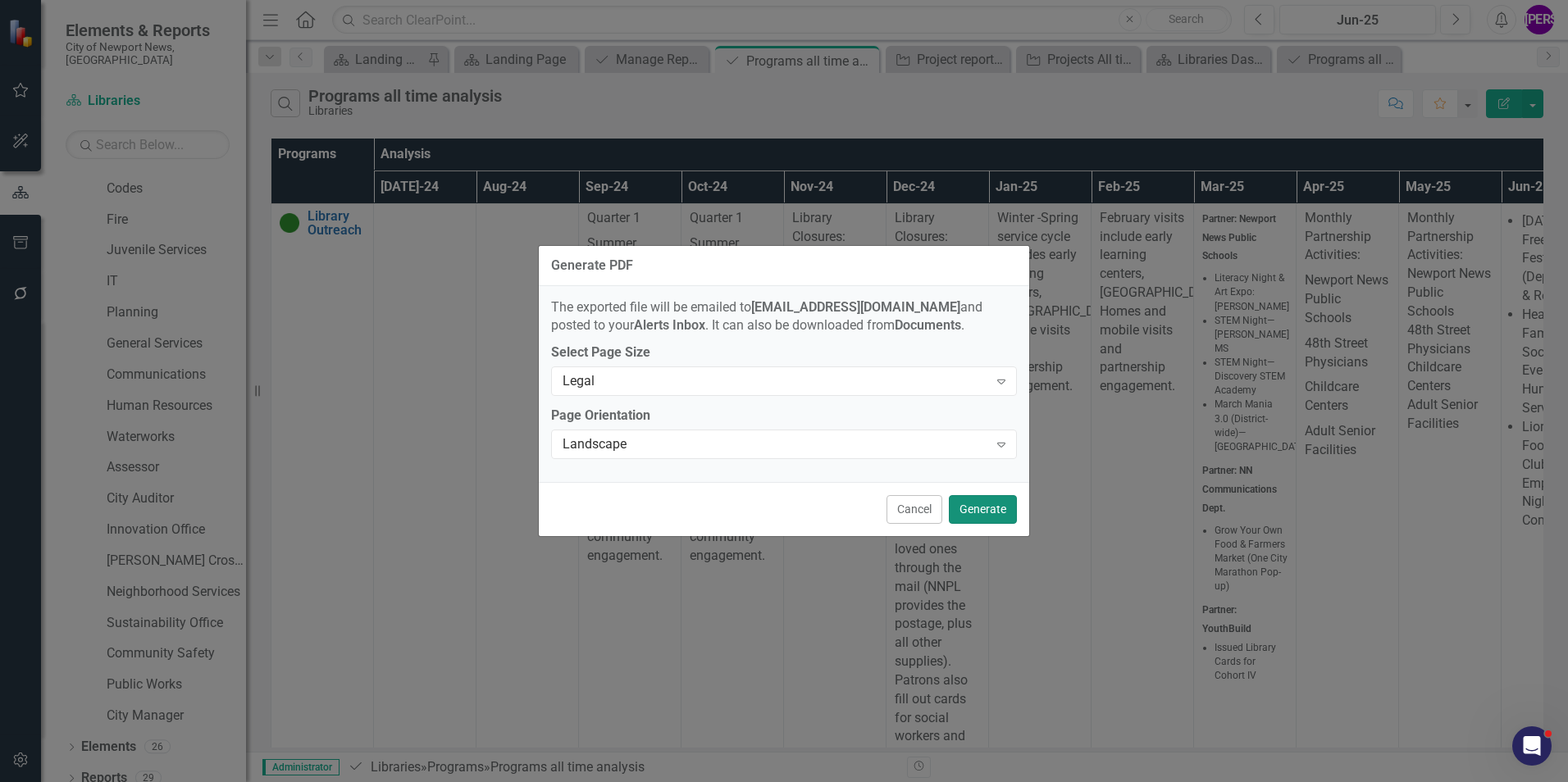 click on "Generate" at bounding box center [982, 509] 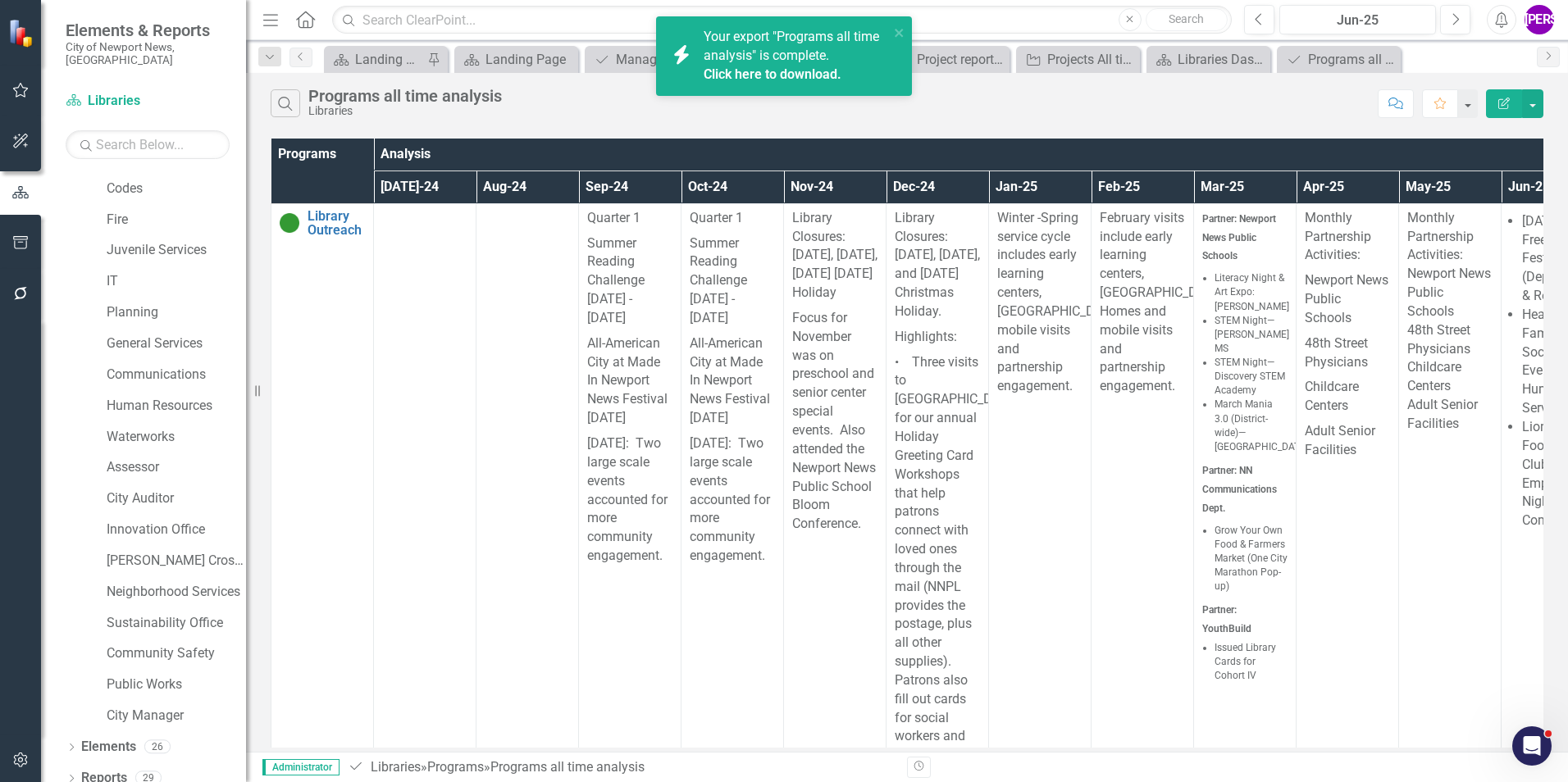 click on "Click here to download." at bounding box center [773, 74] 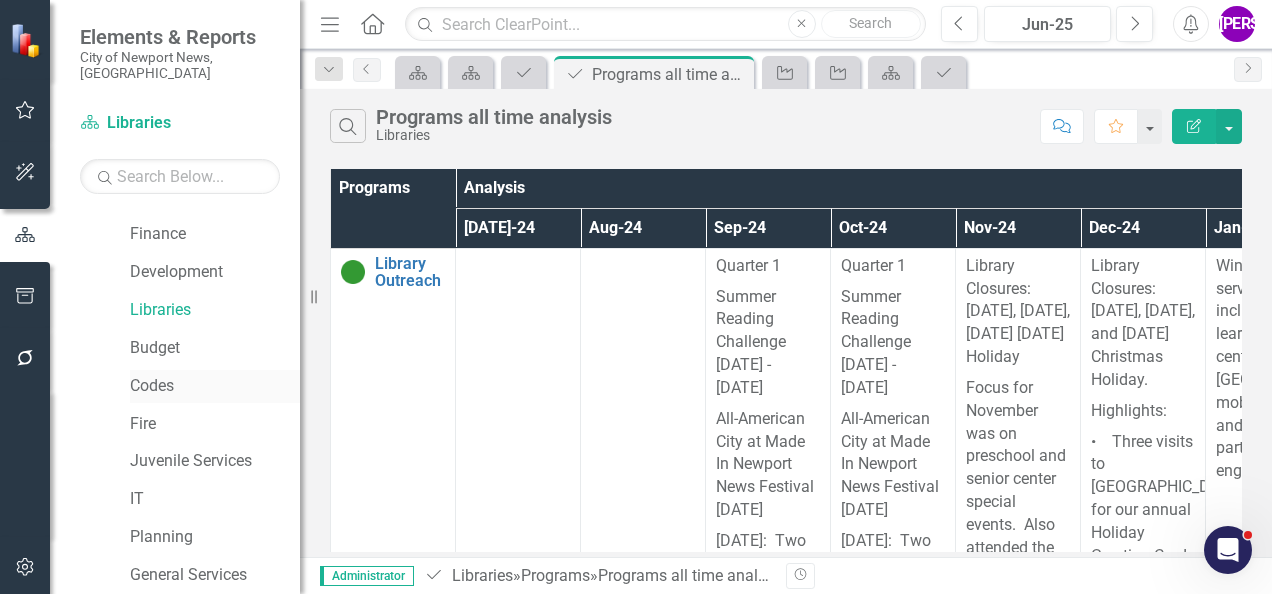 scroll, scrollTop: 249, scrollLeft: 0, axis: vertical 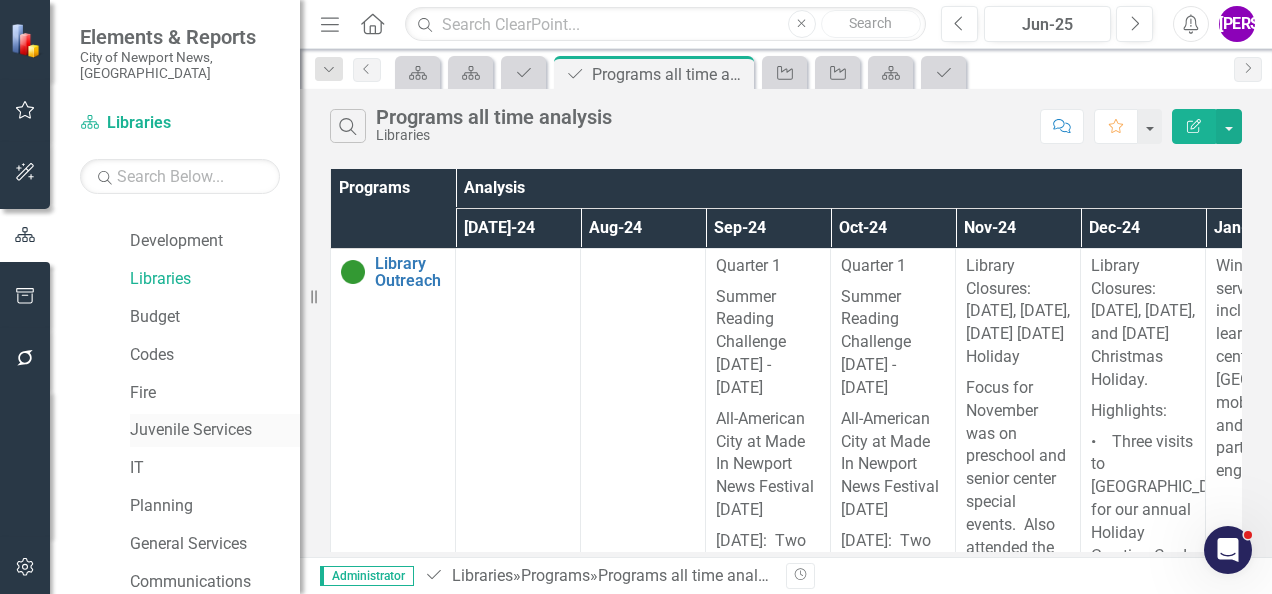 click on "Juvenile Services" at bounding box center (215, 430) 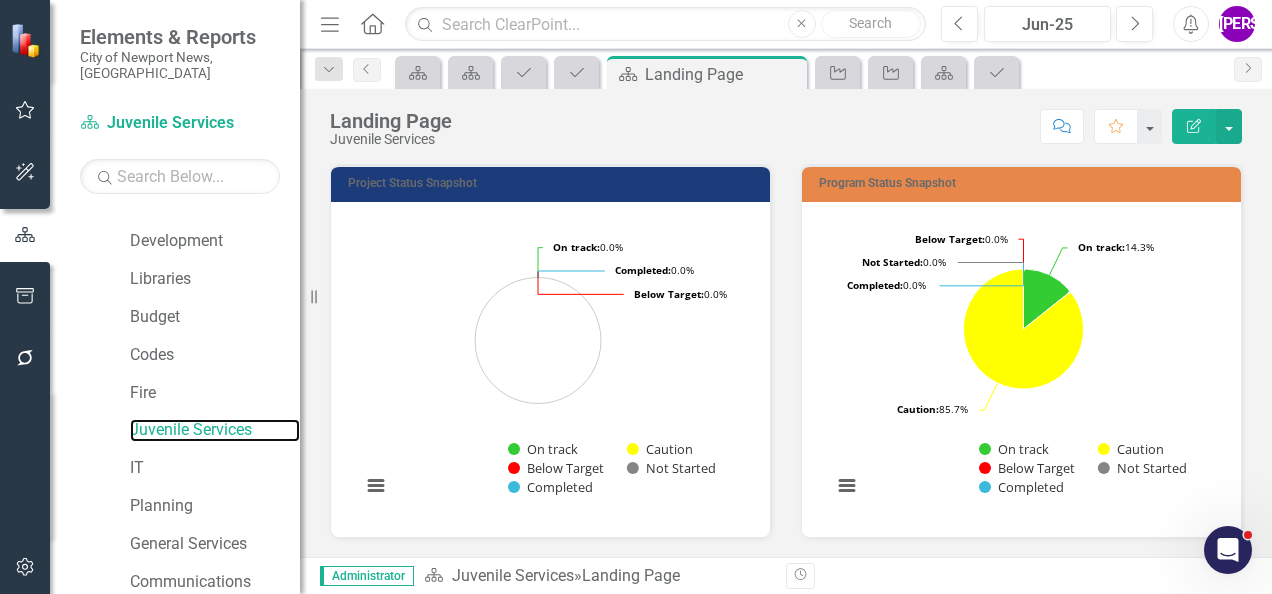 scroll, scrollTop: 734, scrollLeft: 0, axis: vertical 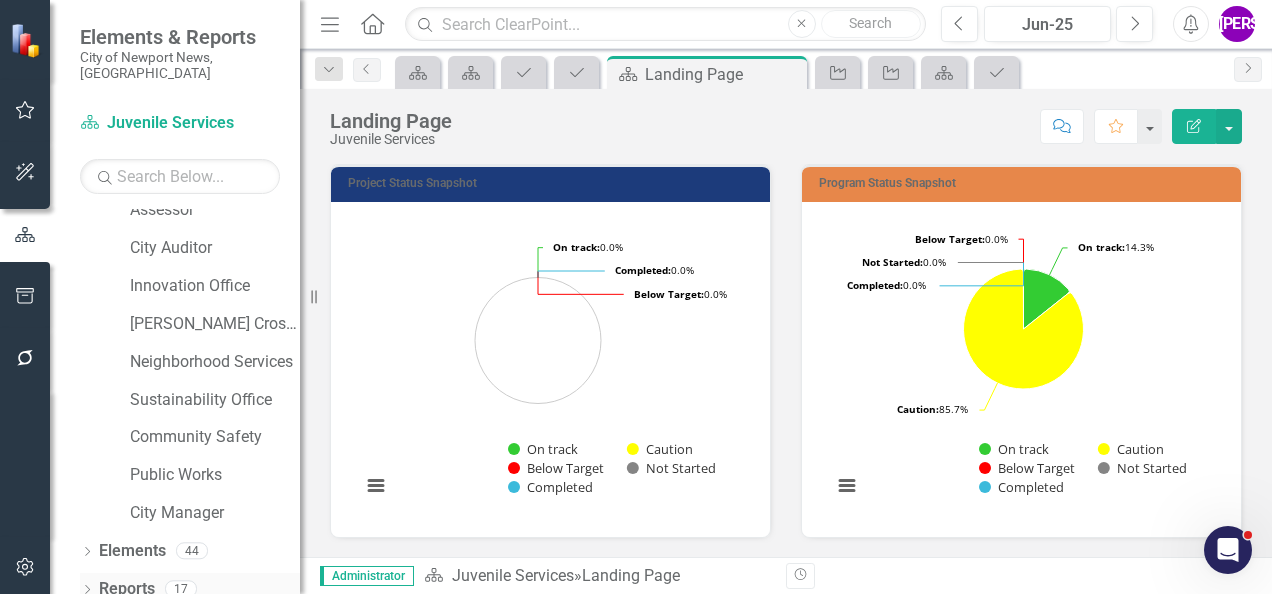 drag, startPoint x: 155, startPoint y: 561, endPoint x: 147, endPoint y: 568, distance: 10.630146 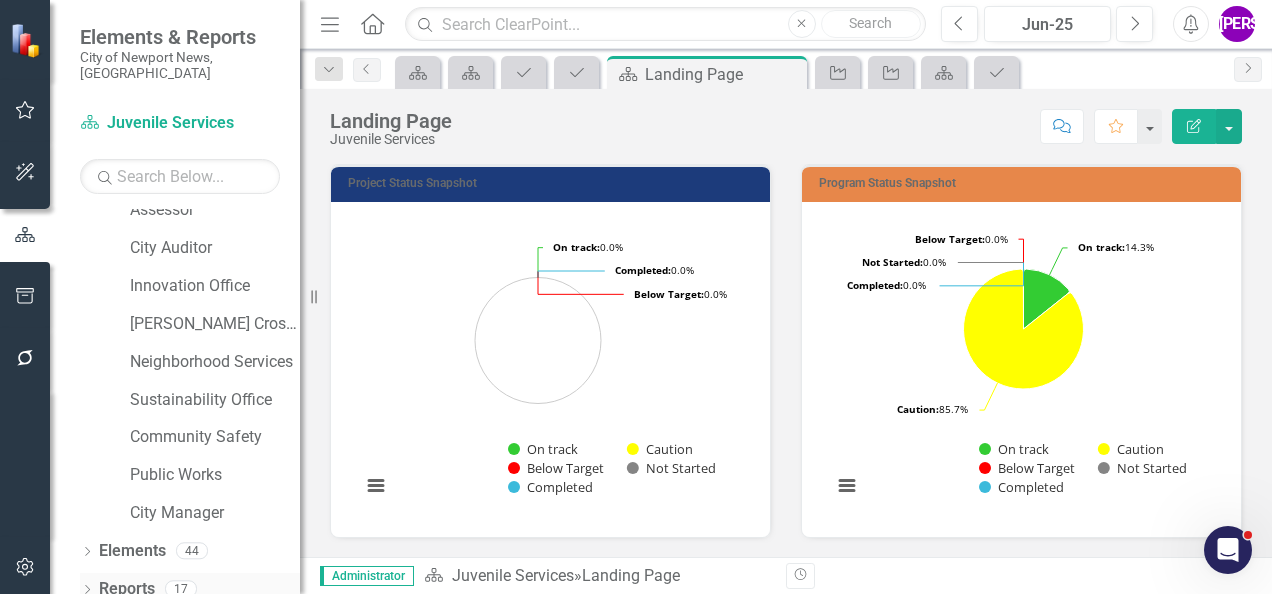click on "Reports" at bounding box center [127, 589] 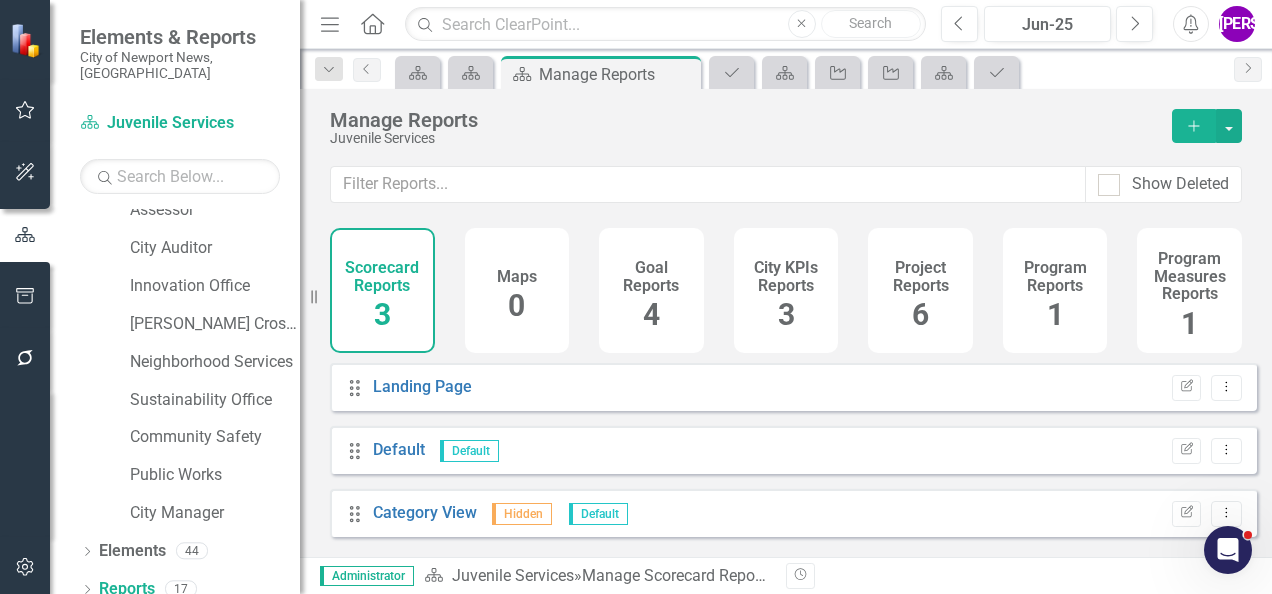 click on "Project Reports" at bounding box center (920, 276) 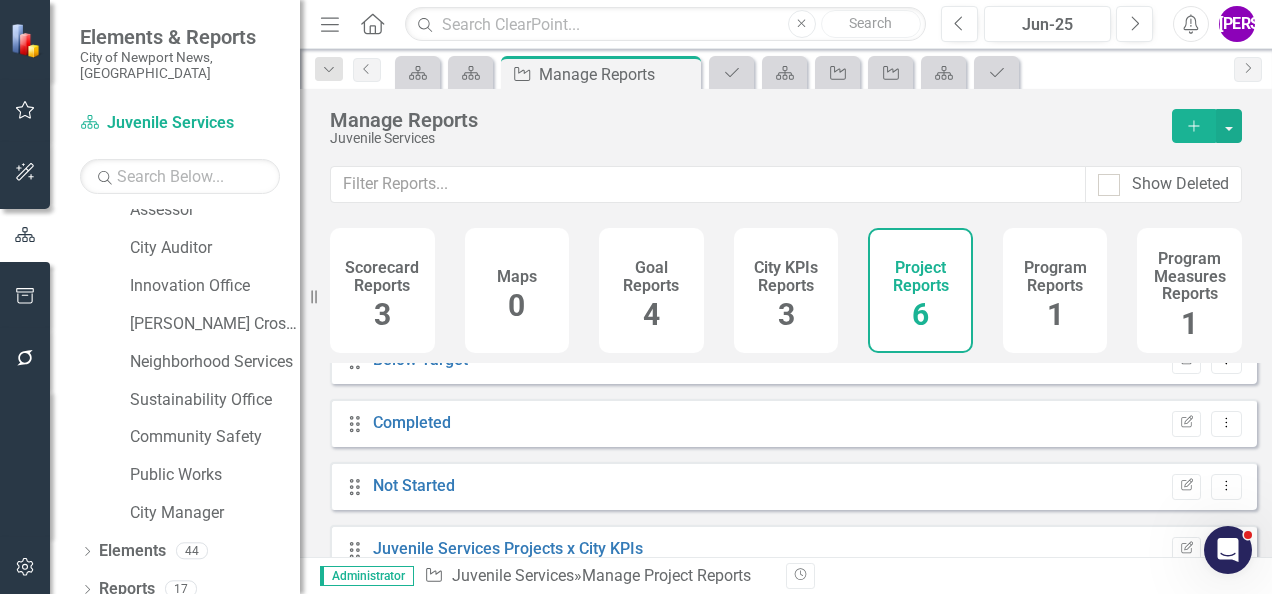 scroll, scrollTop: 181, scrollLeft: 0, axis: vertical 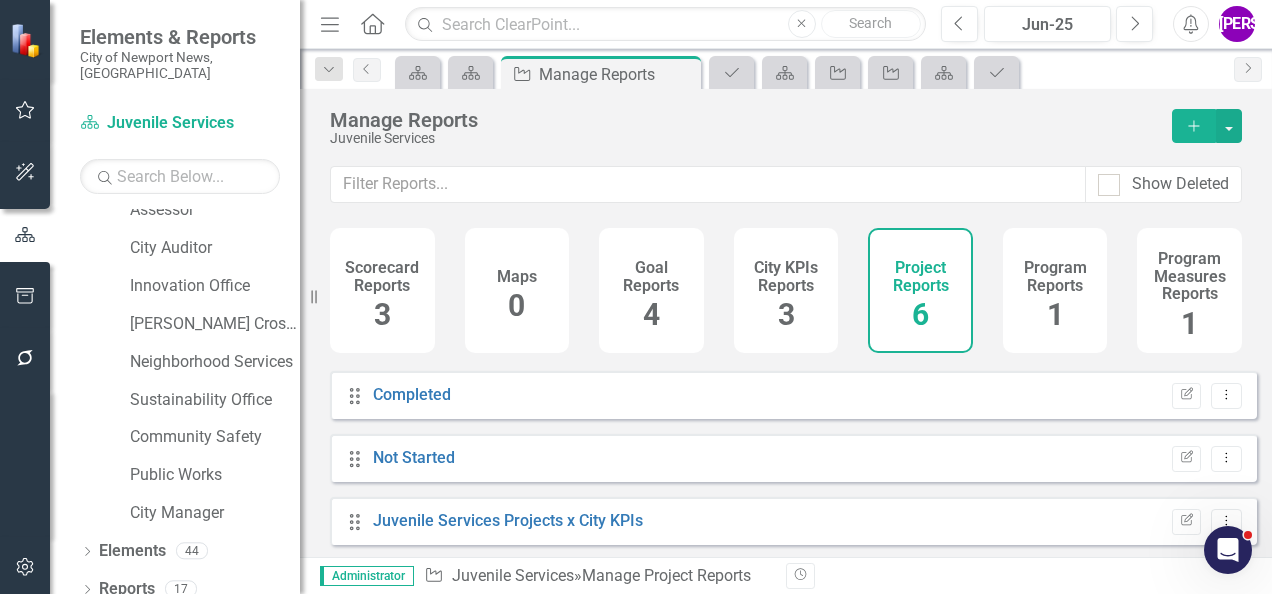 click on "Program Reports" at bounding box center (1055, 276) 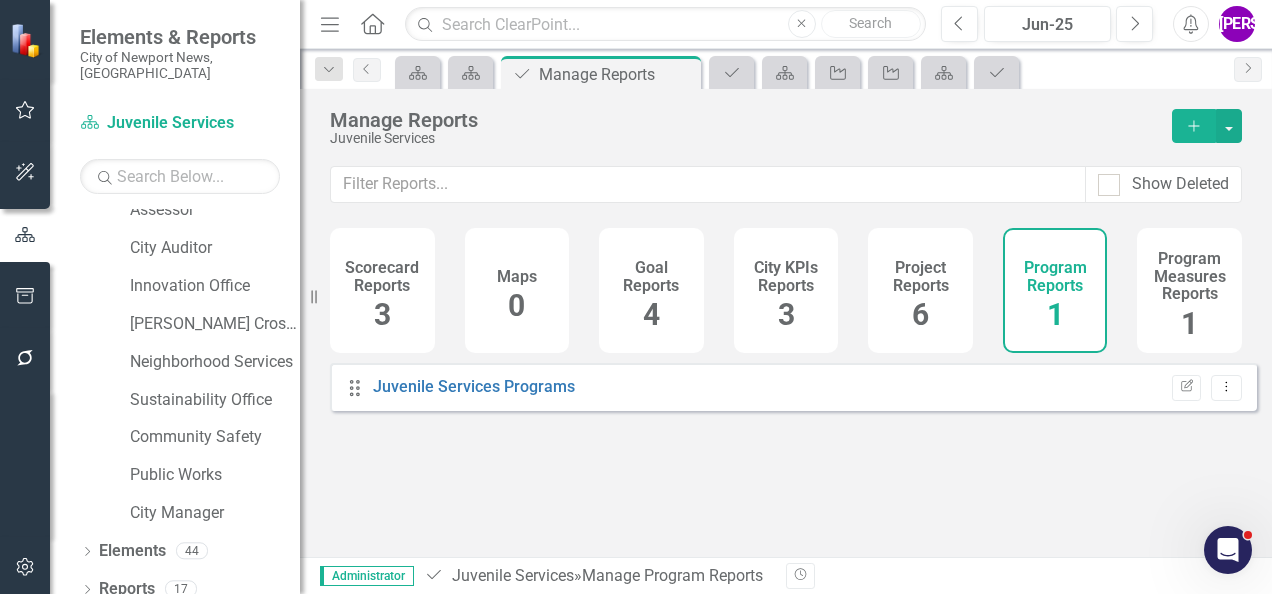 scroll, scrollTop: 0, scrollLeft: 0, axis: both 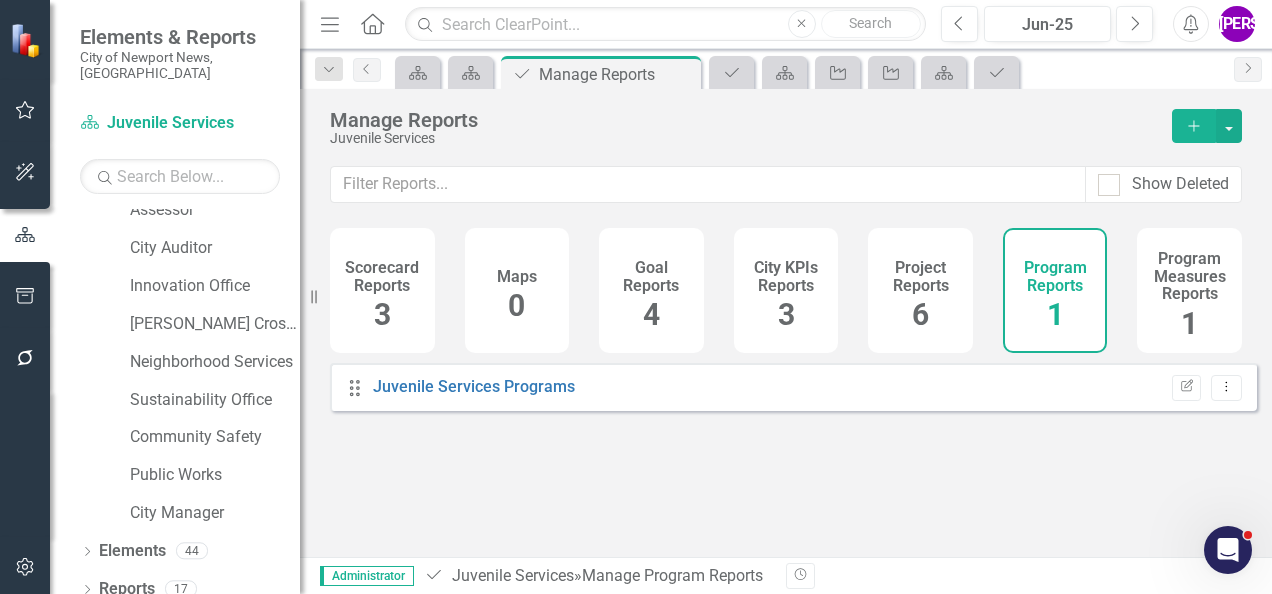 click on "Add" at bounding box center [1194, 126] 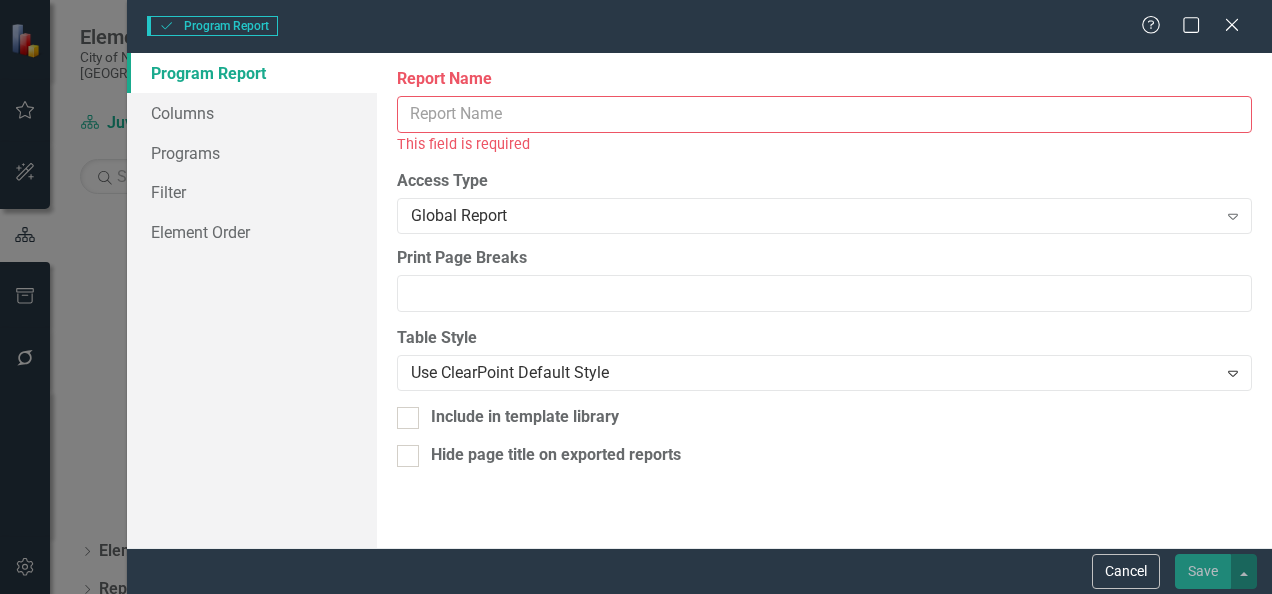 click on "Report Name" at bounding box center (824, 114) 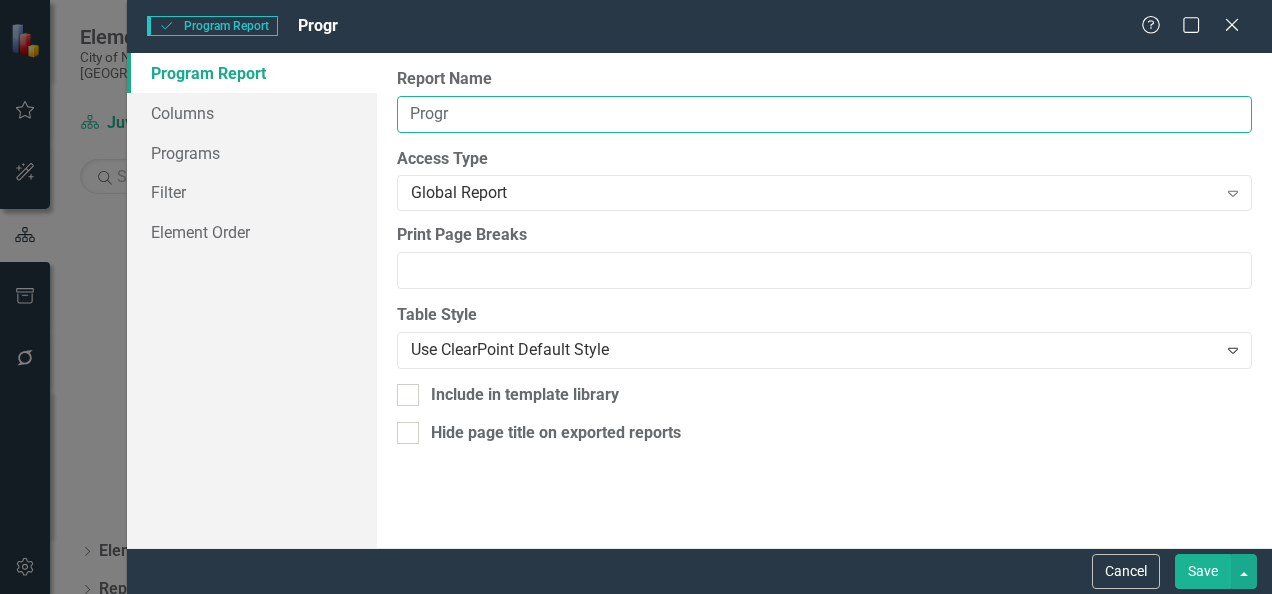 type on "Programs all time analysis" 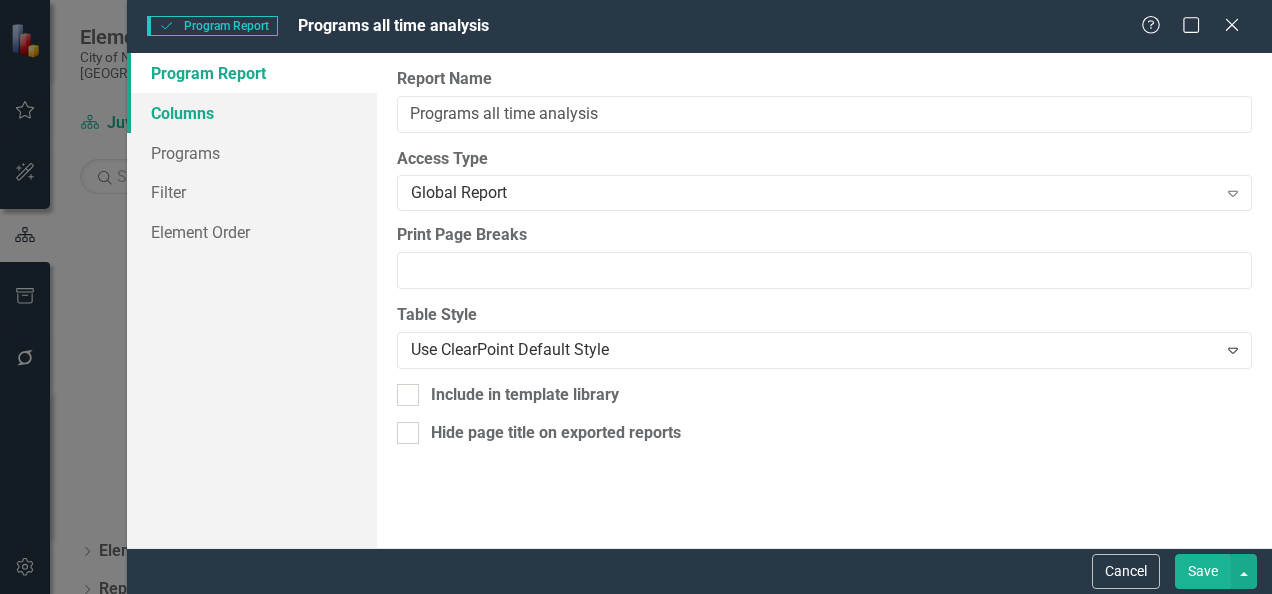 click on "Columns" at bounding box center (252, 113) 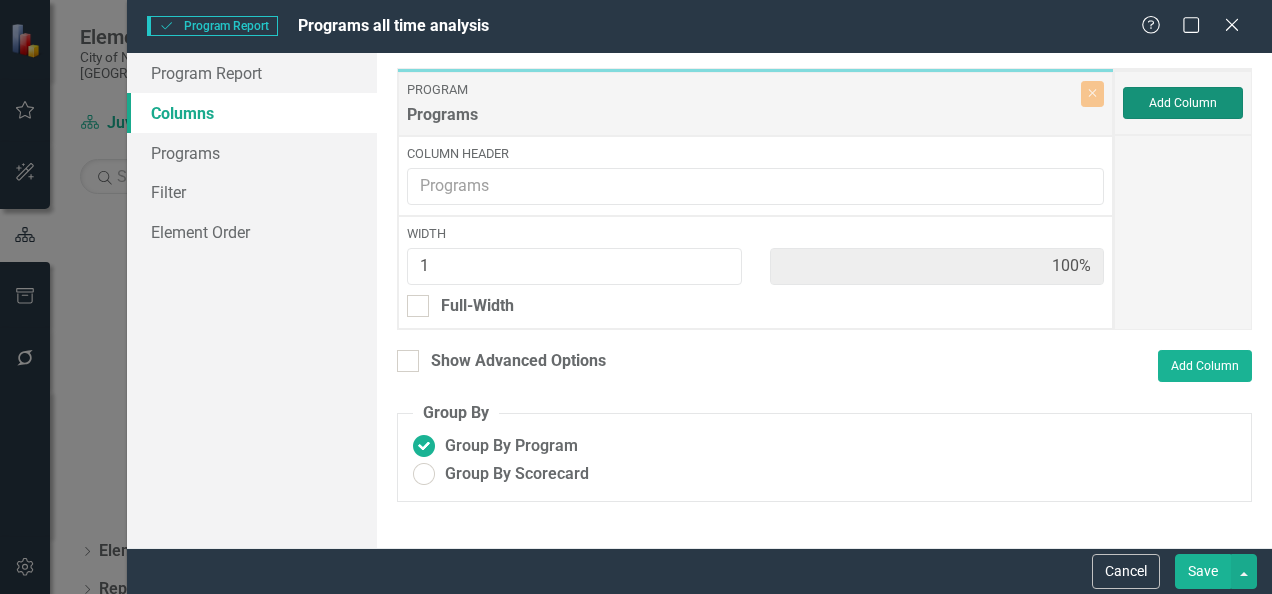 click on "Add Column" at bounding box center [1183, 103] 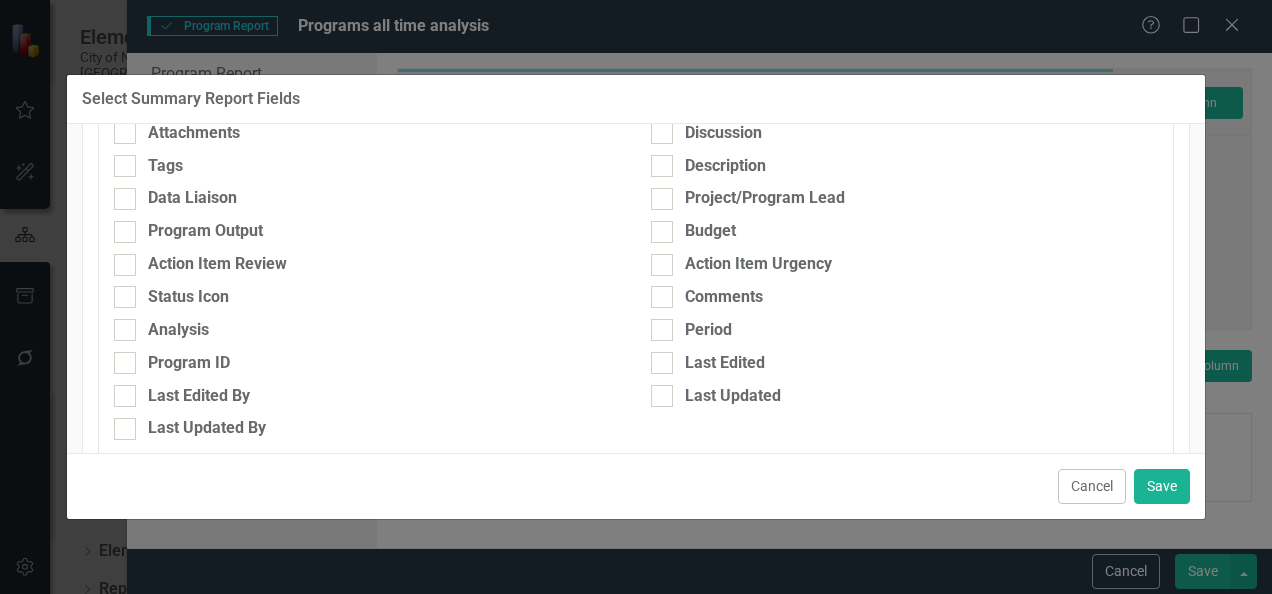 scroll, scrollTop: 400, scrollLeft: 0, axis: vertical 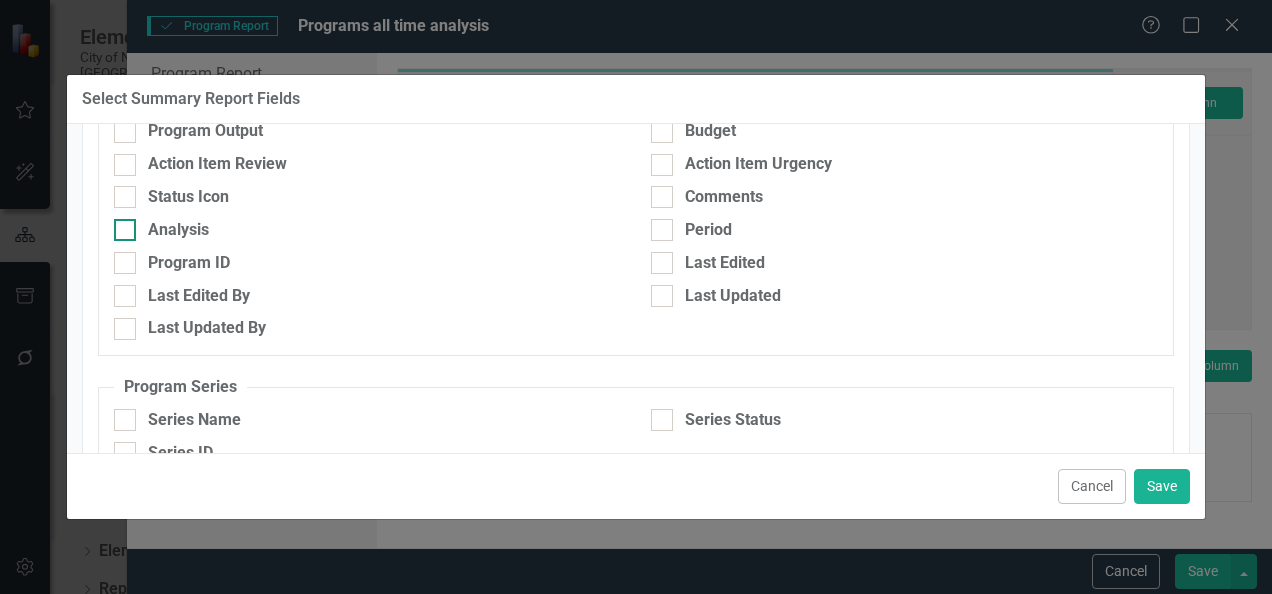 click on "Analysis" at bounding box center [178, 230] 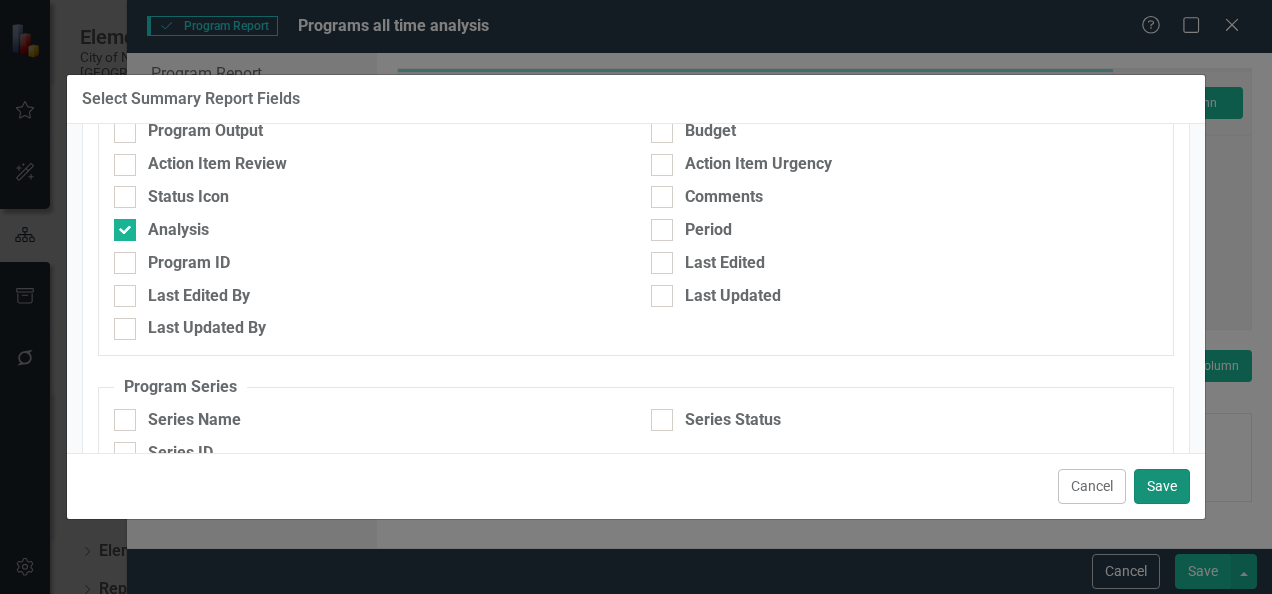 click on "Save" at bounding box center (1162, 486) 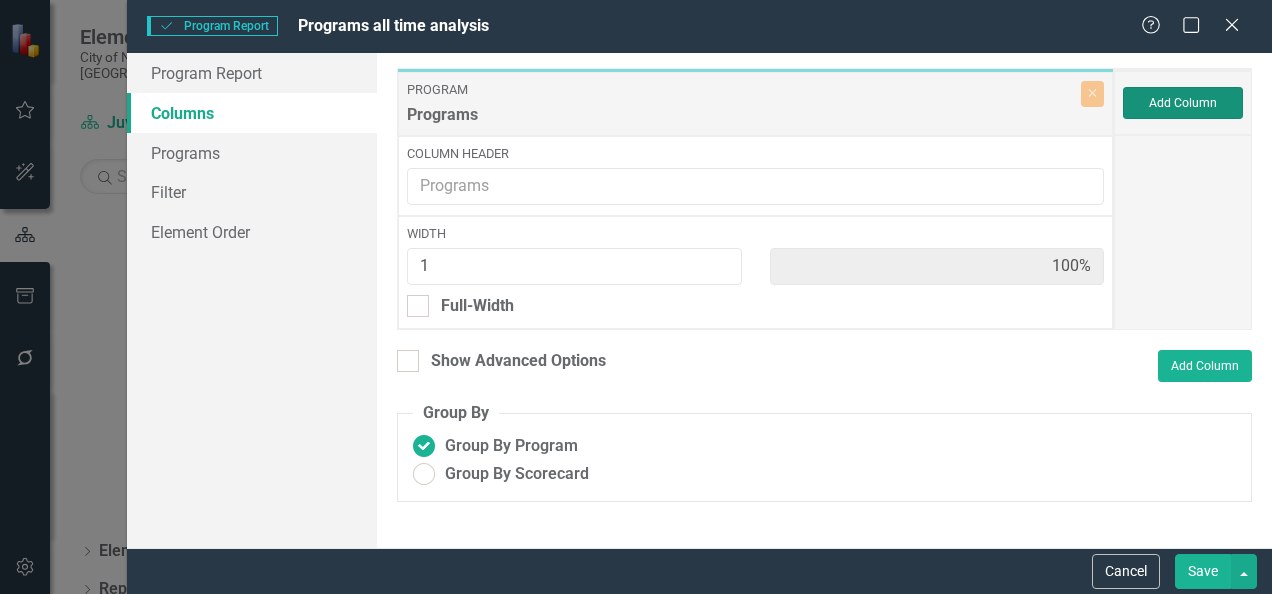 type on "50%" 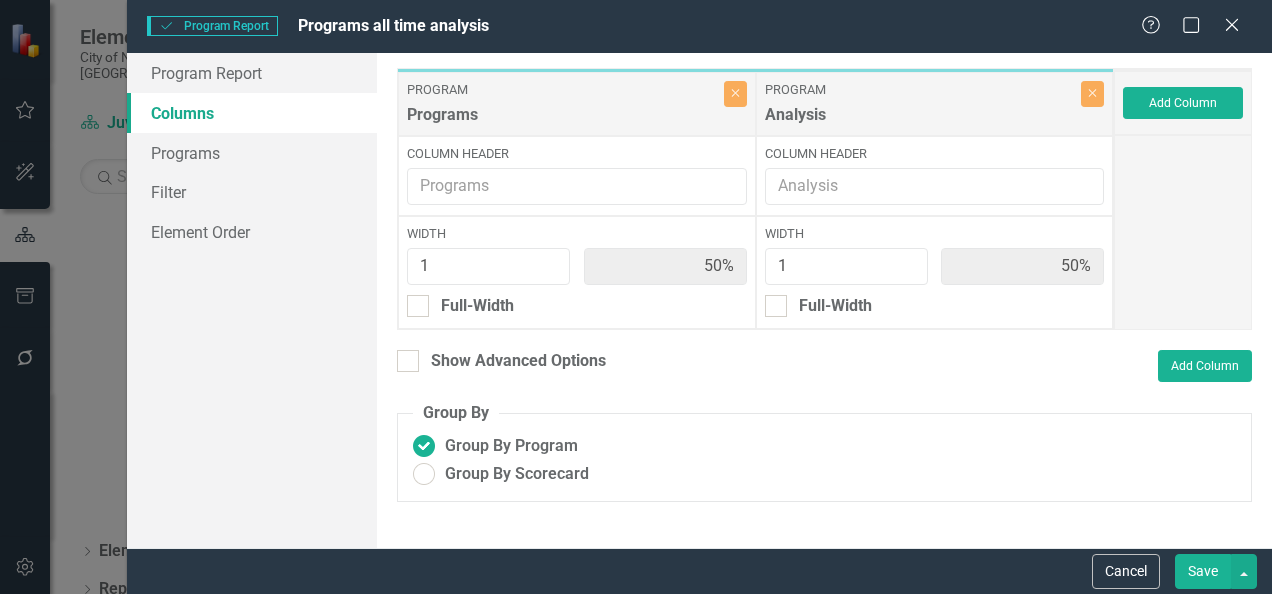 click on "Save" at bounding box center (1203, 571) 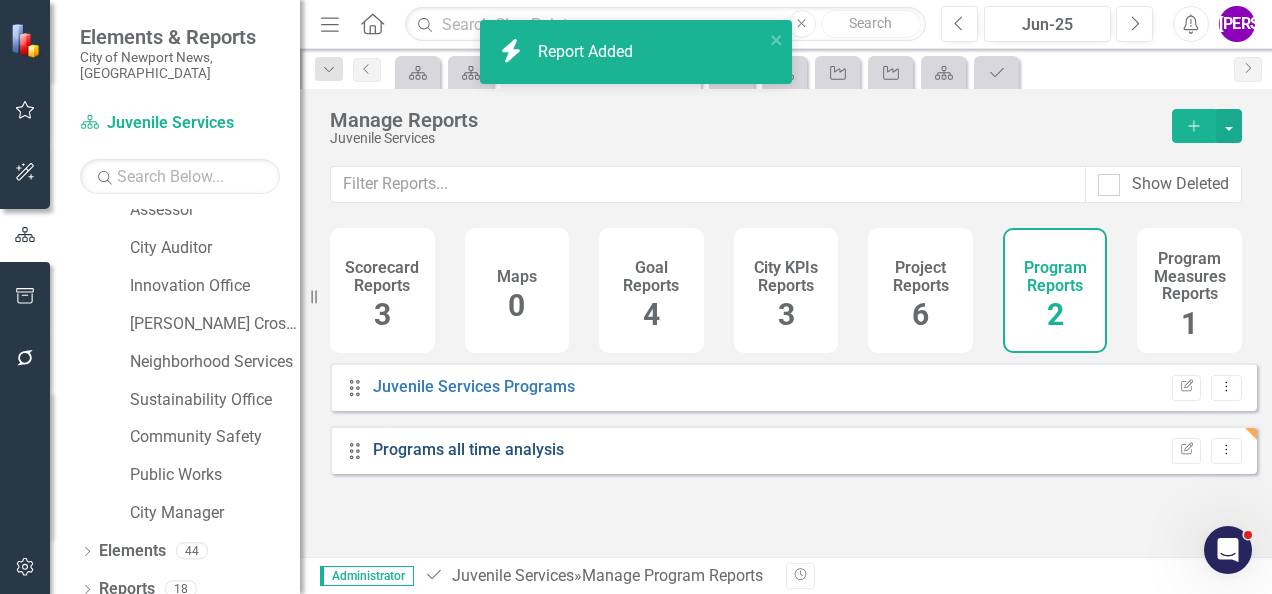 click on "Programs all time analysis" at bounding box center [468, 449] 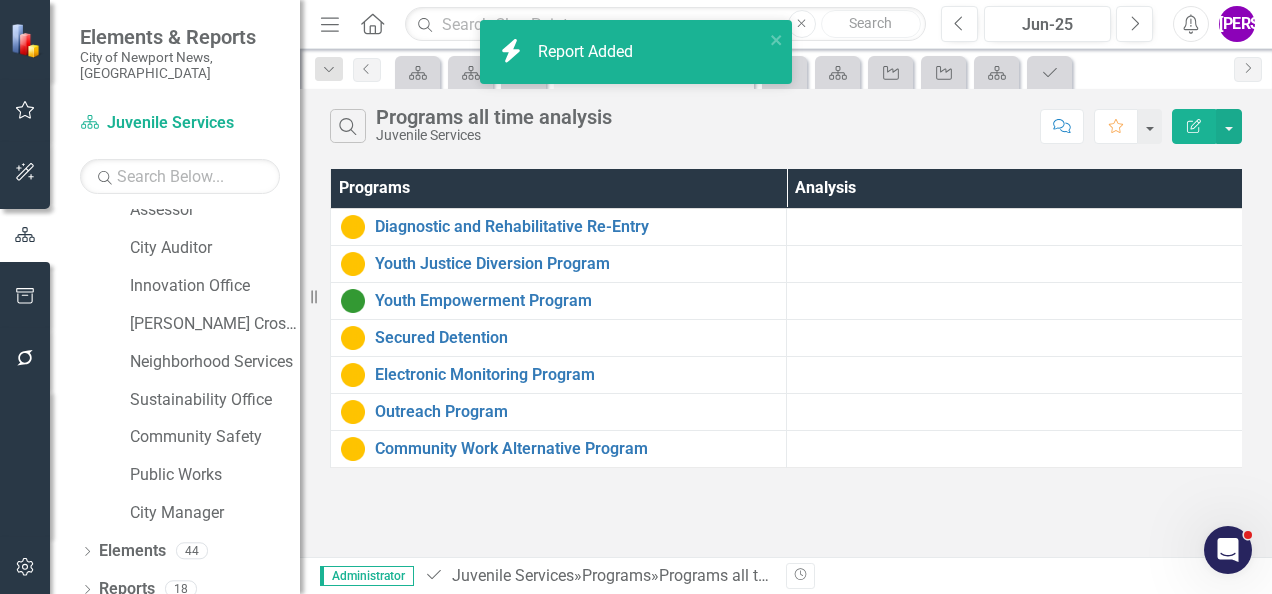 click on "Edit Report" 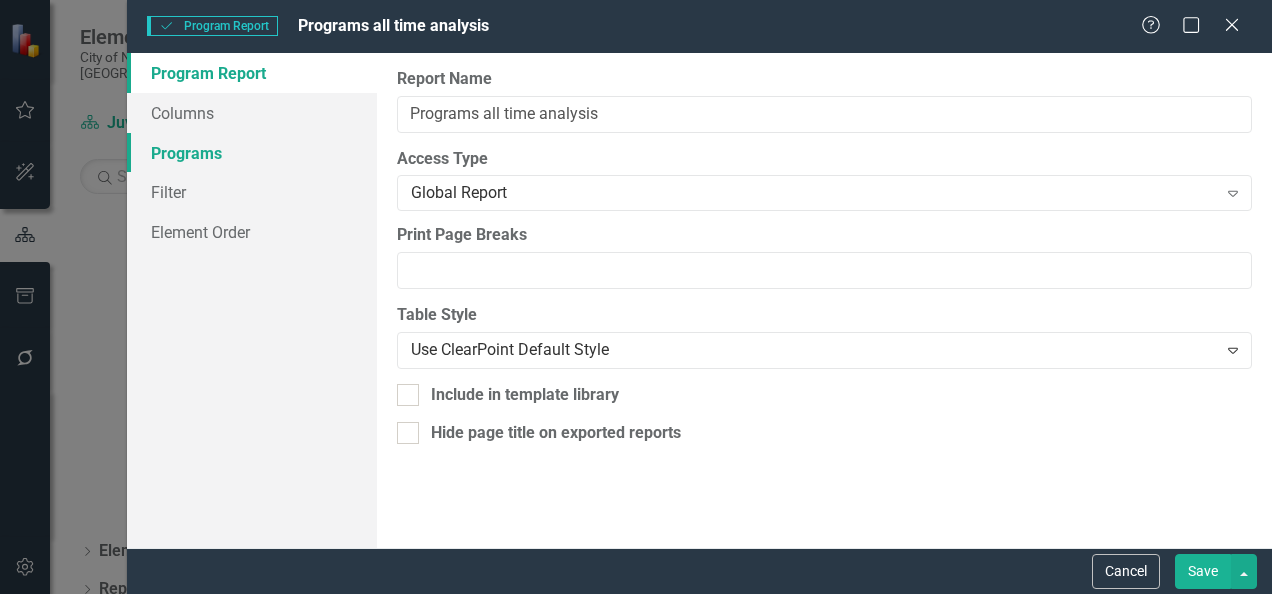 click on "Programs" at bounding box center (252, 153) 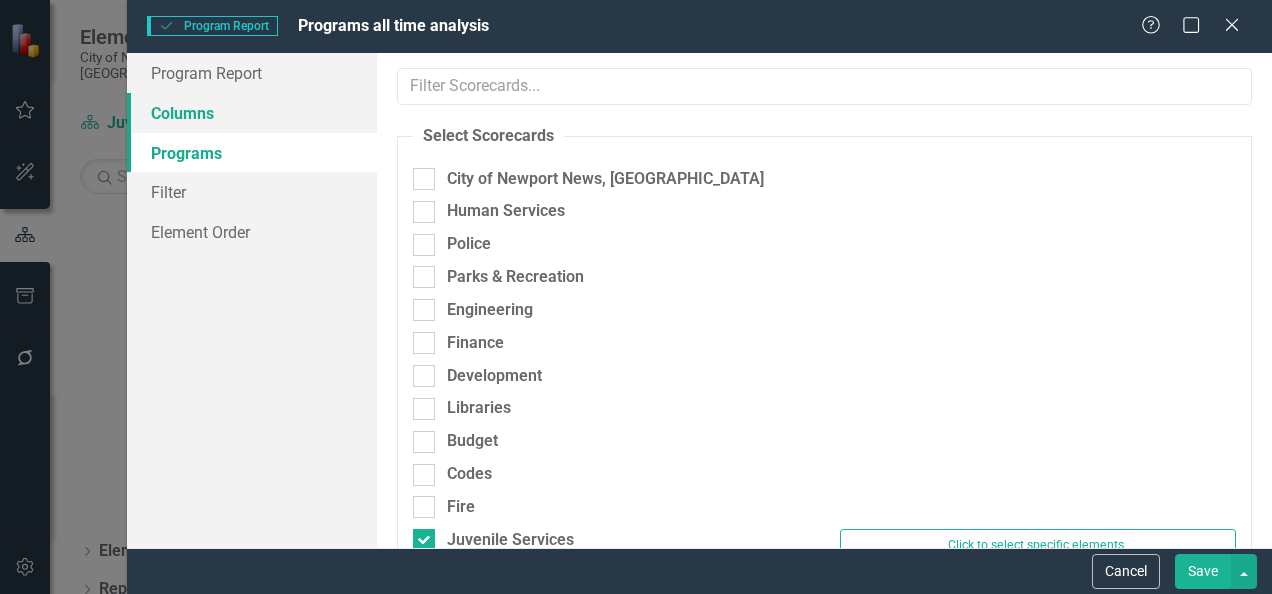 click on "Columns" at bounding box center [252, 113] 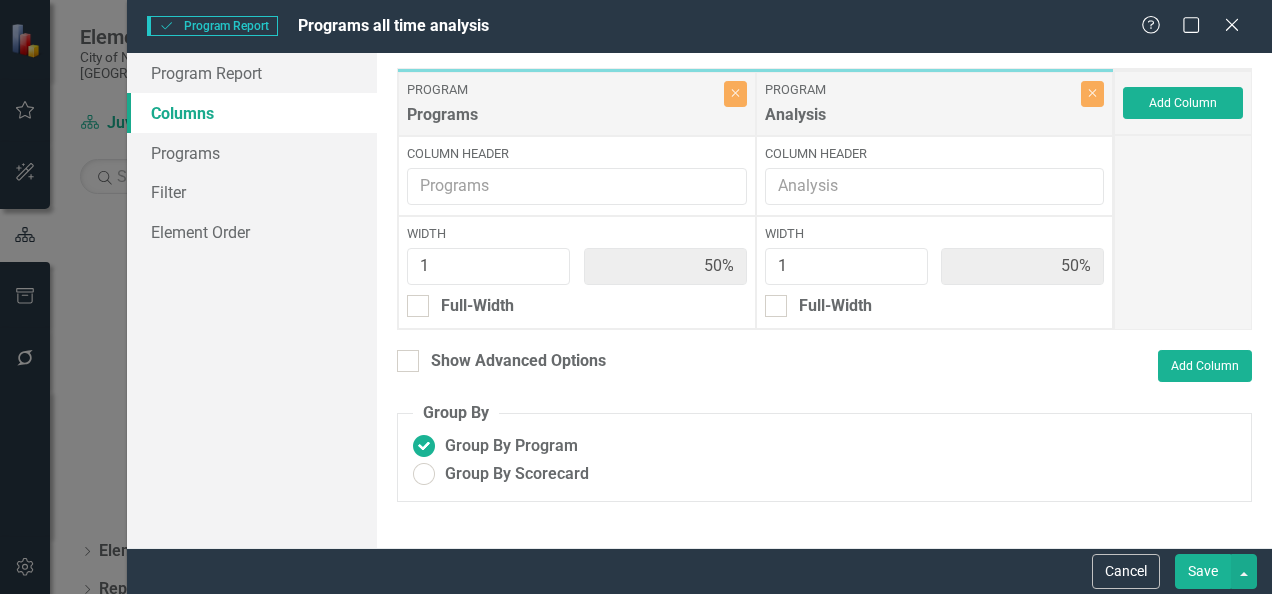 click on "Show Advanced Options" at bounding box center (501, 364) 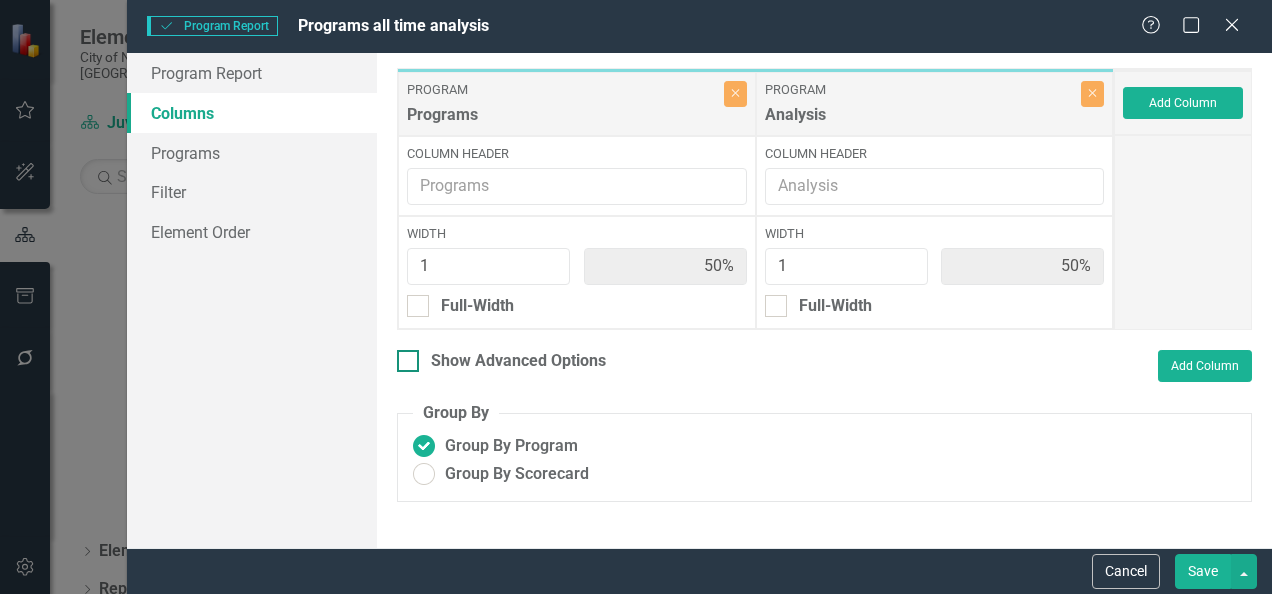 click on "Show Advanced Options" at bounding box center [518, 361] 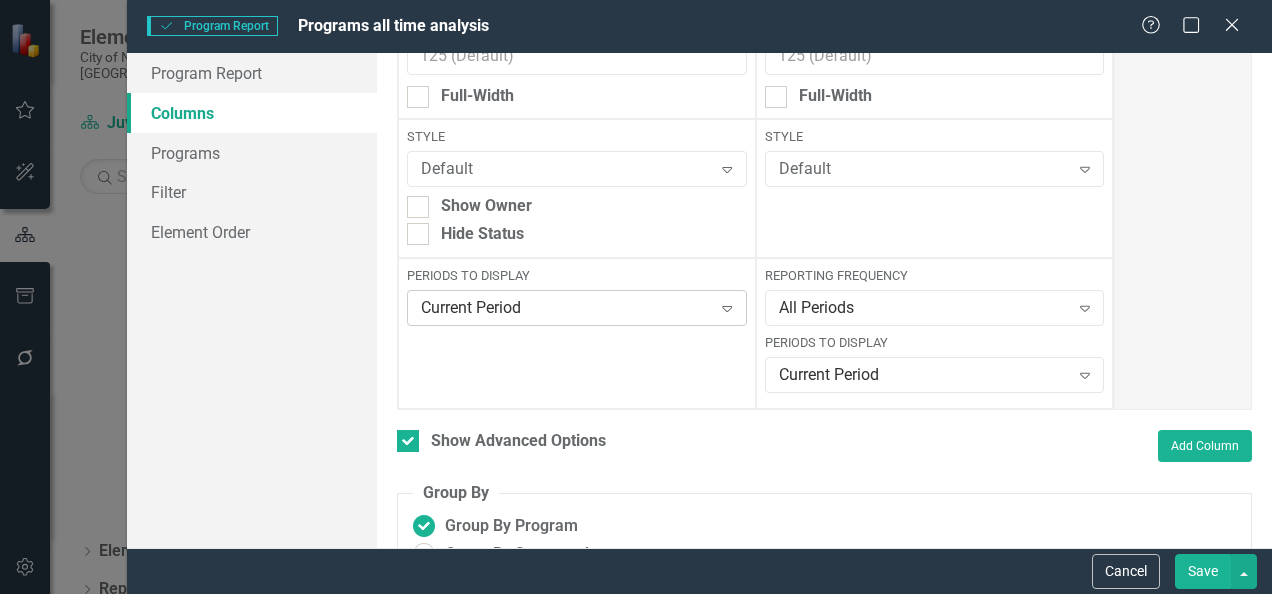 scroll, scrollTop: 300, scrollLeft: 0, axis: vertical 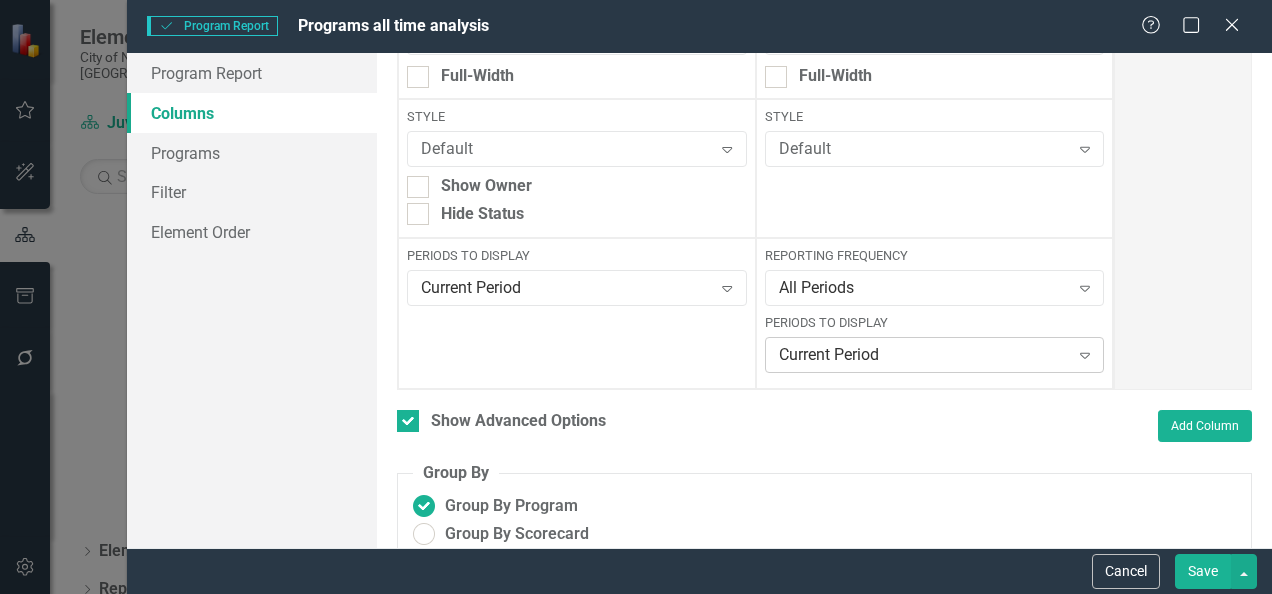 click on "Current Period" at bounding box center (924, 355) 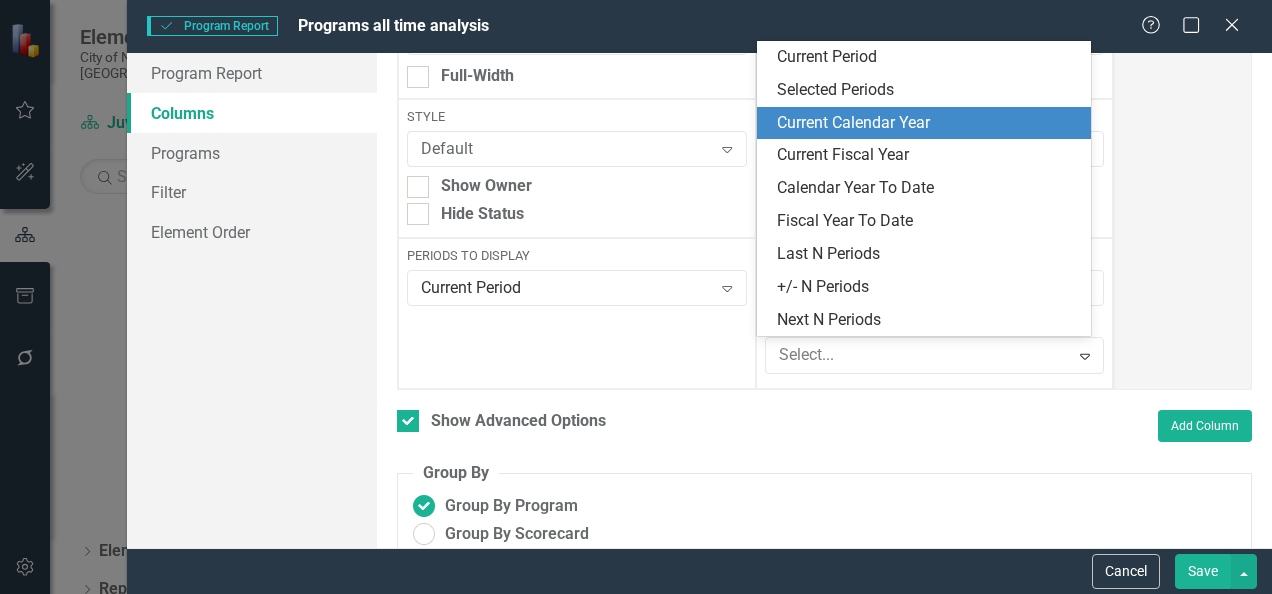 click on "Current Calendar Year" at bounding box center [927, 123] 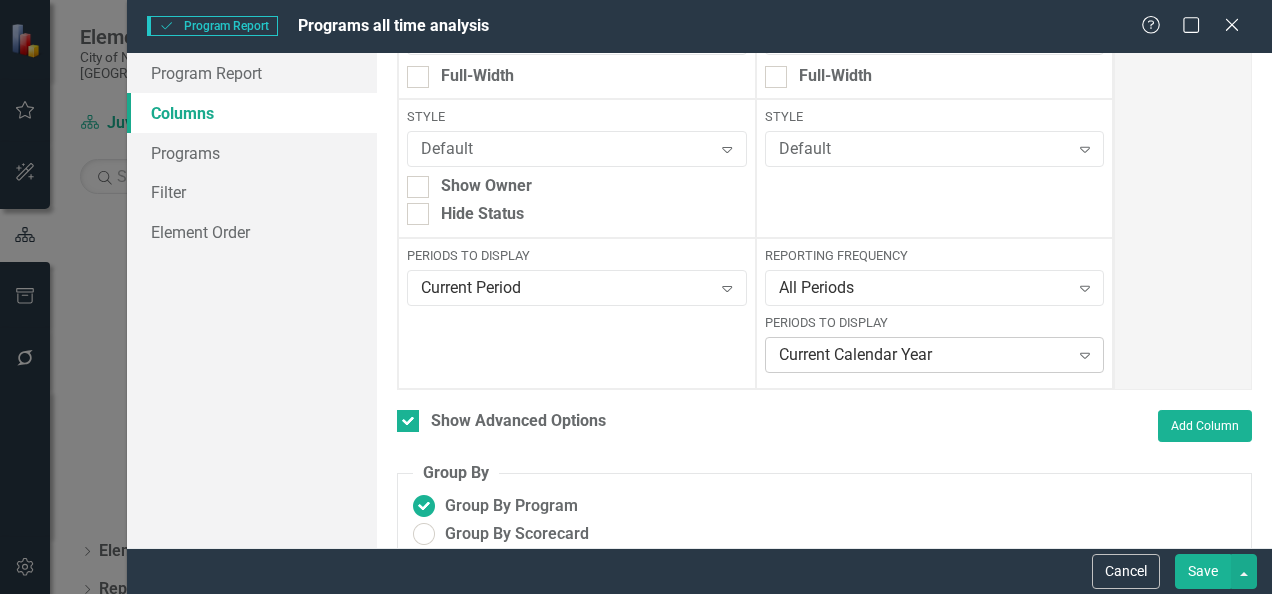 click on "Current Calendar Year" at bounding box center [924, 355] 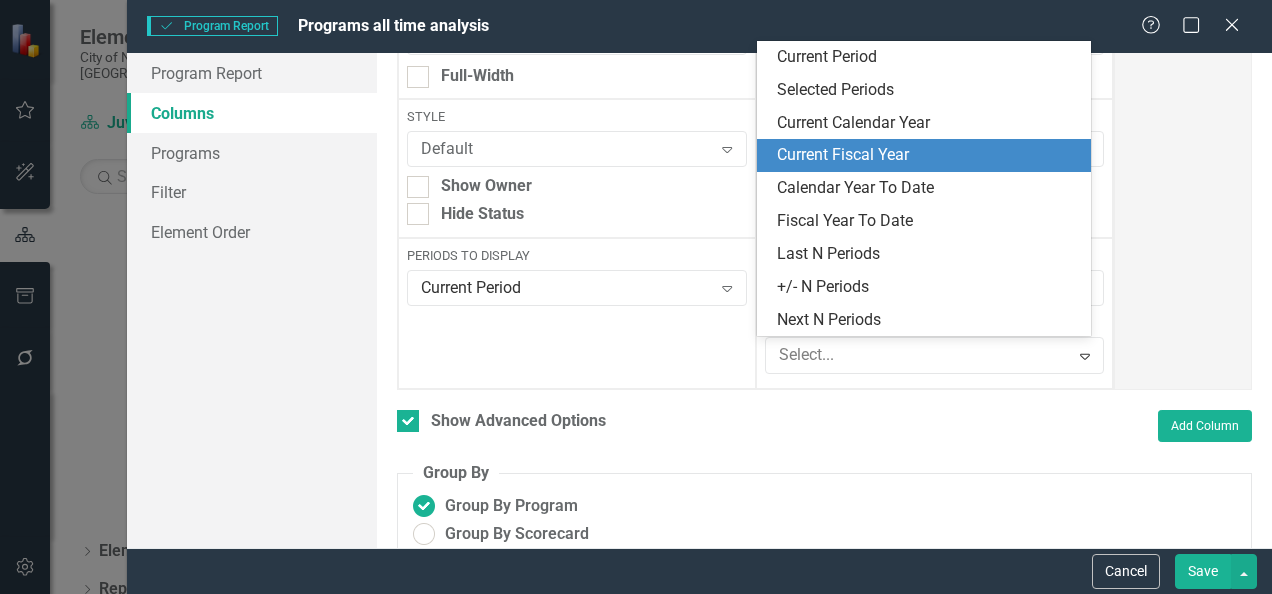 click on "Current Fiscal Year" at bounding box center [927, 155] 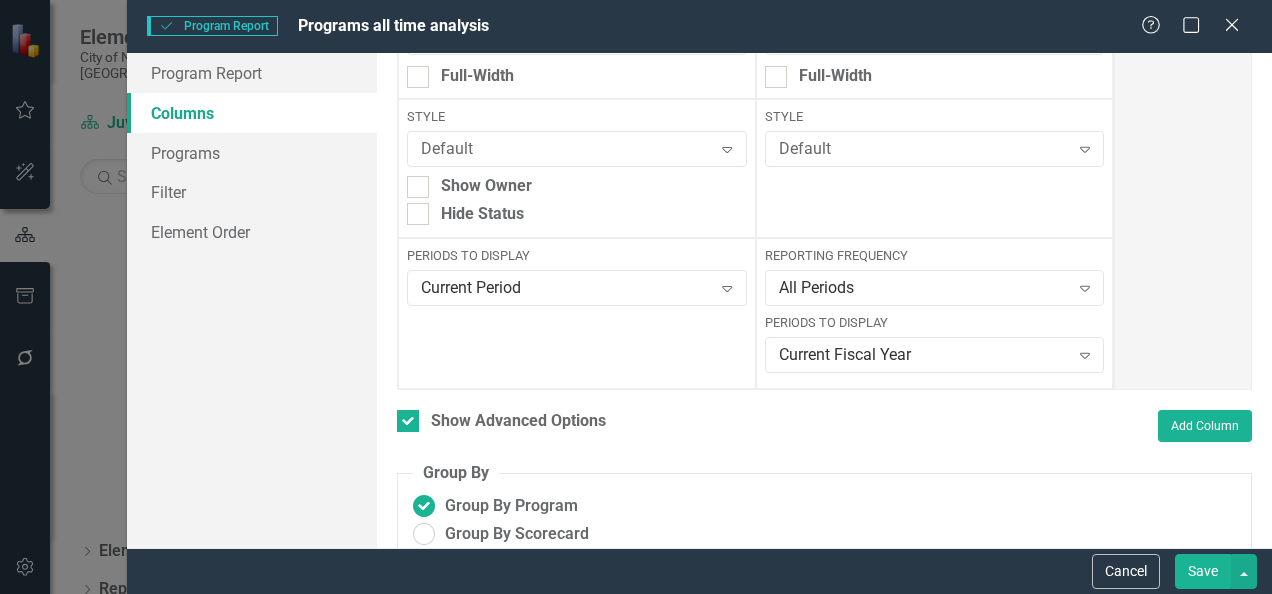 click on "Save" at bounding box center (1203, 571) 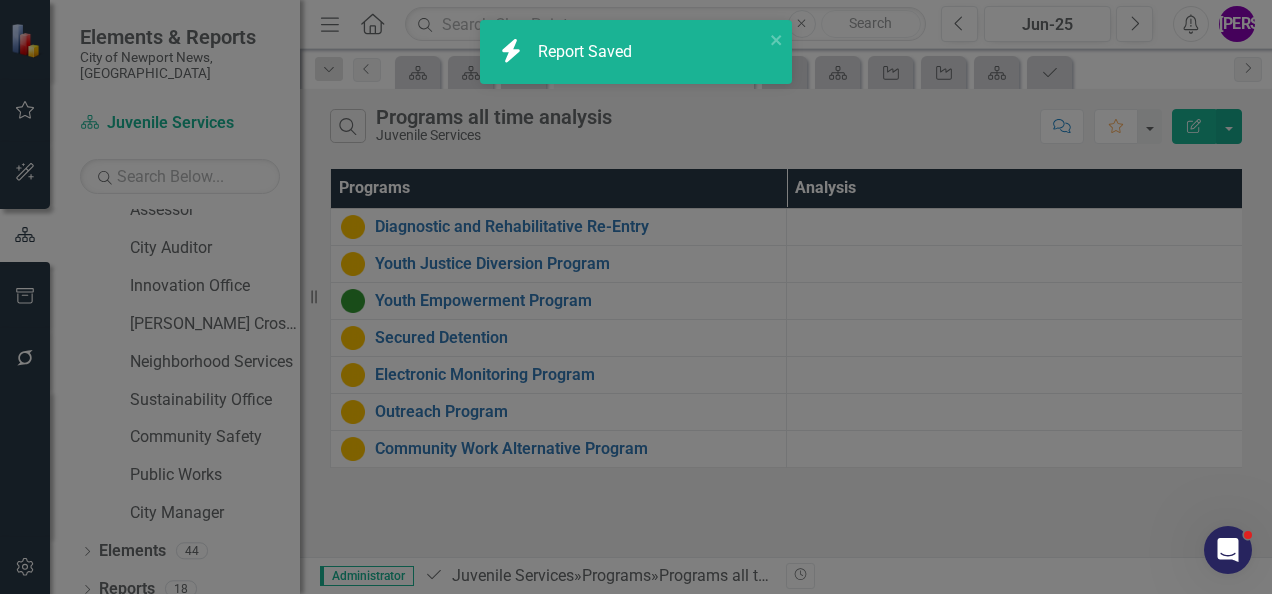 checkbox on "false" 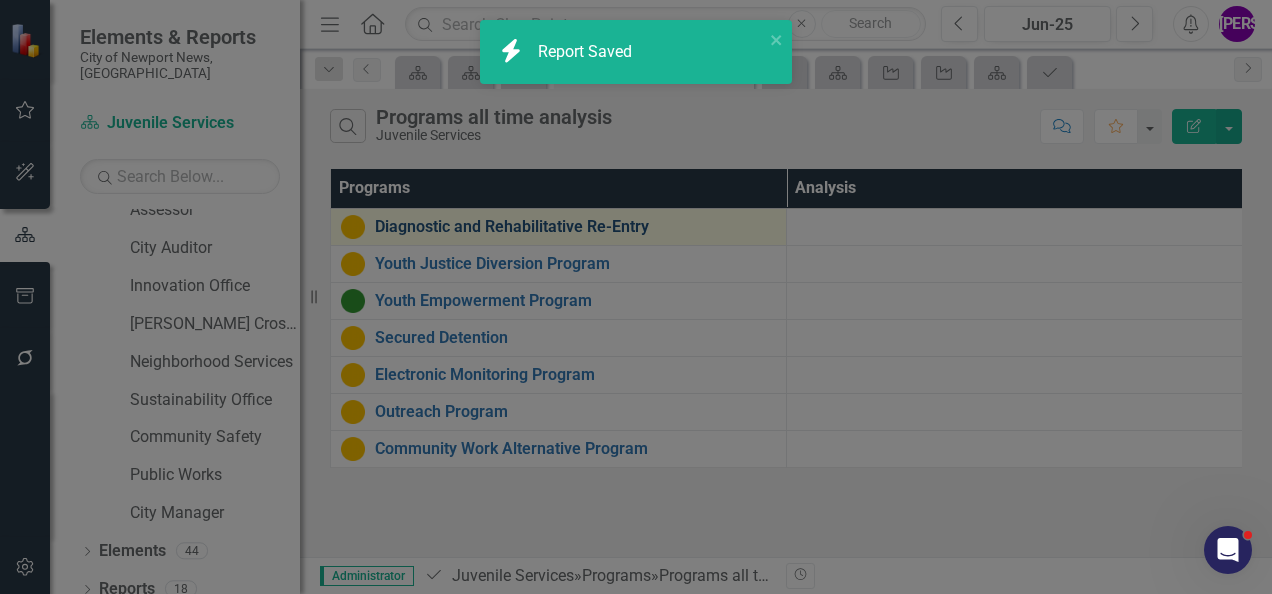 scroll, scrollTop: 0, scrollLeft: 0, axis: both 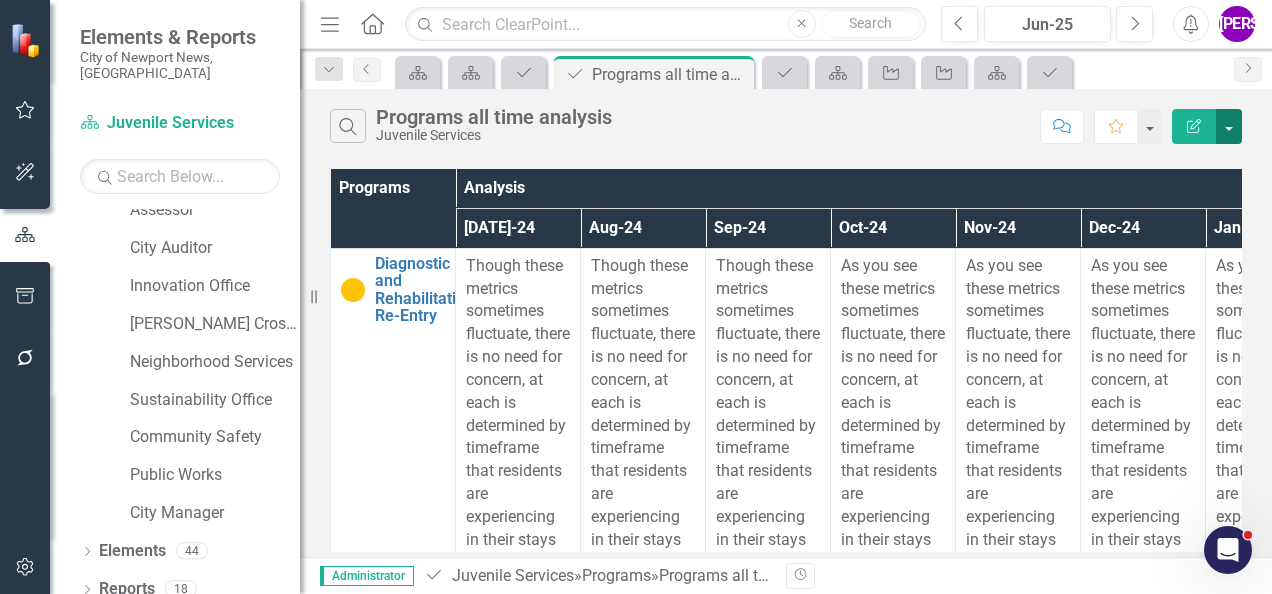 click at bounding box center (1229, 126) 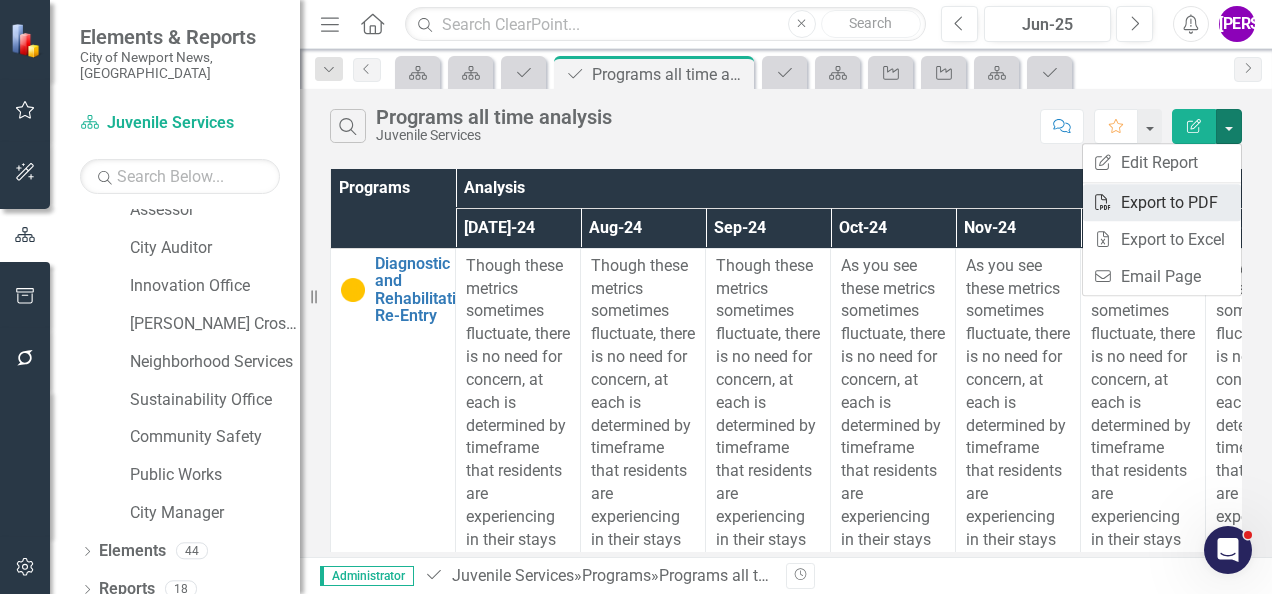 click on "PDF Export to PDF" at bounding box center [1162, 202] 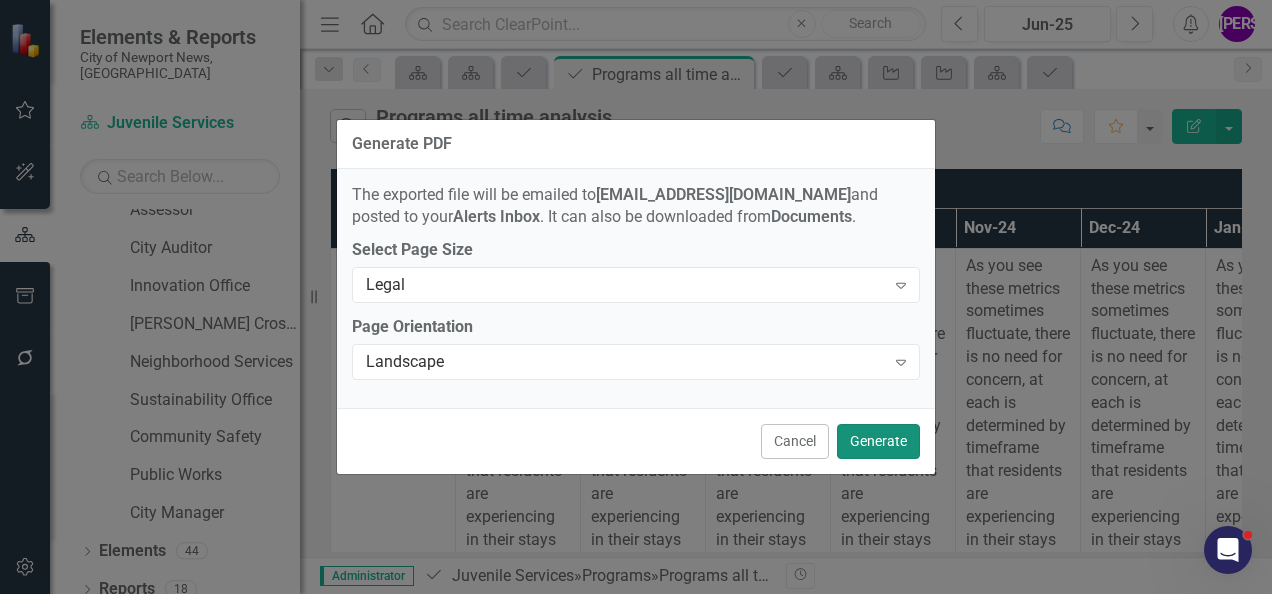 click on "Generate" at bounding box center (878, 441) 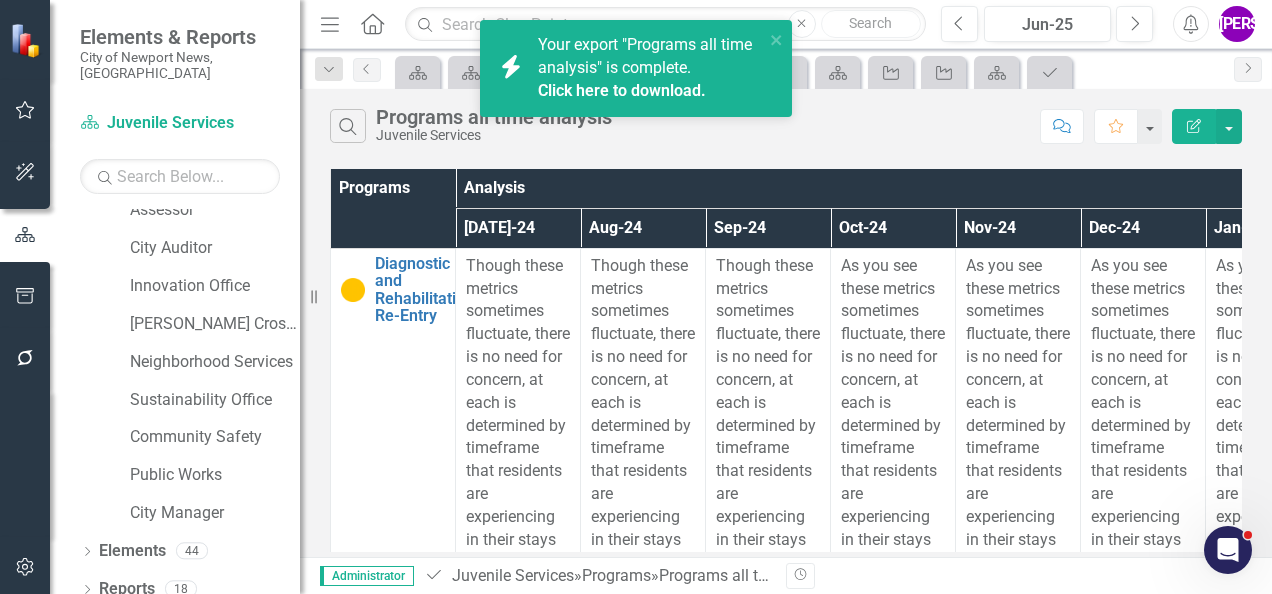 click on "Click here to download." at bounding box center (622, 90) 